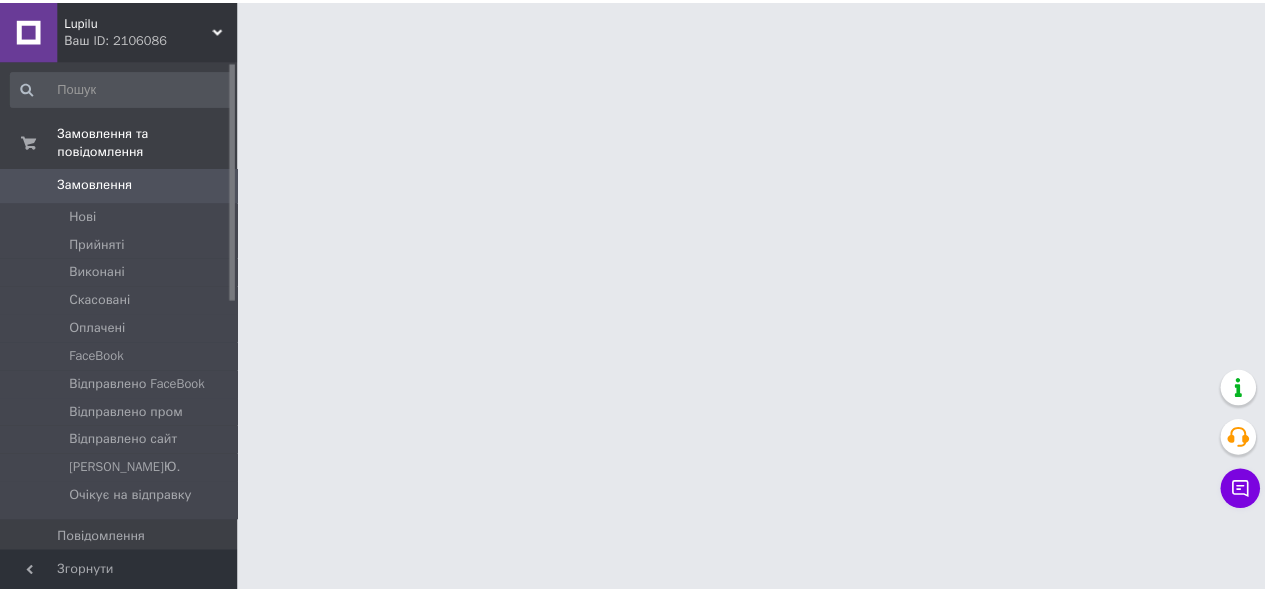 scroll, scrollTop: 0, scrollLeft: 0, axis: both 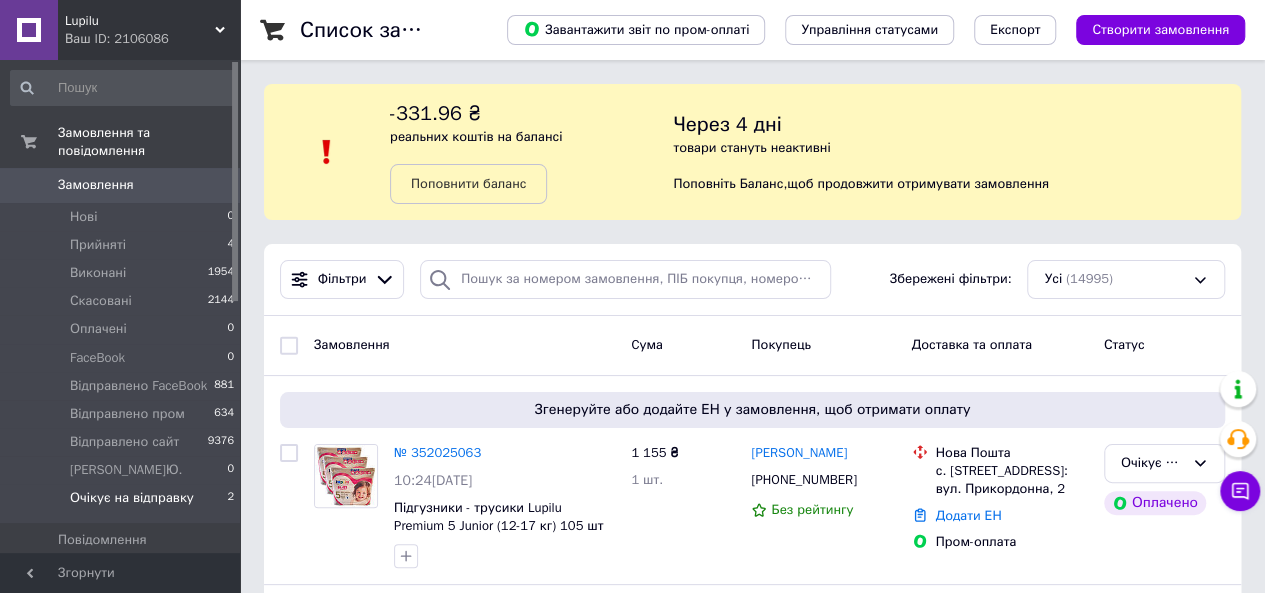 click on "Очікує на відправку" at bounding box center (132, 498) 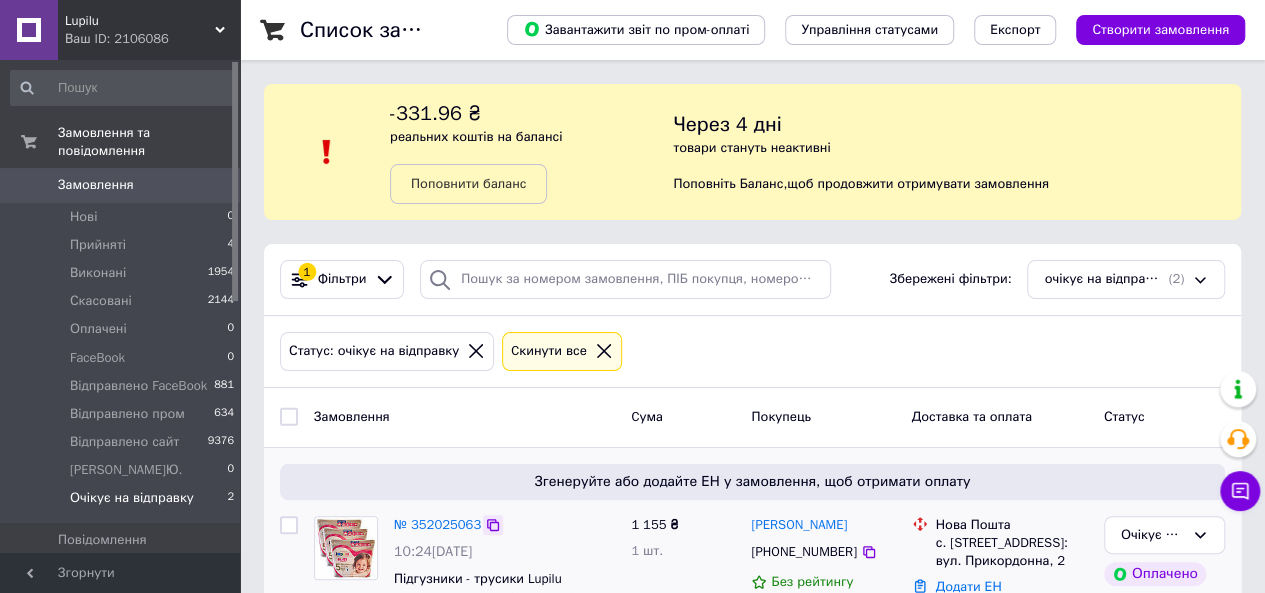click 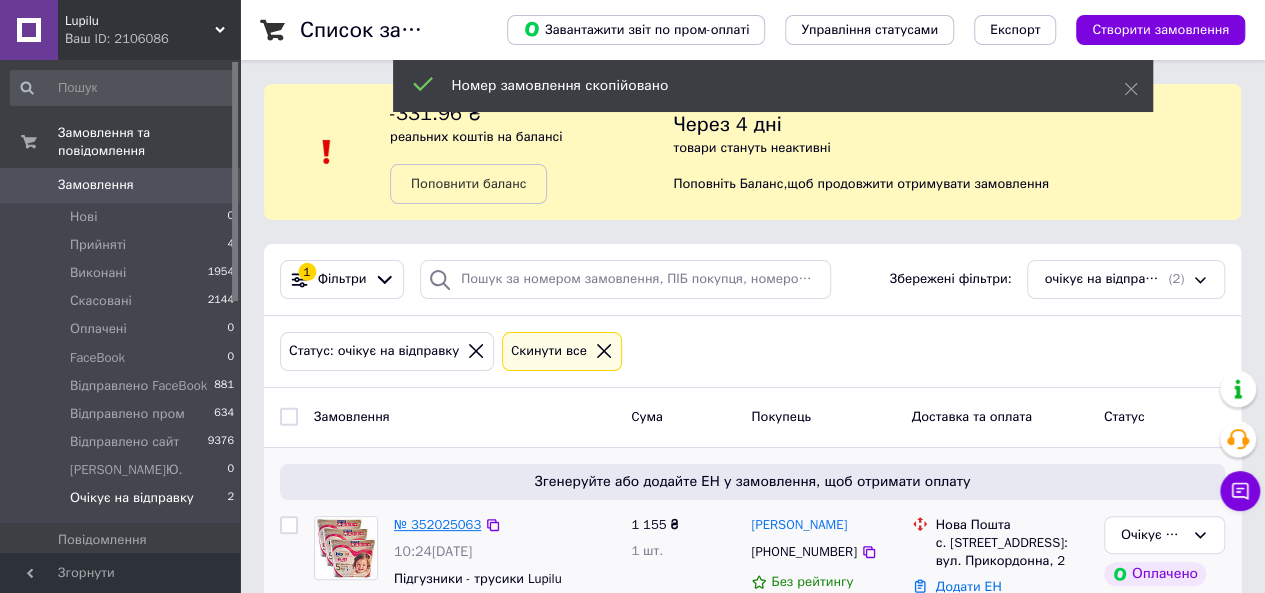 click on "№ 352025063" at bounding box center (437, 524) 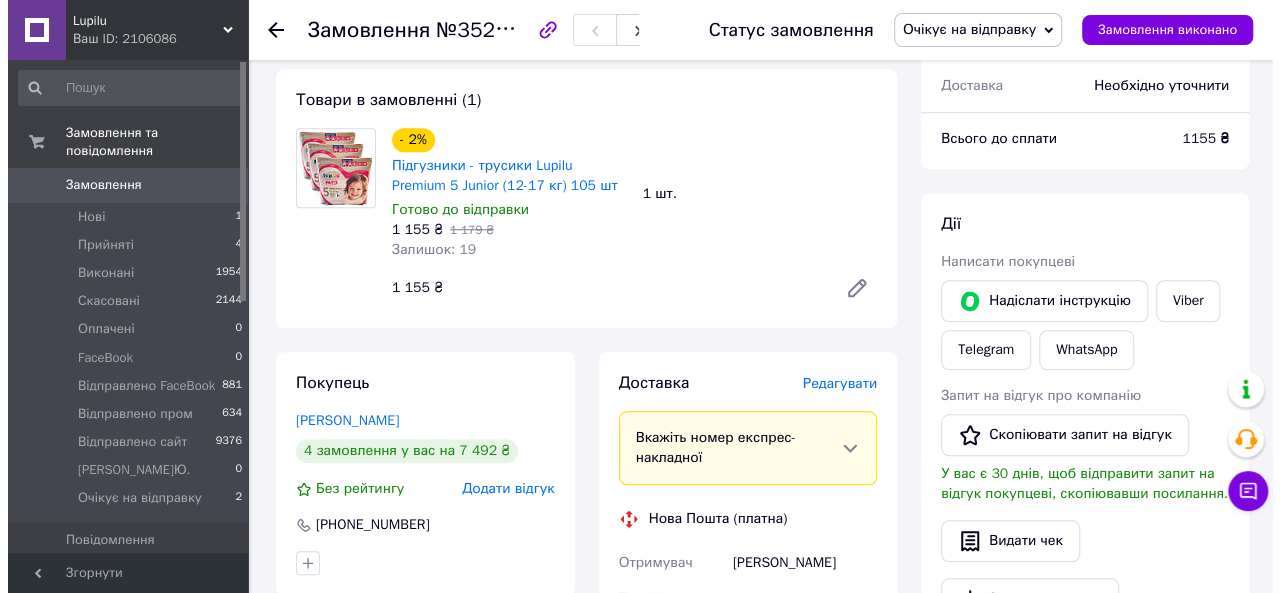 scroll, scrollTop: 800, scrollLeft: 0, axis: vertical 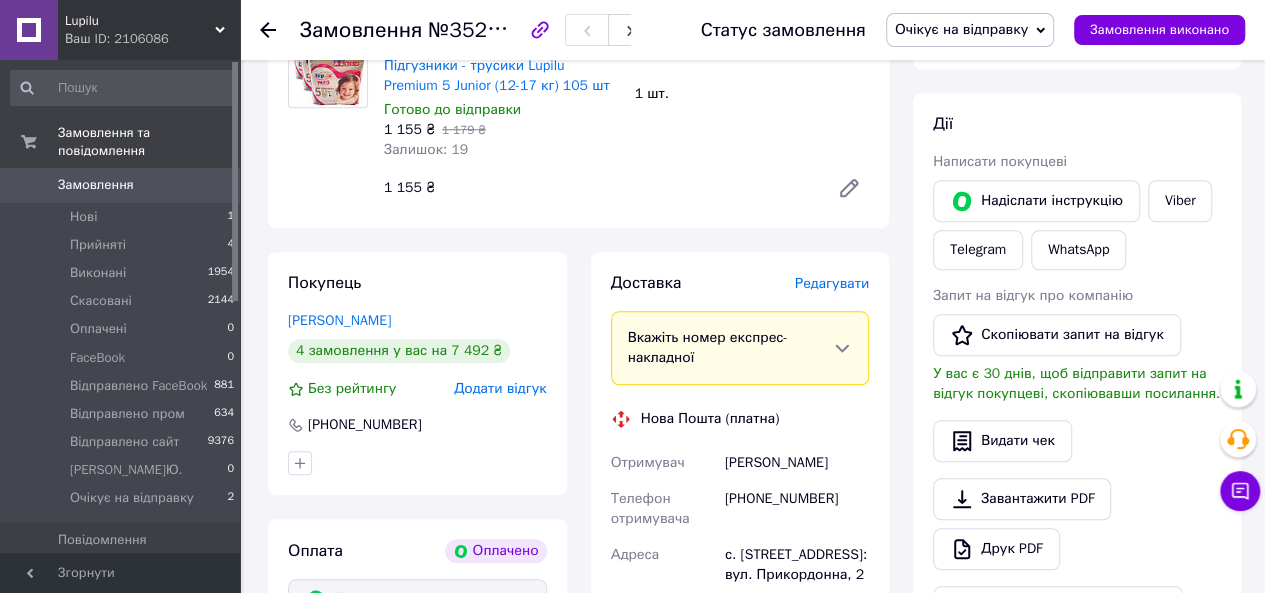 click on "Редагувати" at bounding box center (832, 283) 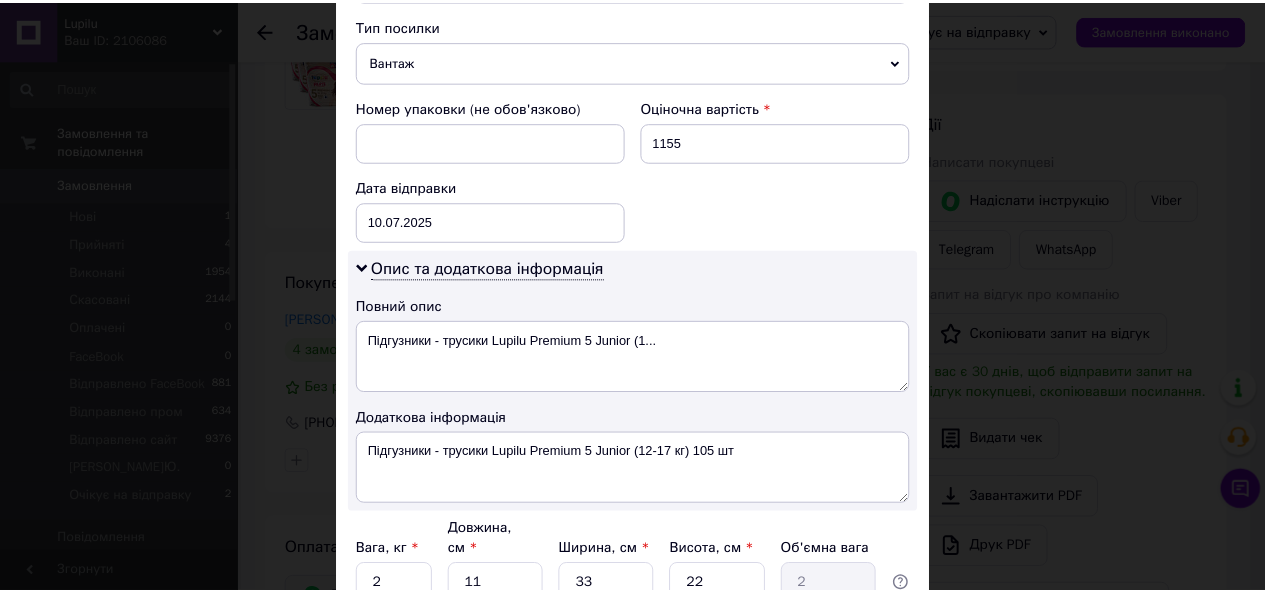 scroll, scrollTop: 948, scrollLeft: 0, axis: vertical 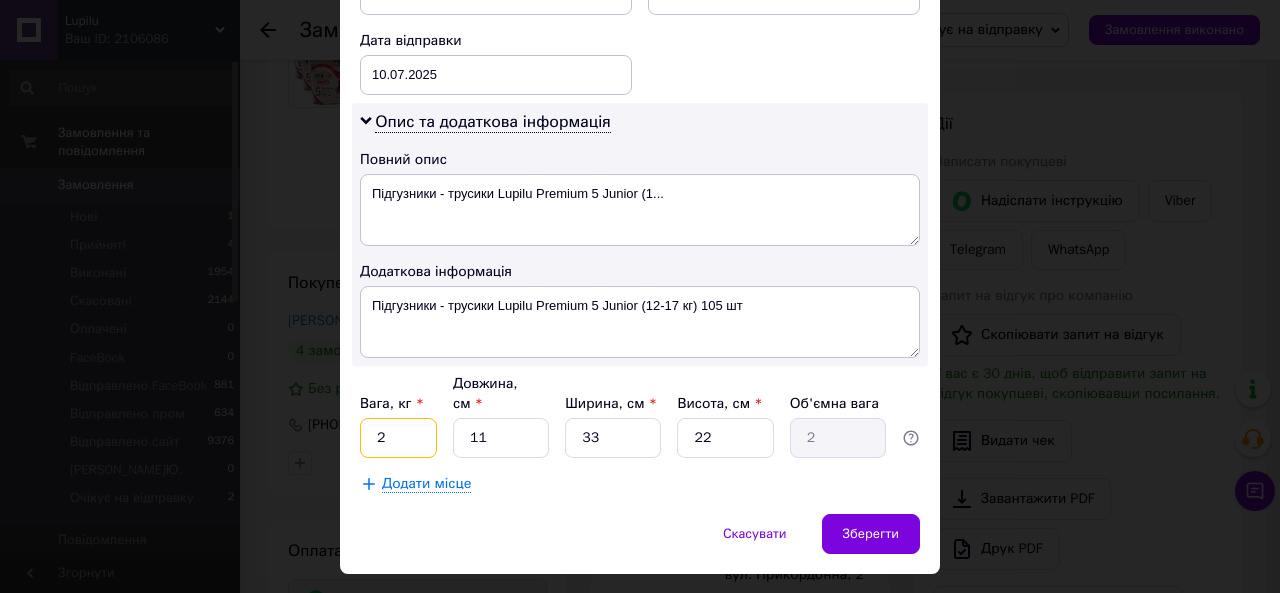 click on "2" at bounding box center (398, 438) 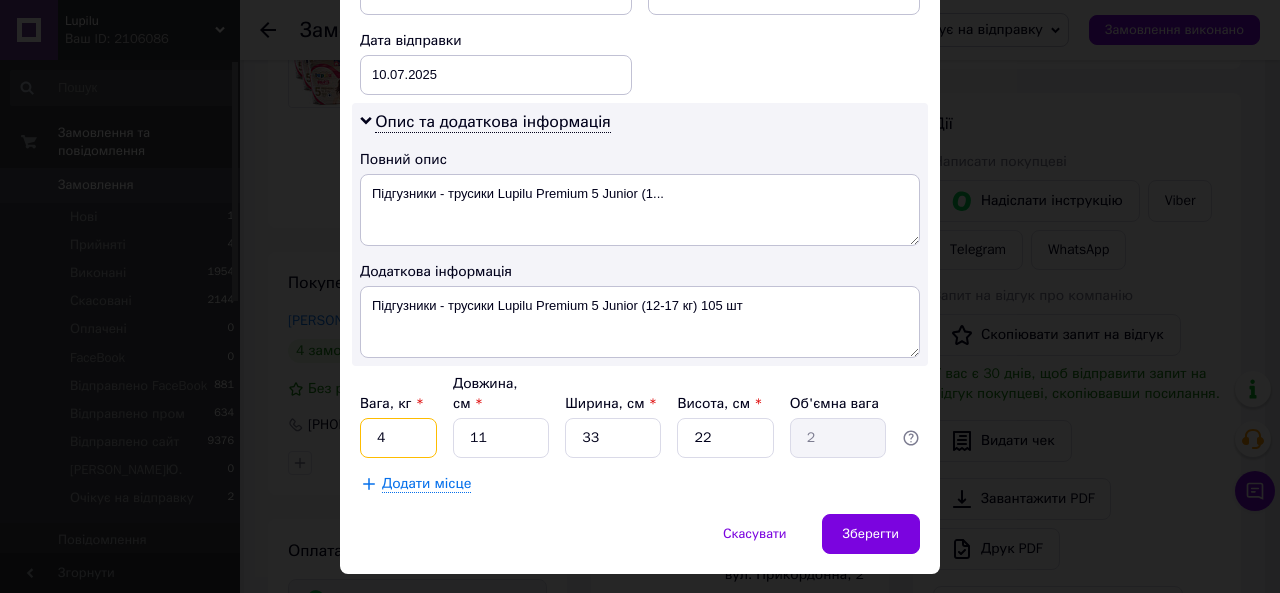 type on "4" 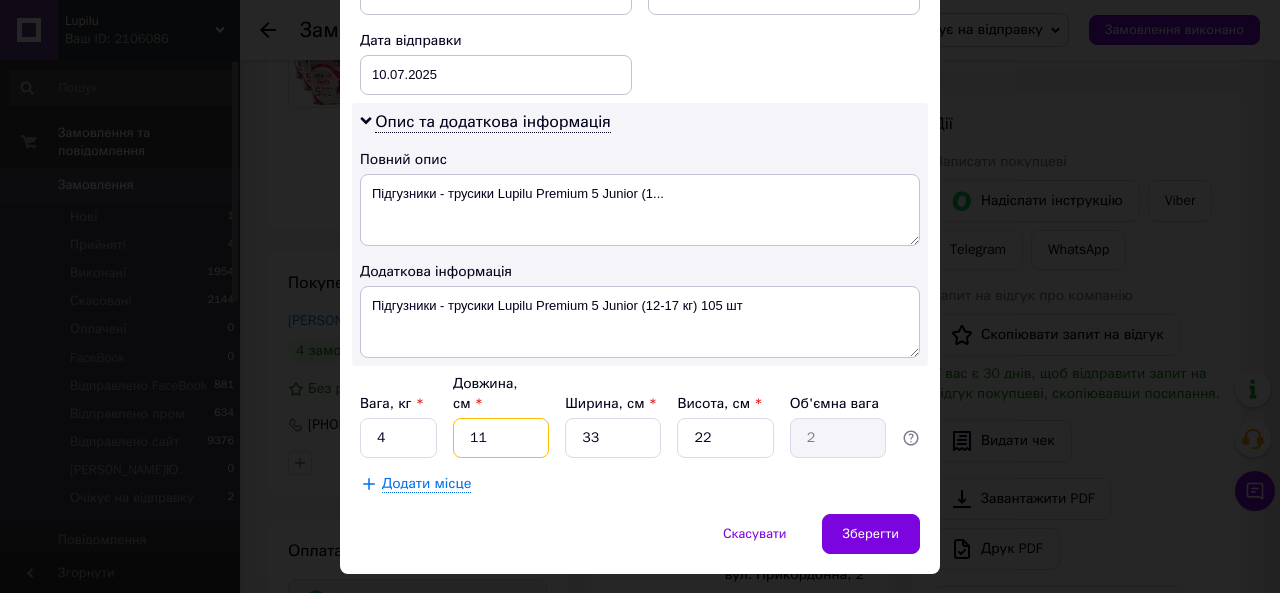 click on "11" at bounding box center (501, 438) 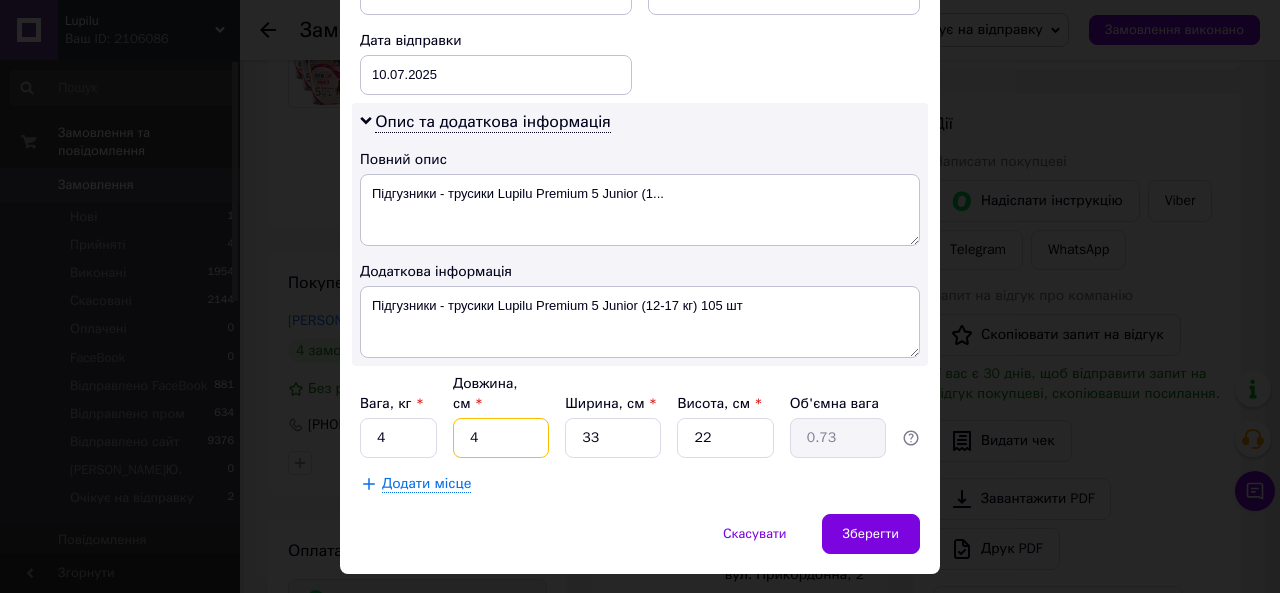 type on "40" 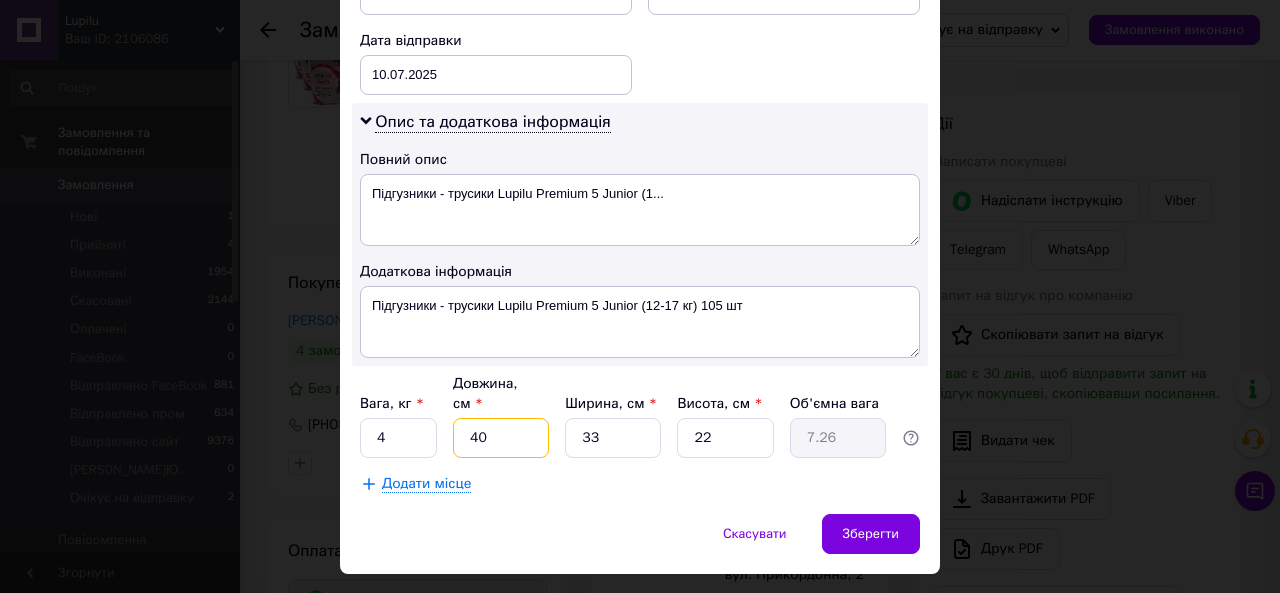 type on "40" 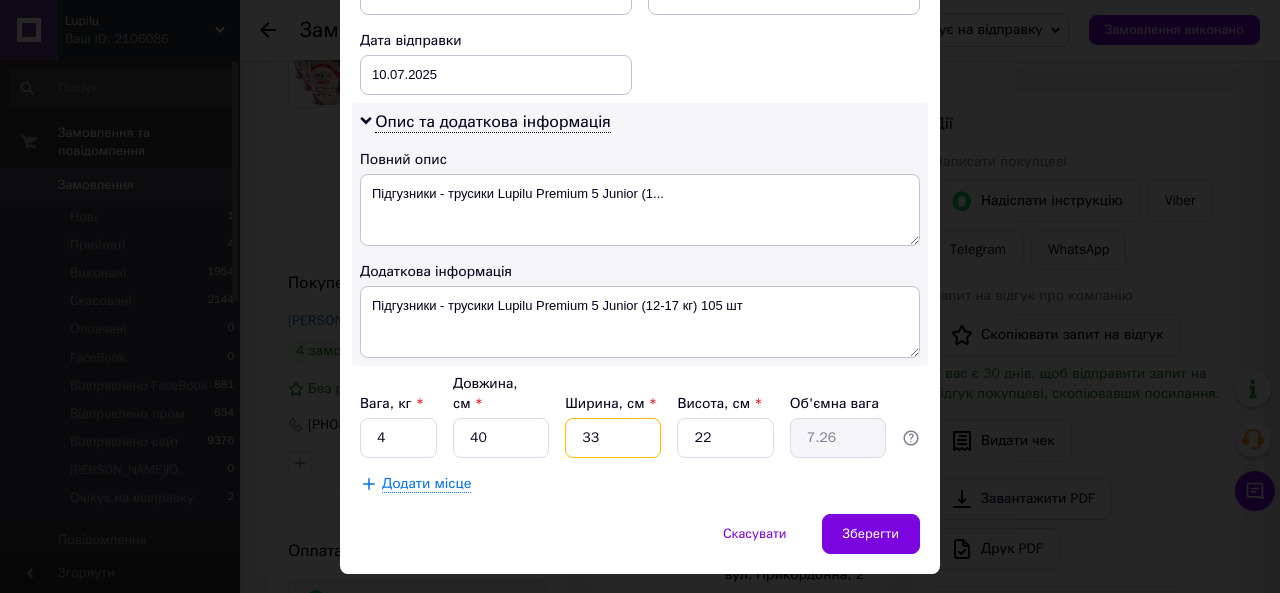 click on "33" at bounding box center [613, 438] 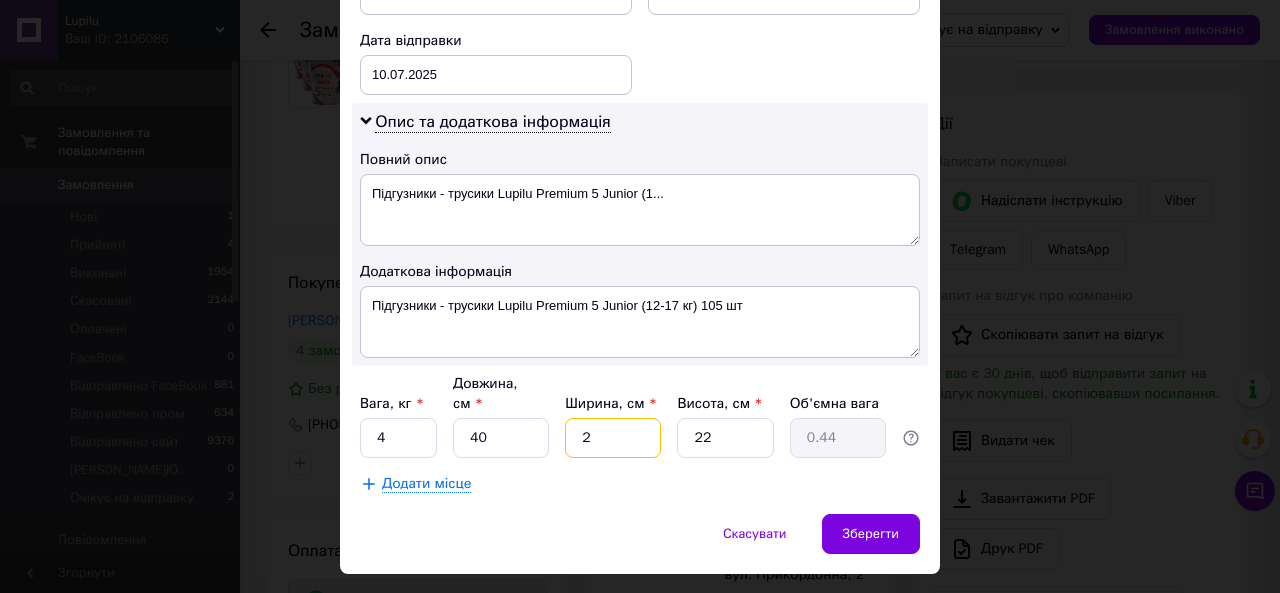 type on "20" 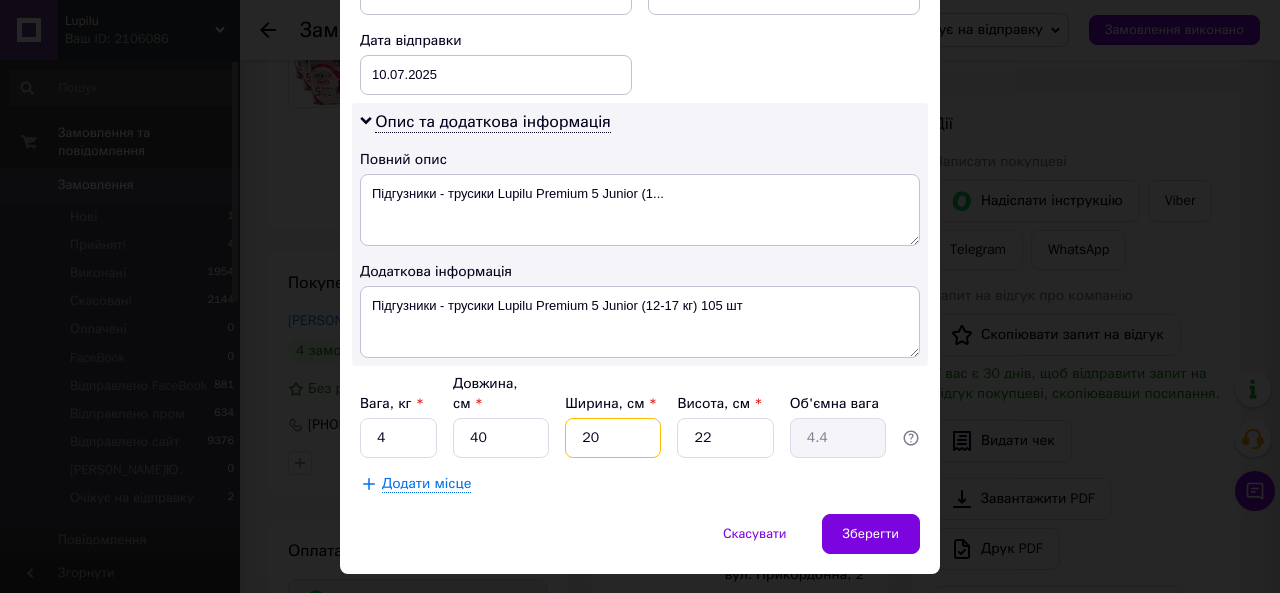 type on "20" 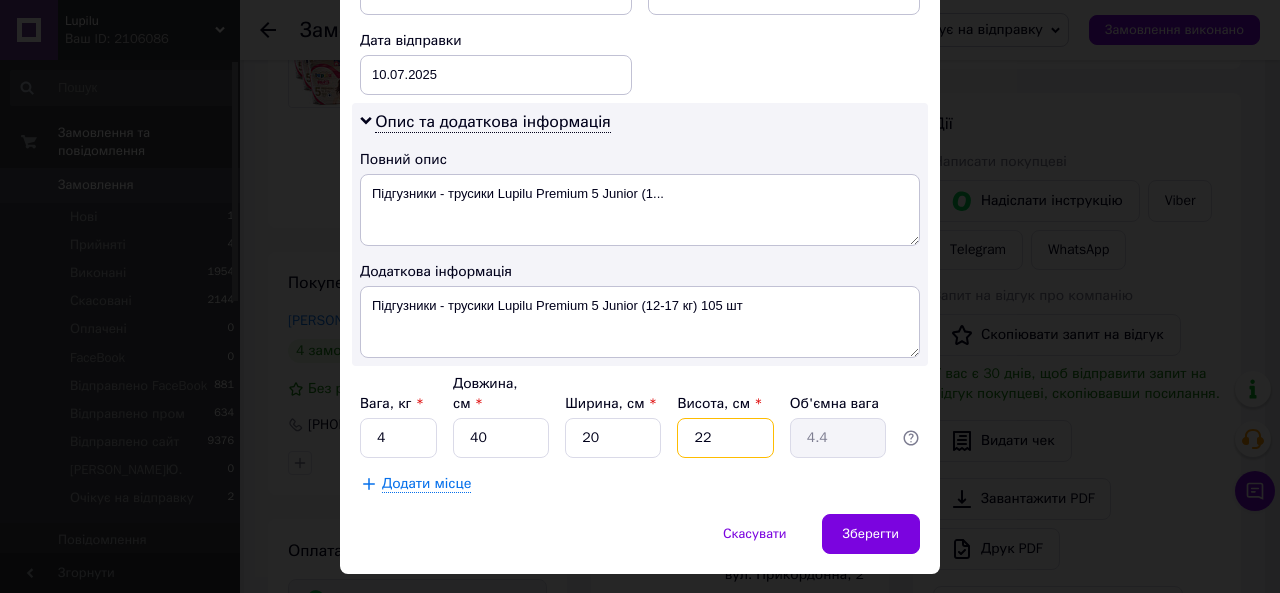 click on "22" at bounding box center (725, 438) 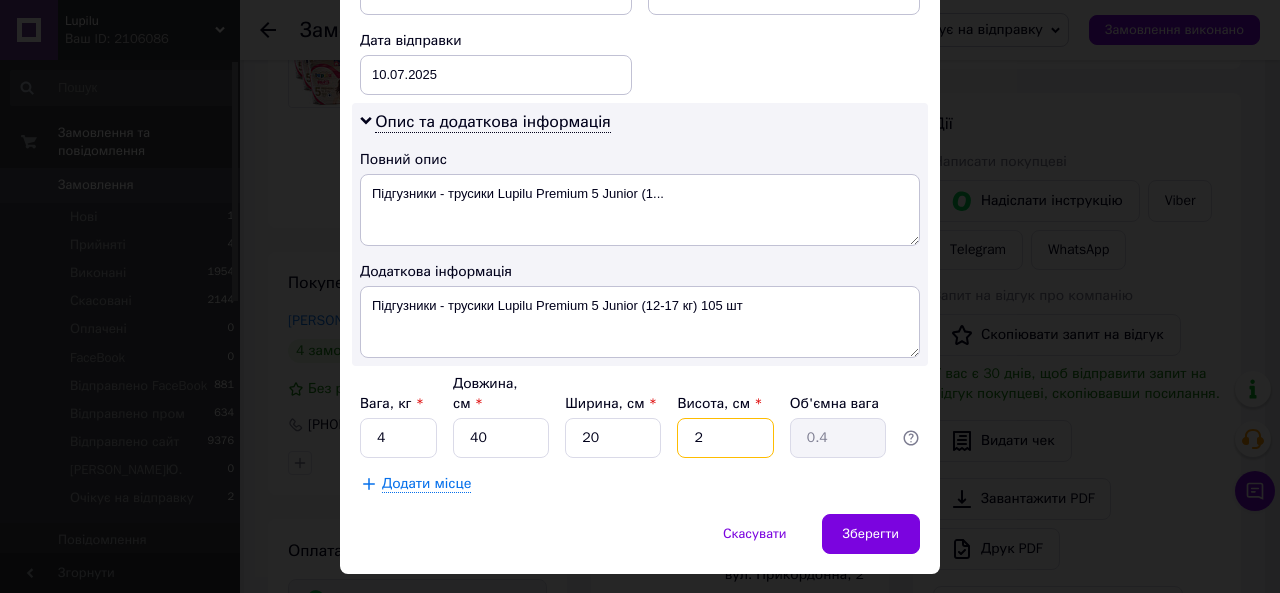 type on "20" 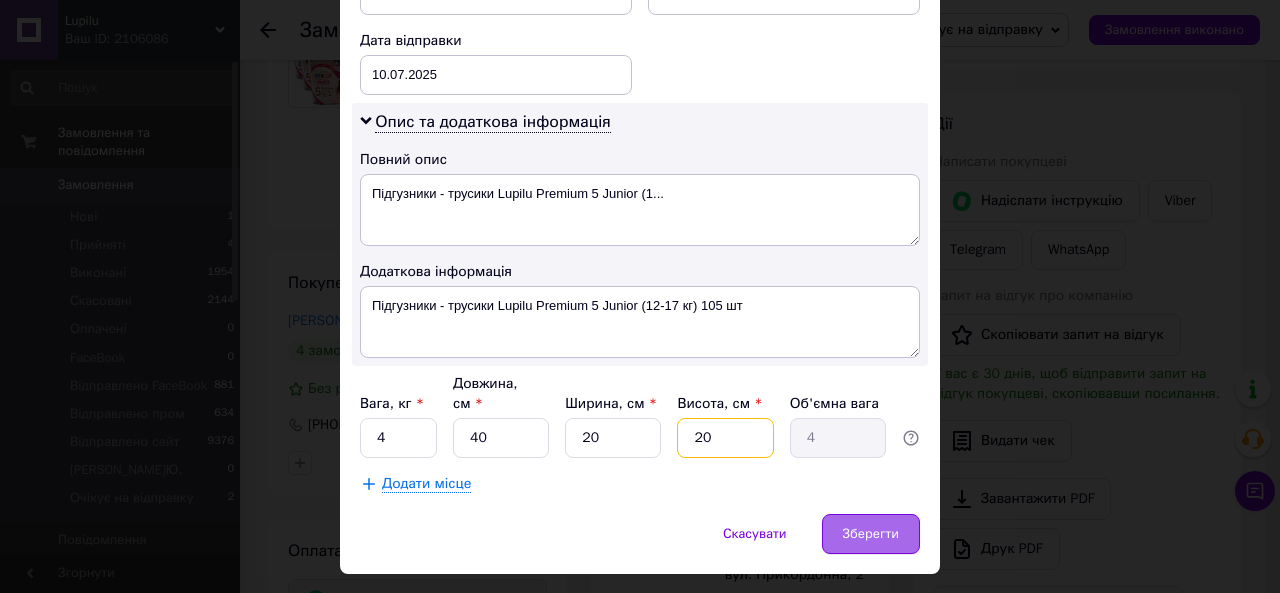 type on "20" 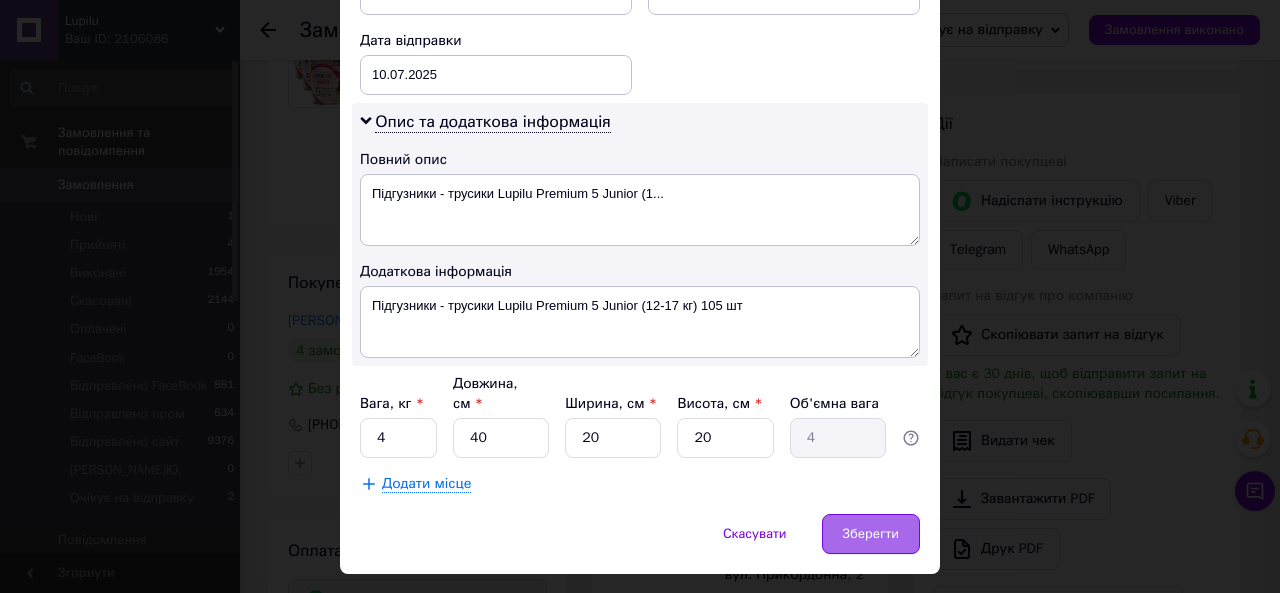 click on "Зберегти" at bounding box center [871, 534] 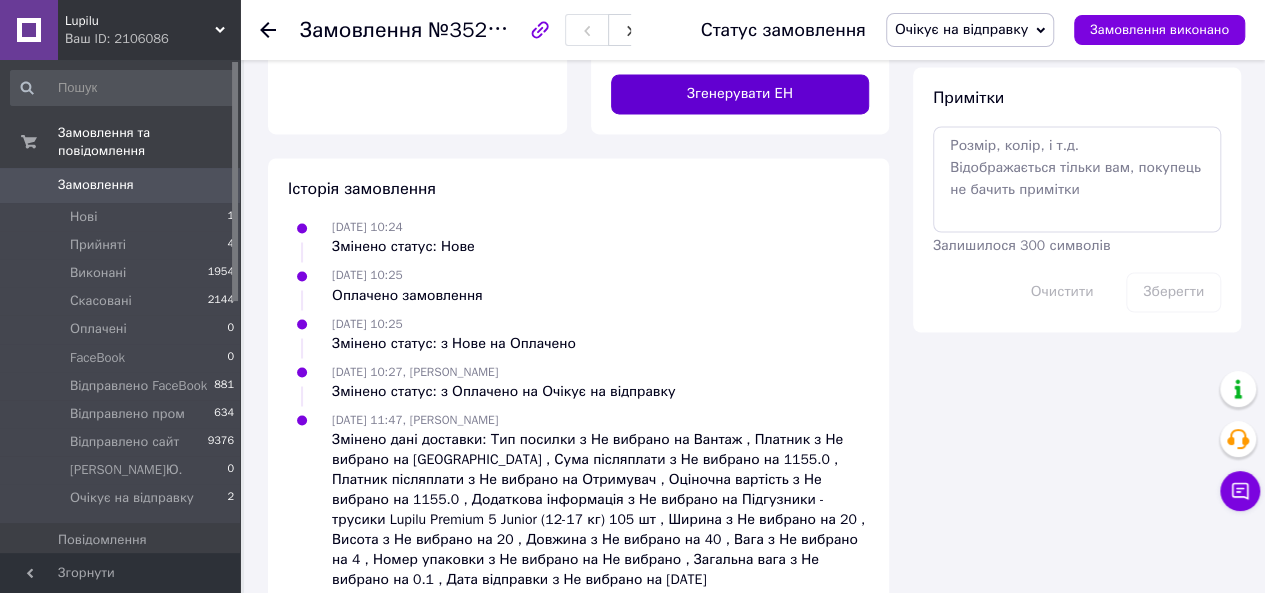 scroll, scrollTop: 1400, scrollLeft: 0, axis: vertical 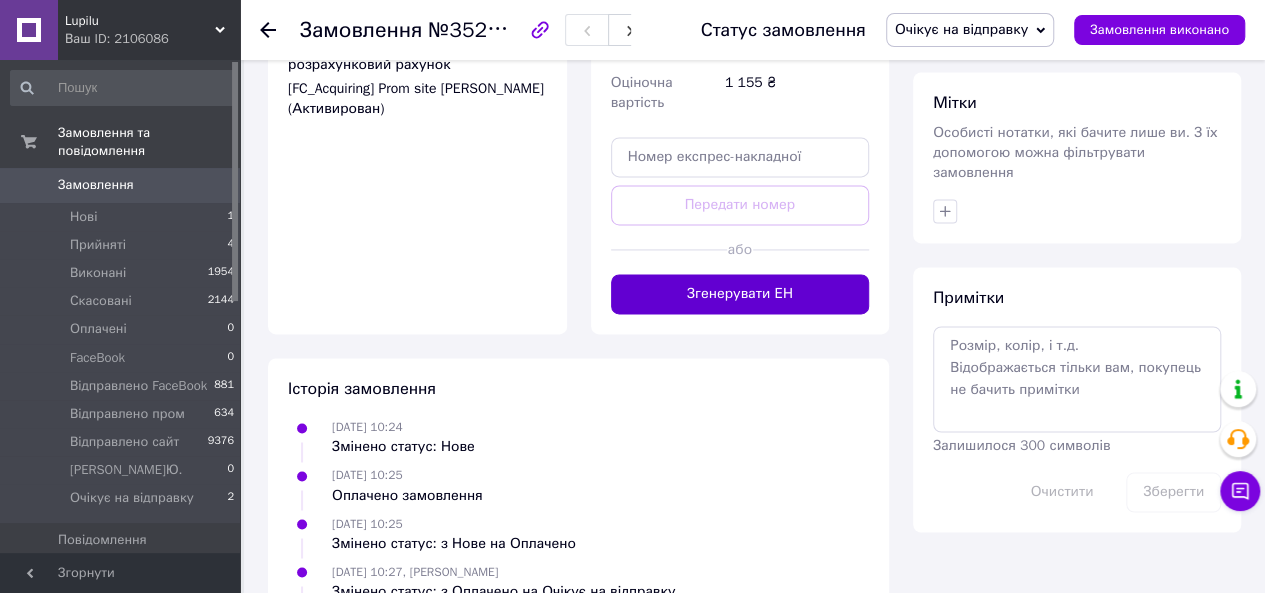 click on "Згенерувати ЕН" at bounding box center [740, 294] 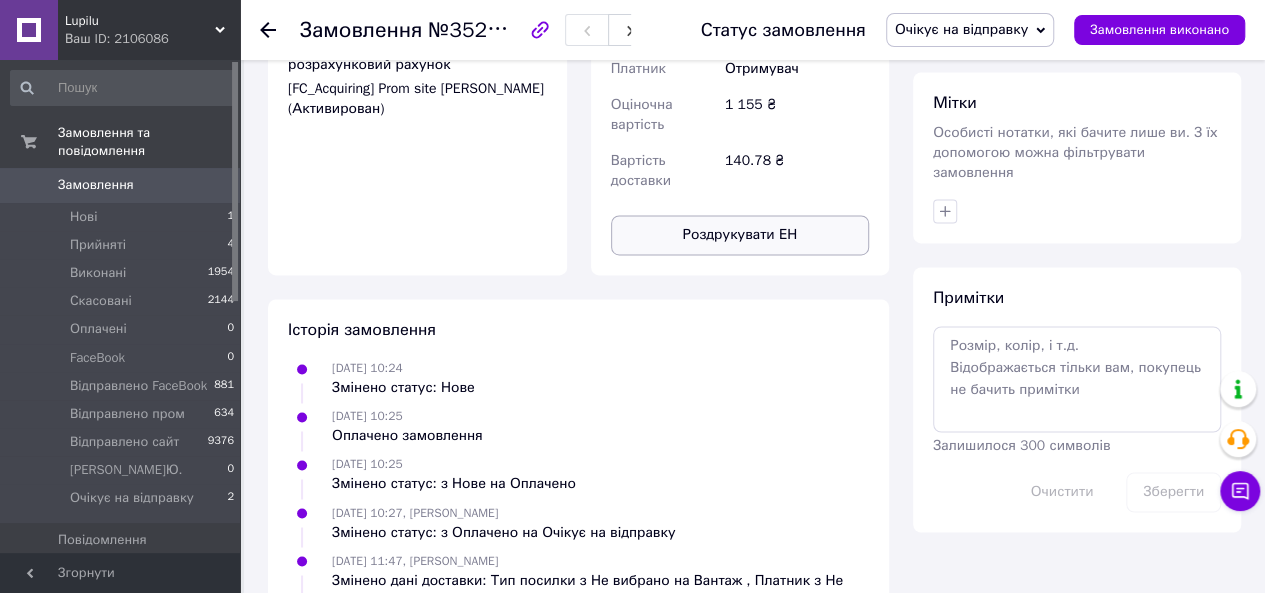 click on "Роздрукувати ЕН" at bounding box center [740, 235] 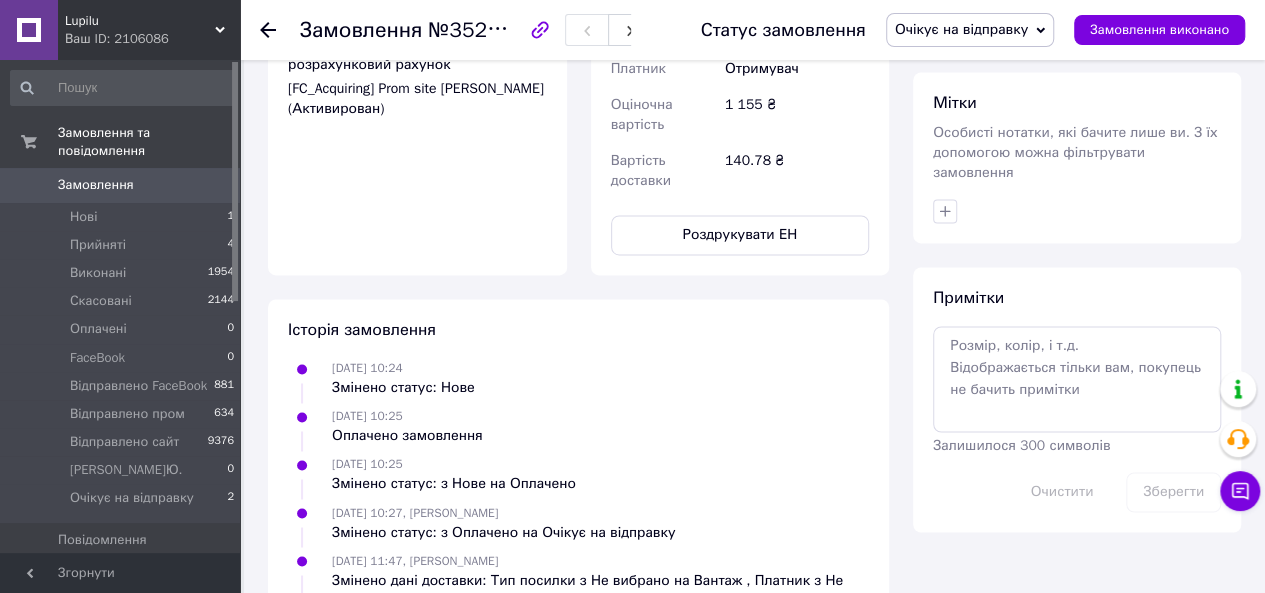 click on "Очікує на відправку" at bounding box center (970, 30) 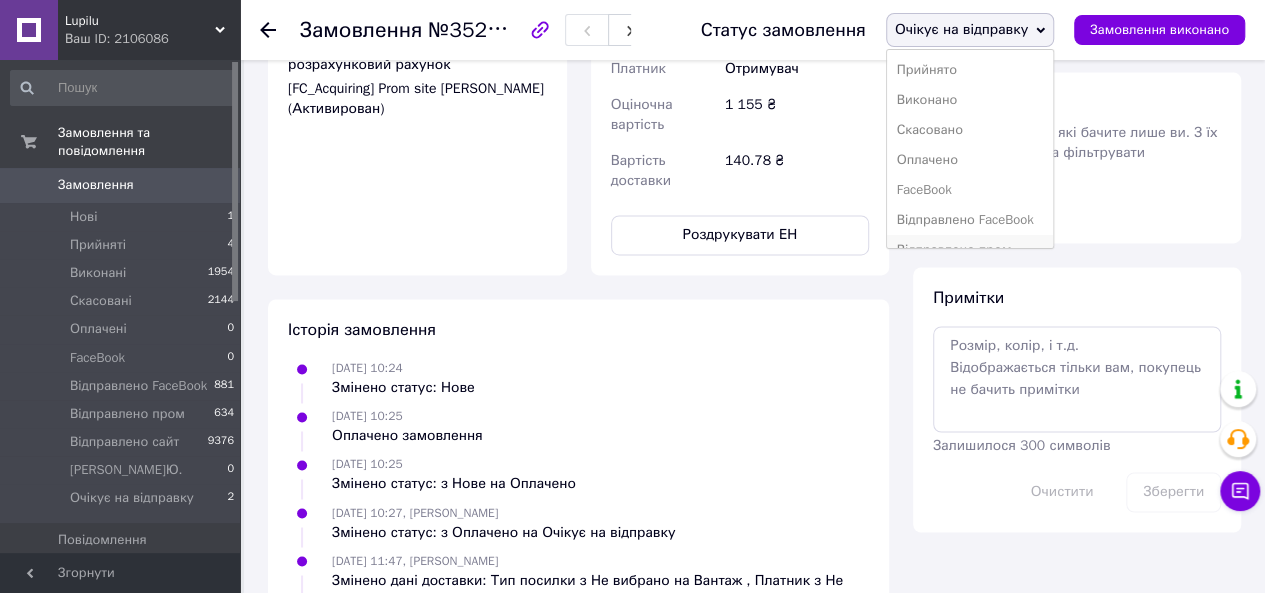 scroll, scrollTop: 81, scrollLeft: 0, axis: vertical 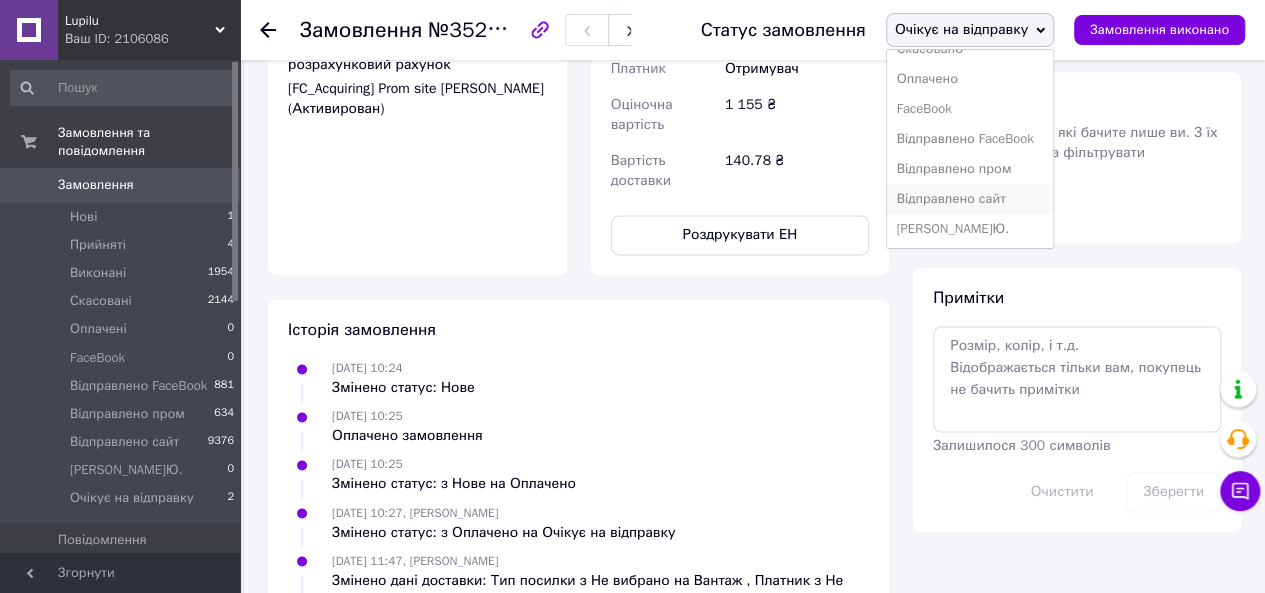 click on "Відправлено сайт" at bounding box center [970, 199] 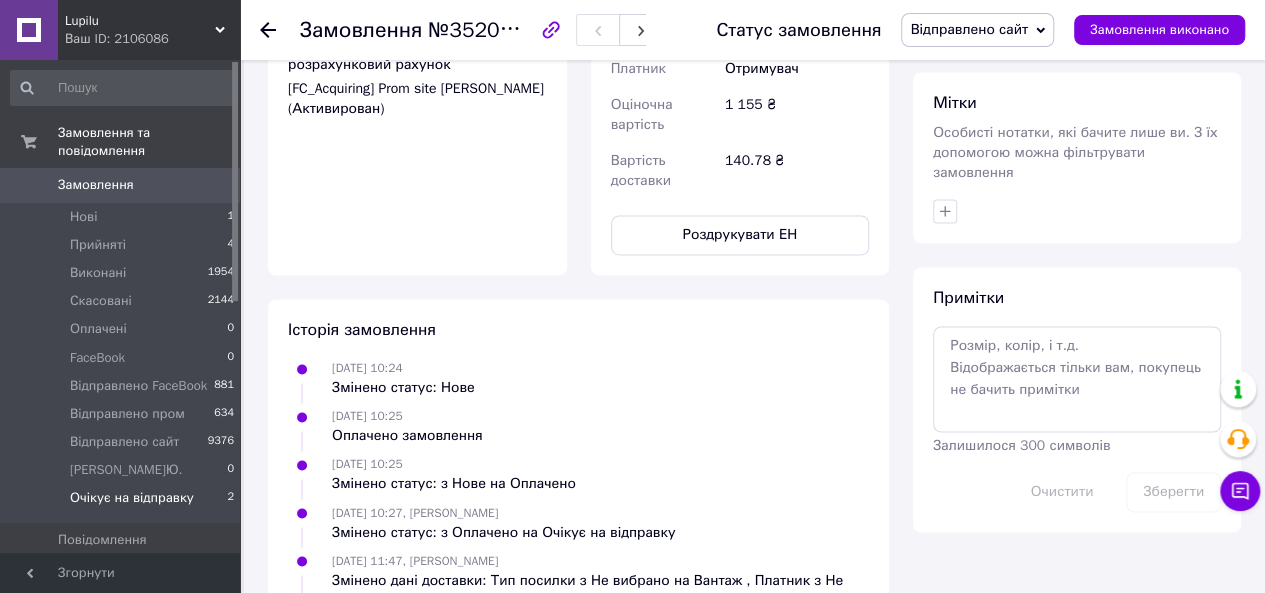 click on "Очікує на відправку" at bounding box center (132, 498) 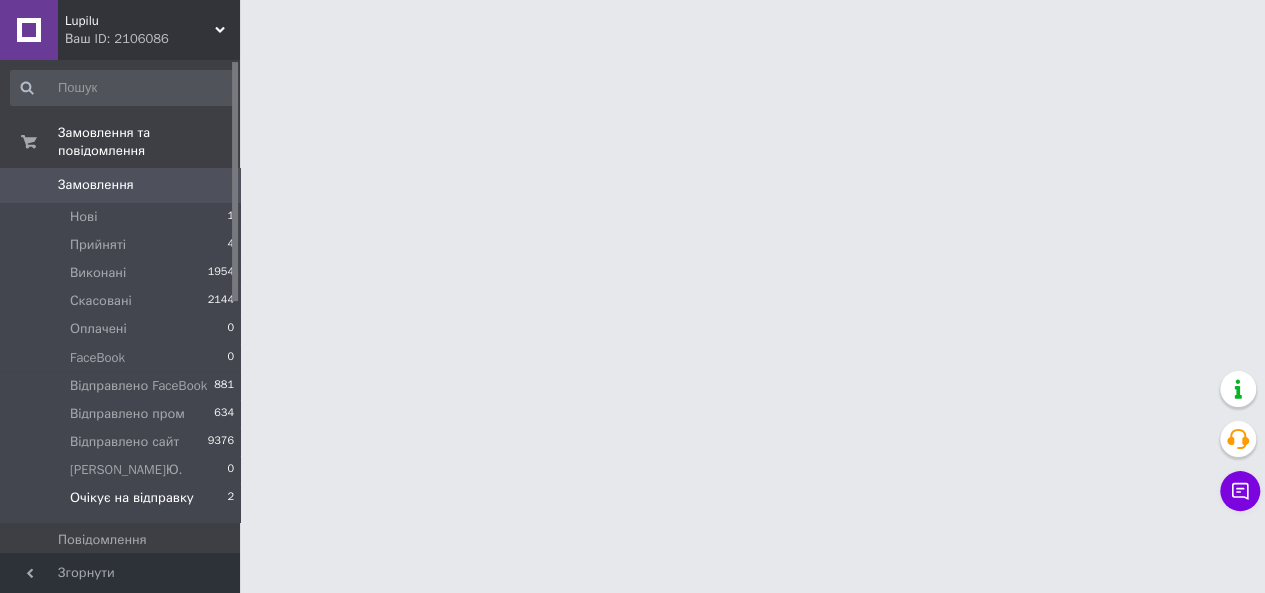 scroll, scrollTop: 0, scrollLeft: 0, axis: both 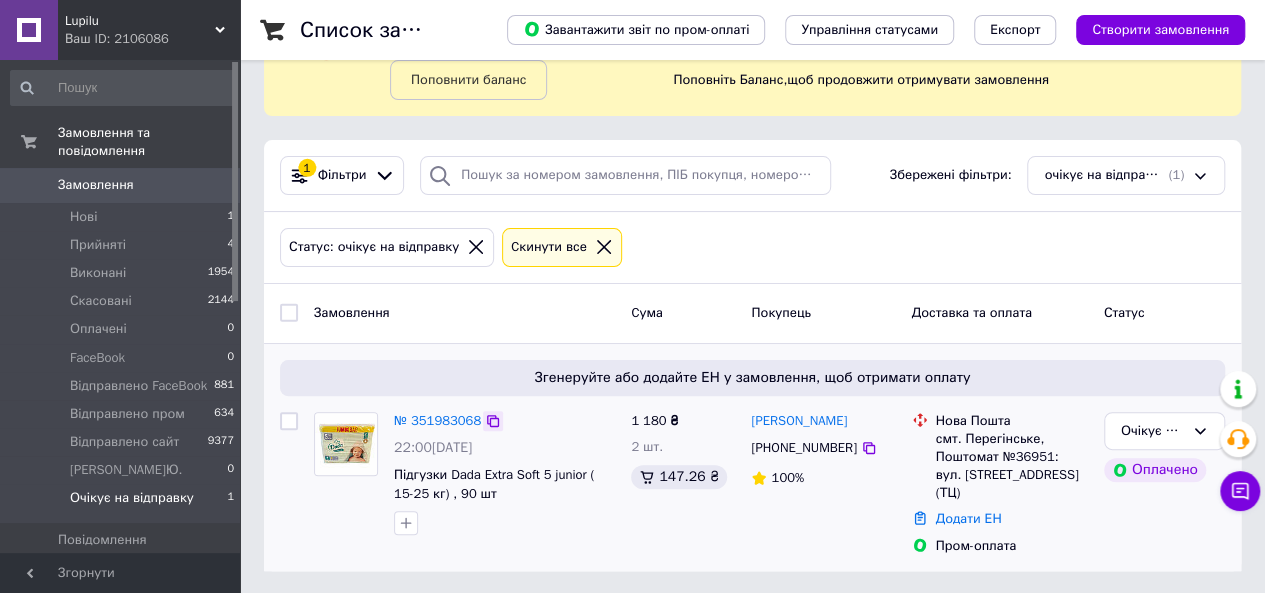 click 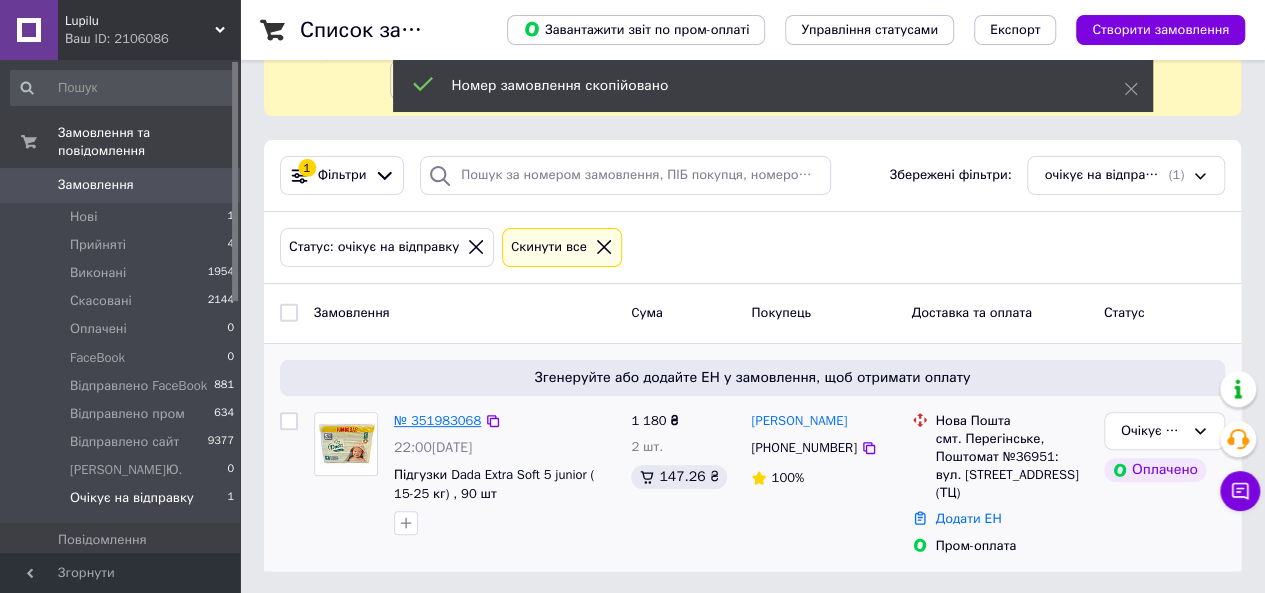 click on "№ 351983068" at bounding box center (437, 420) 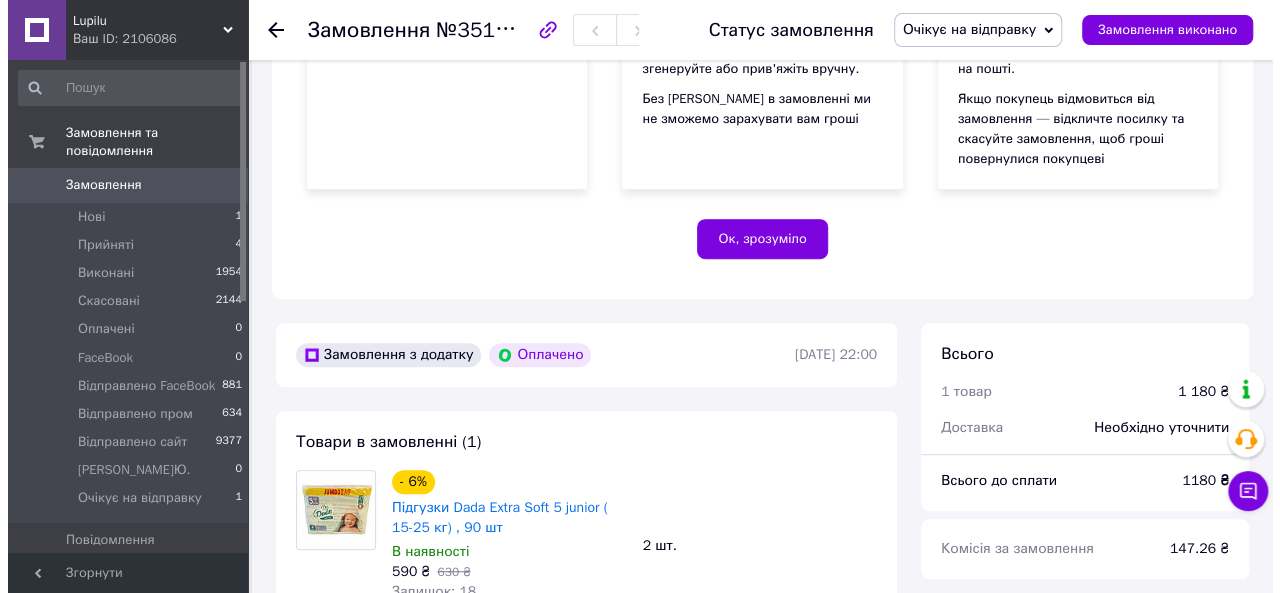scroll, scrollTop: 758, scrollLeft: 0, axis: vertical 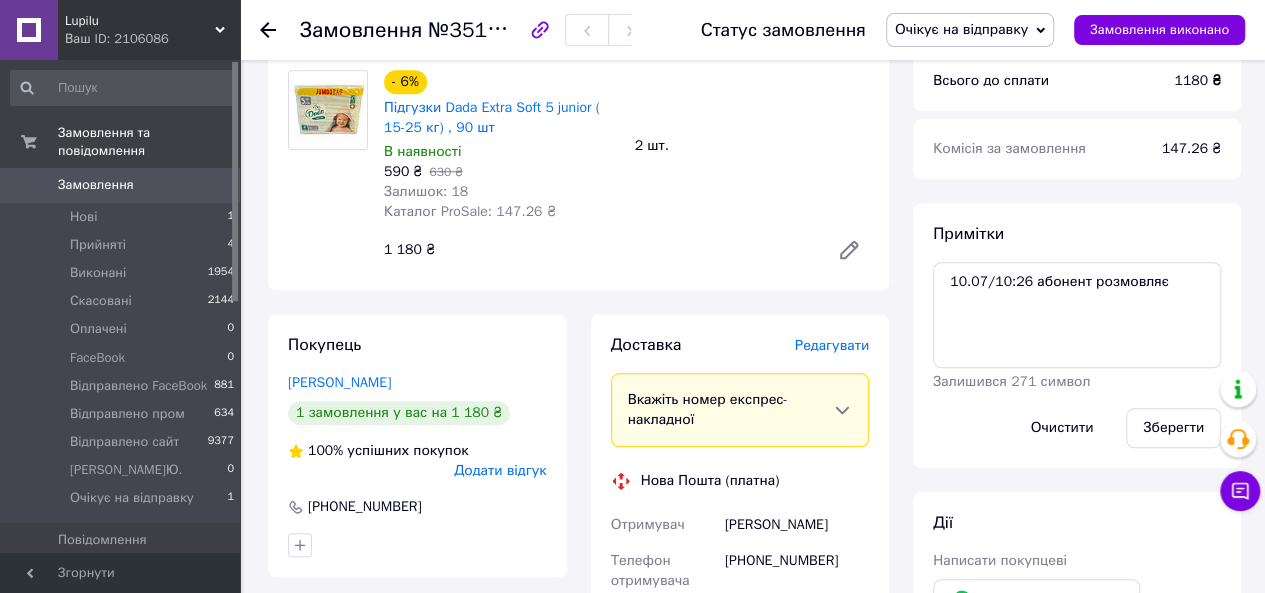 click on "Редагувати" at bounding box center (832, 345) 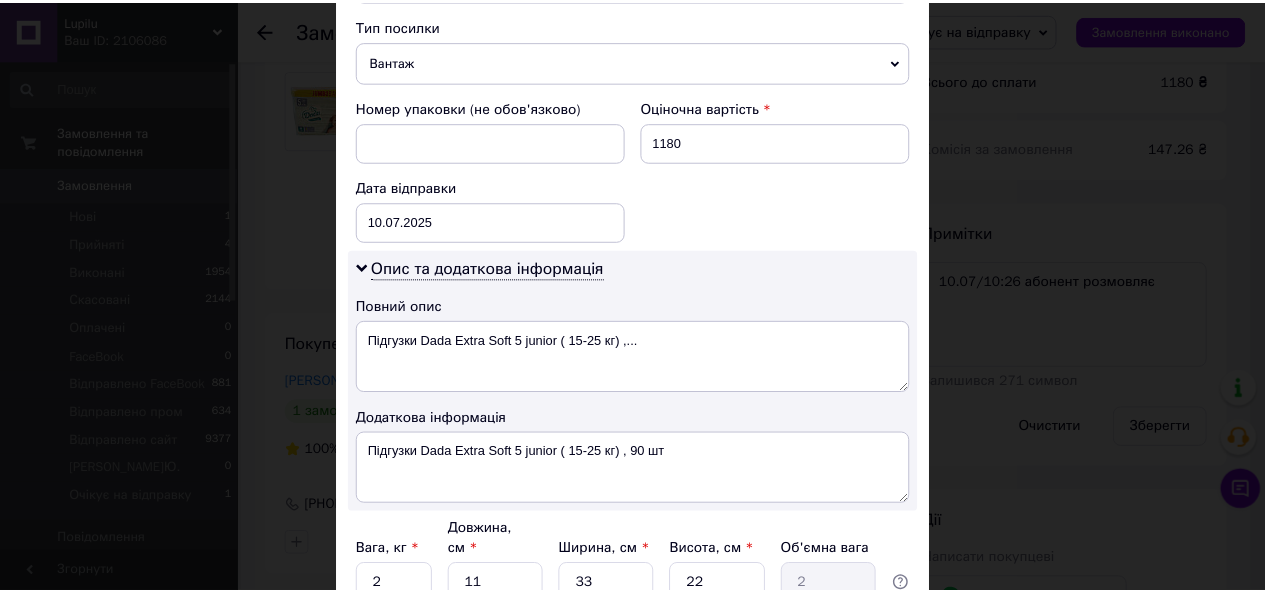 scroll, scrollTop: 948, scrollLeft: 0, axis: vertical 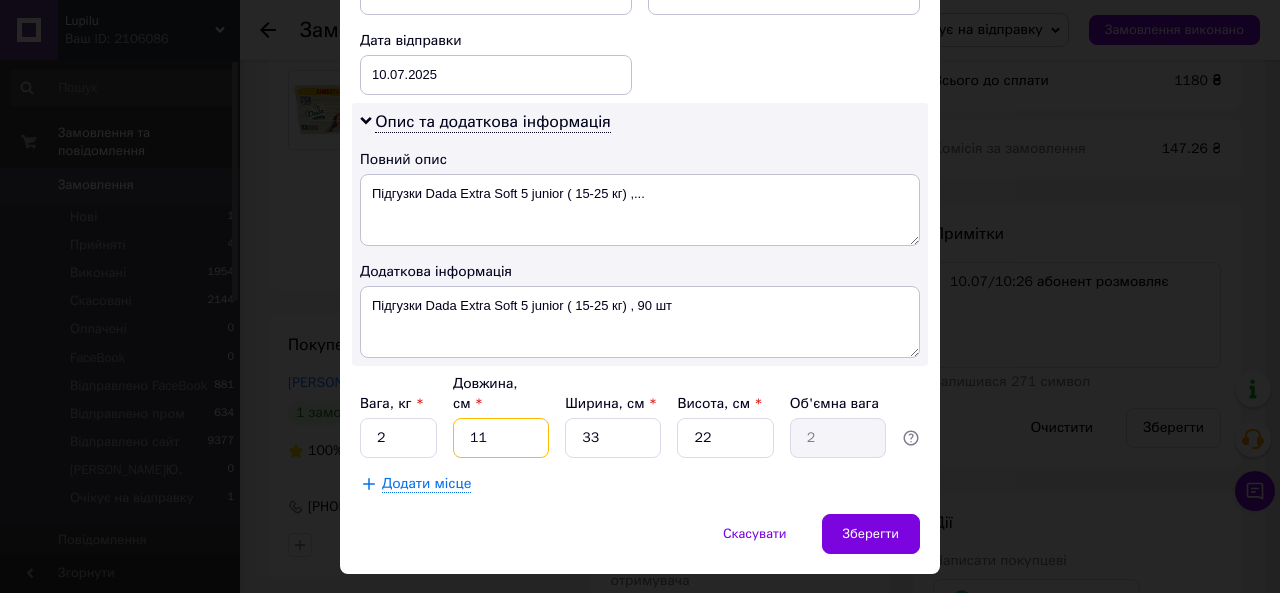 click on "11" at bounding box center [501, 438] 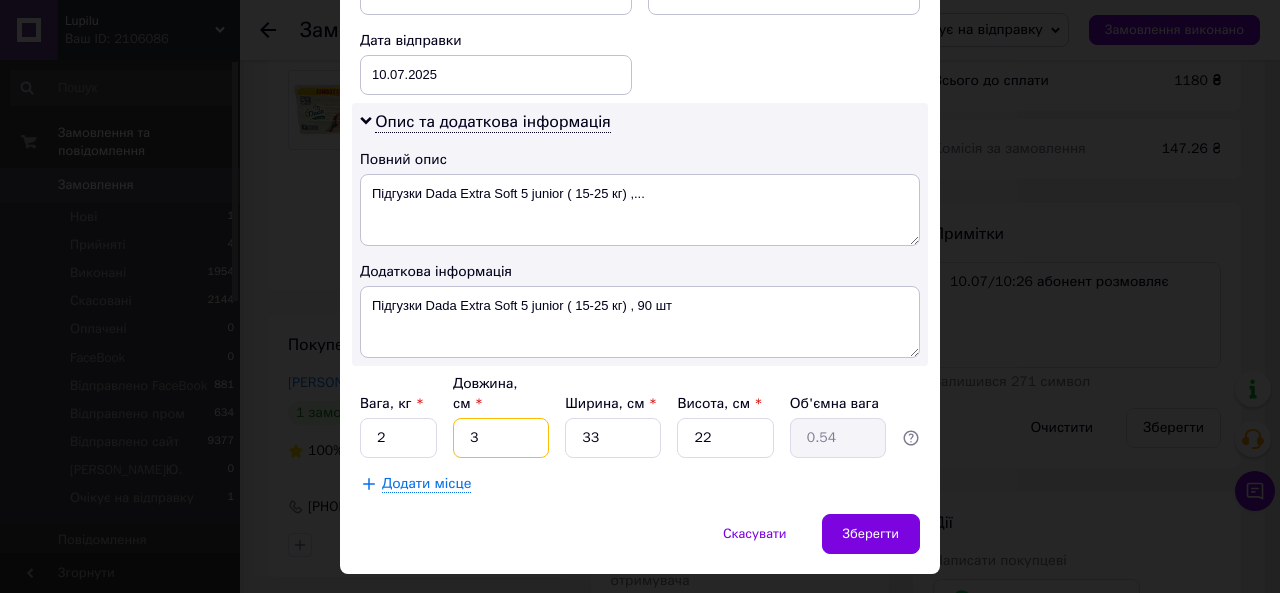 type on "37" 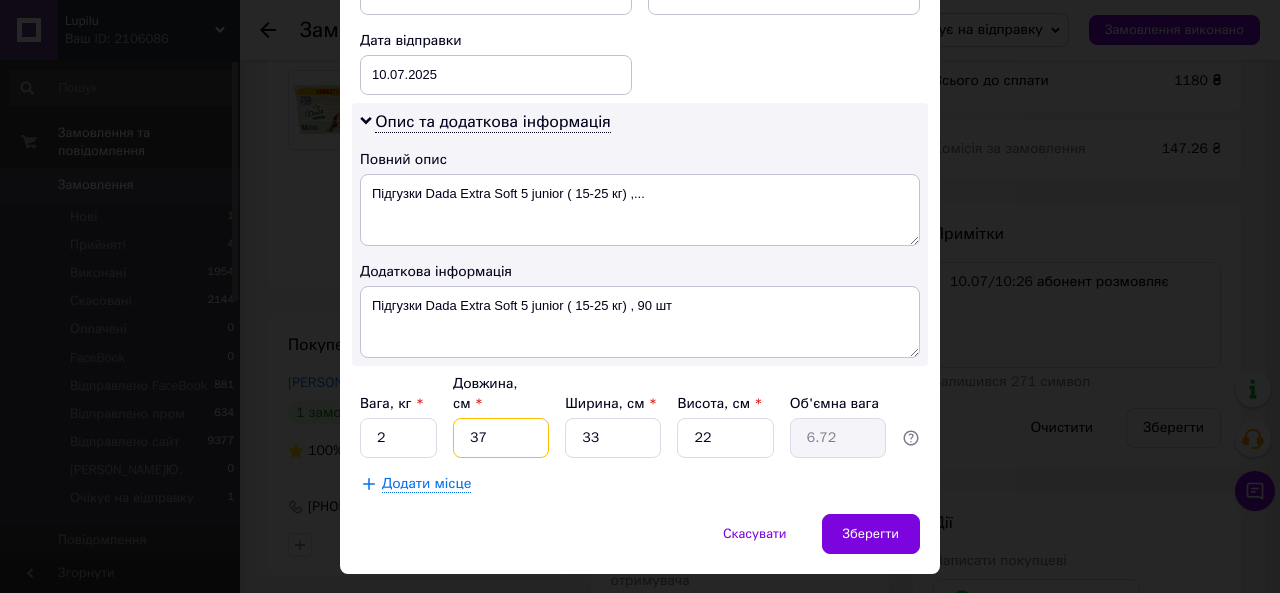 type on "37" 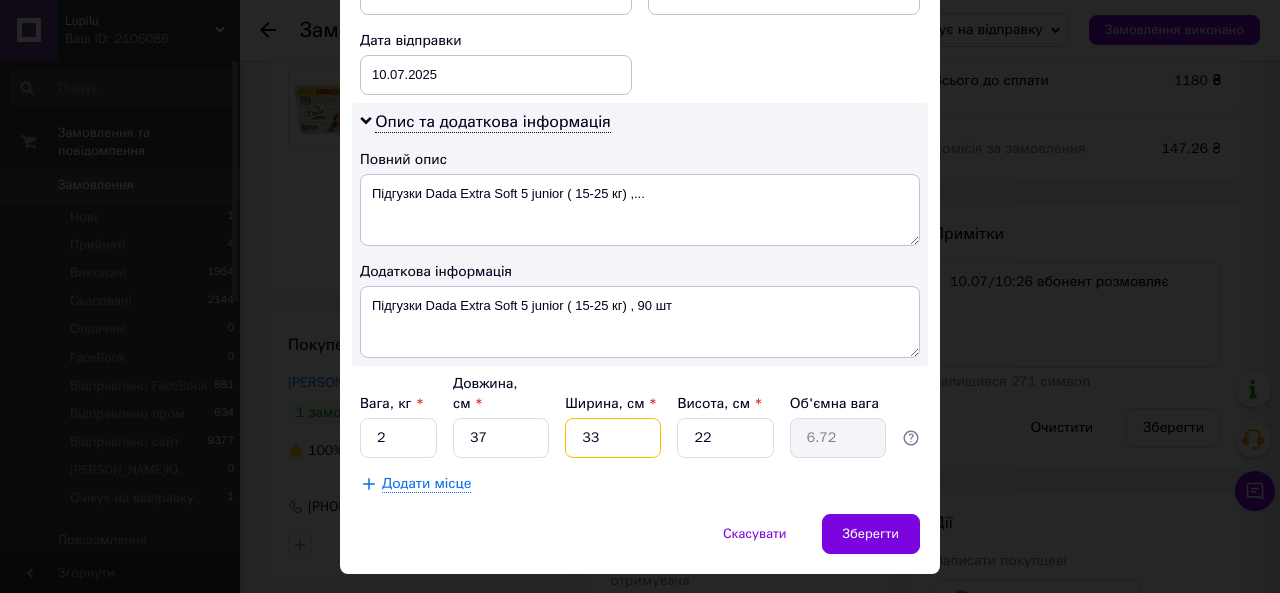 click on "33" at bounding box center [613, 438] 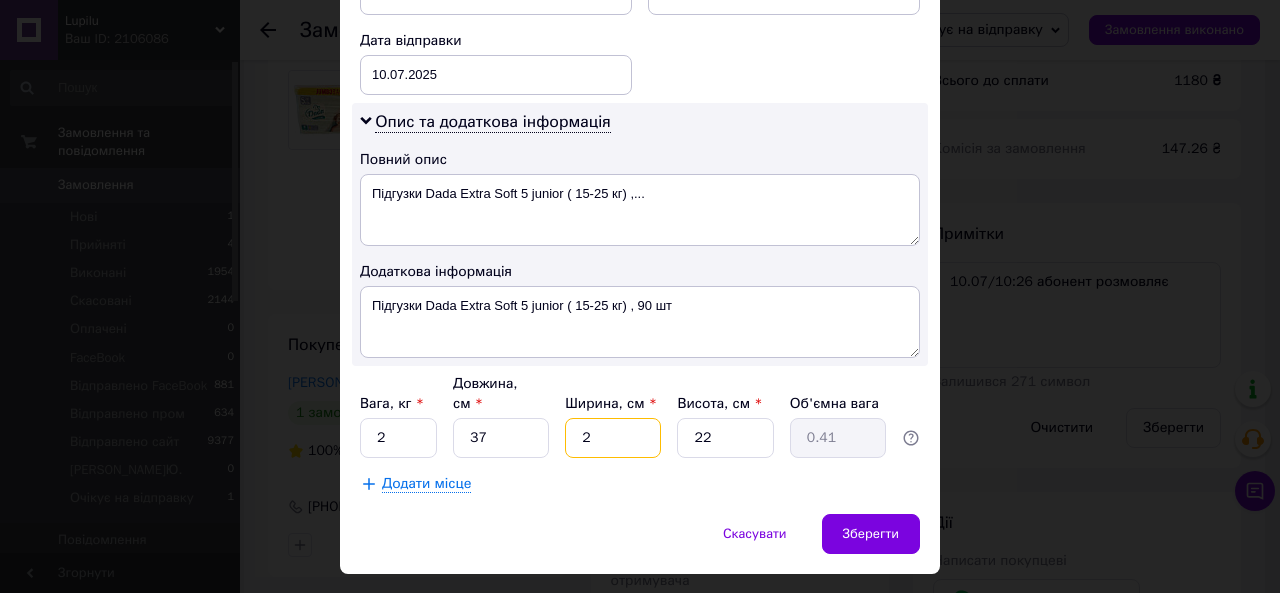 type on "27" 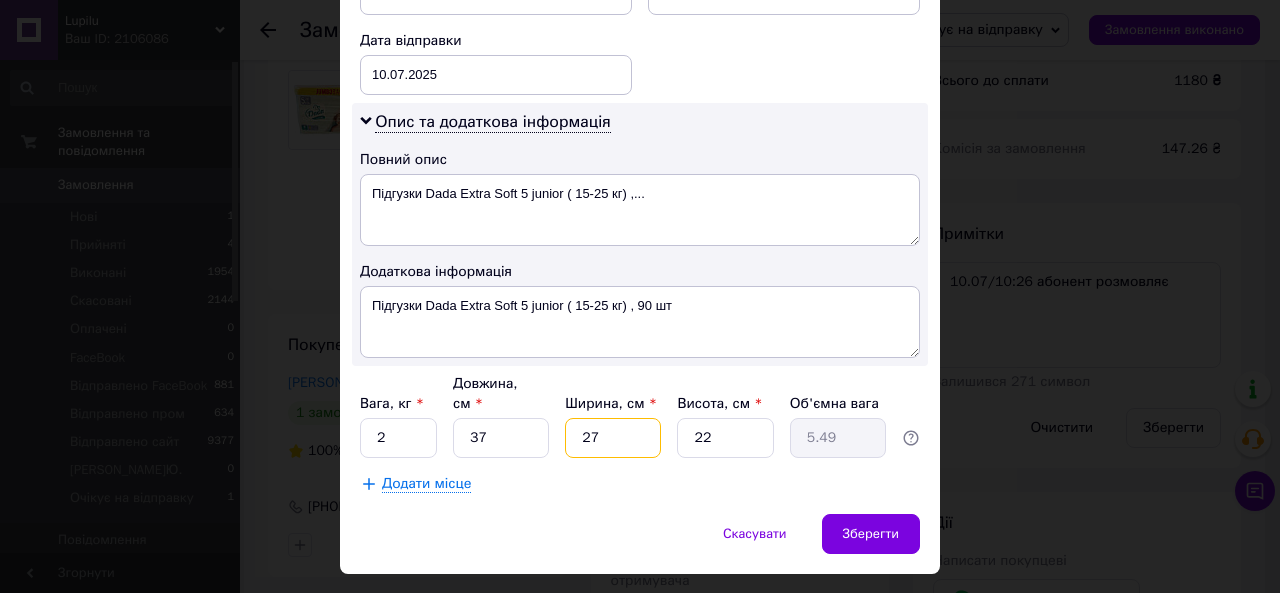 type on "27" 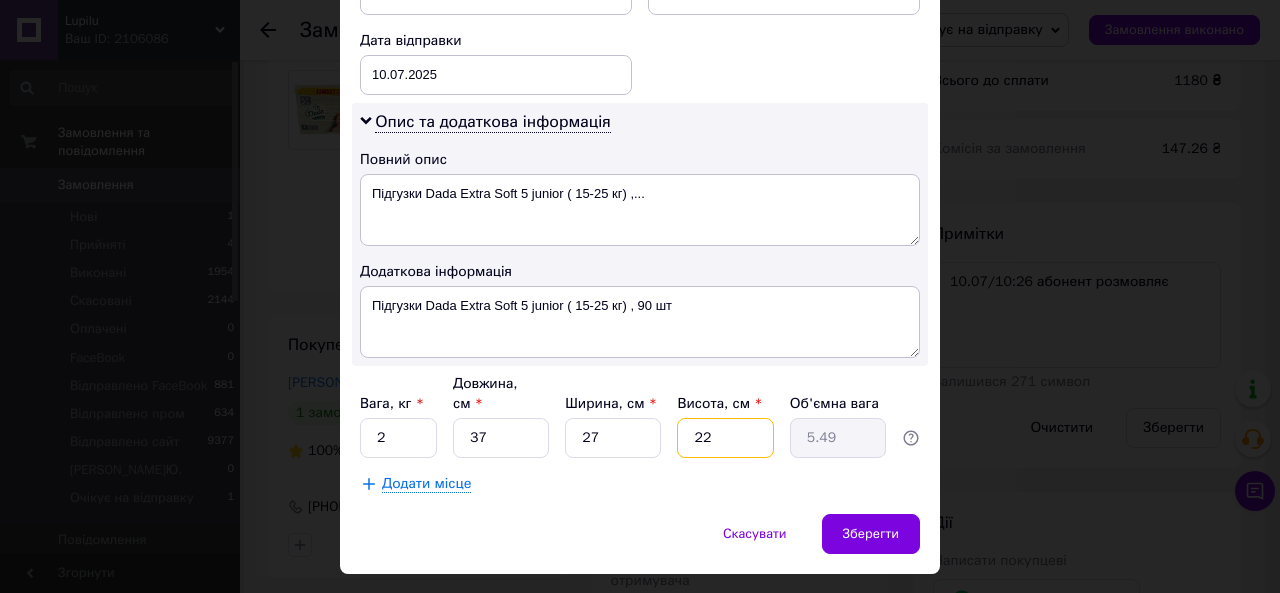 click on "22" at bounding box center (725, 438) 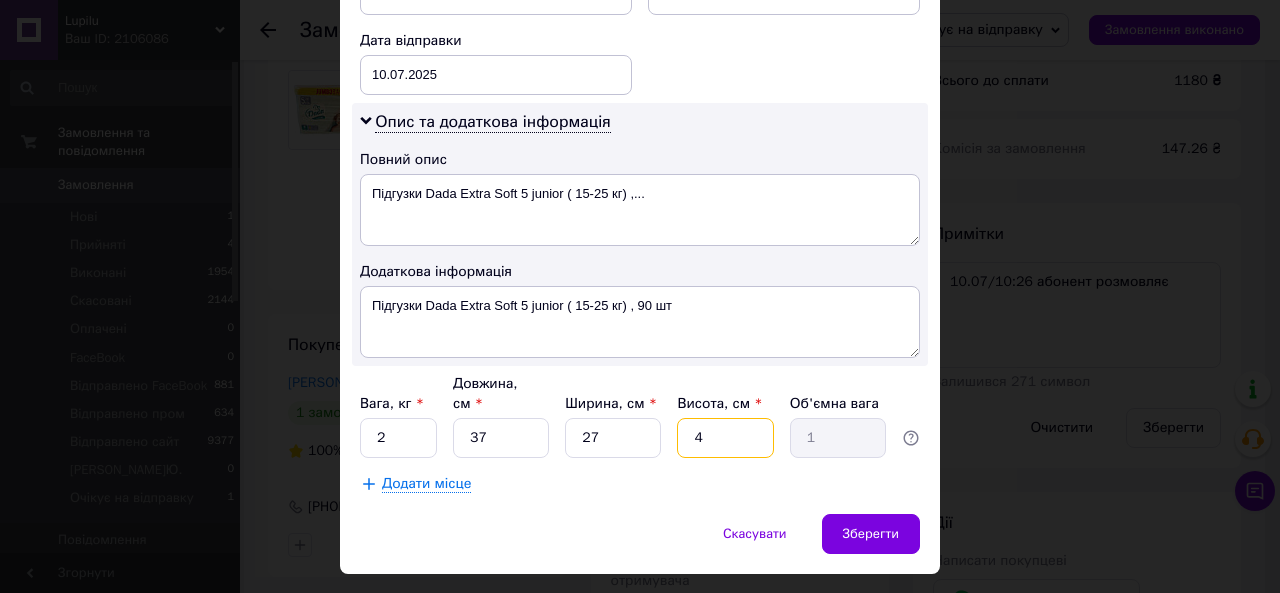 type on "45" 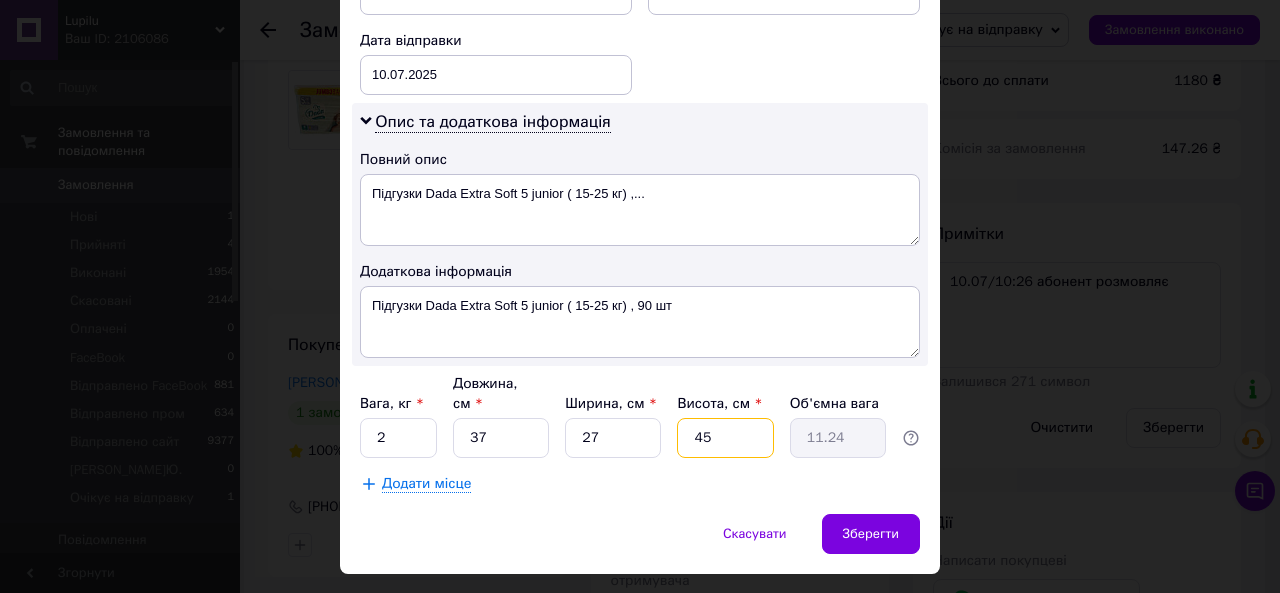 type on "45" 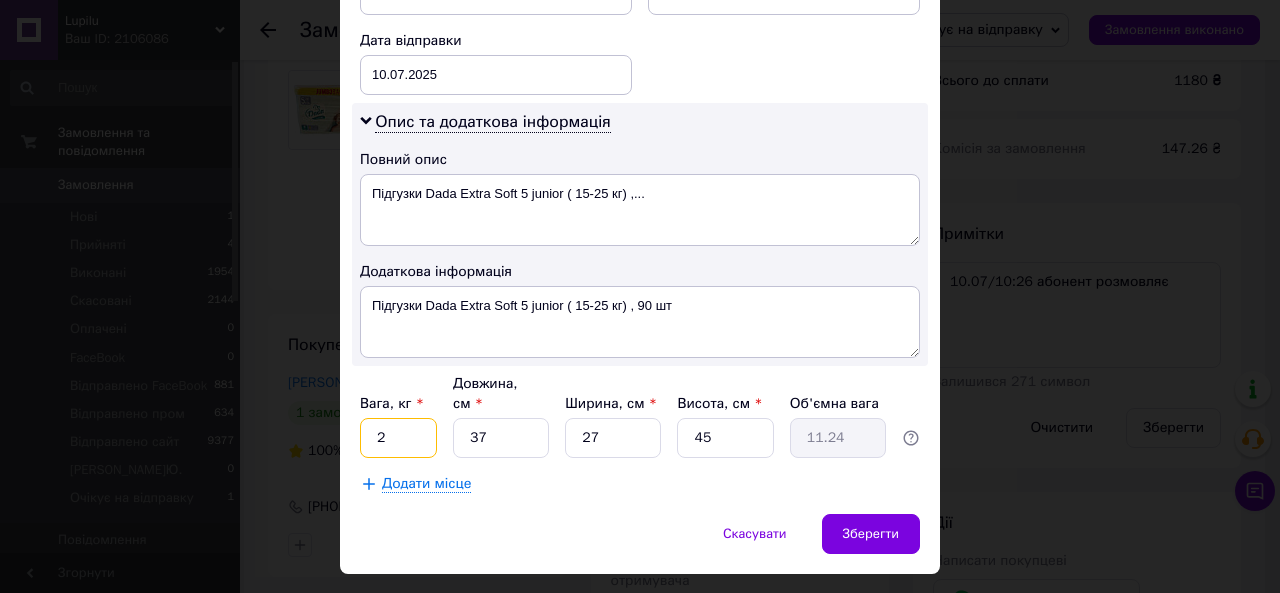 click on "2" at bounding box center [398, 438] 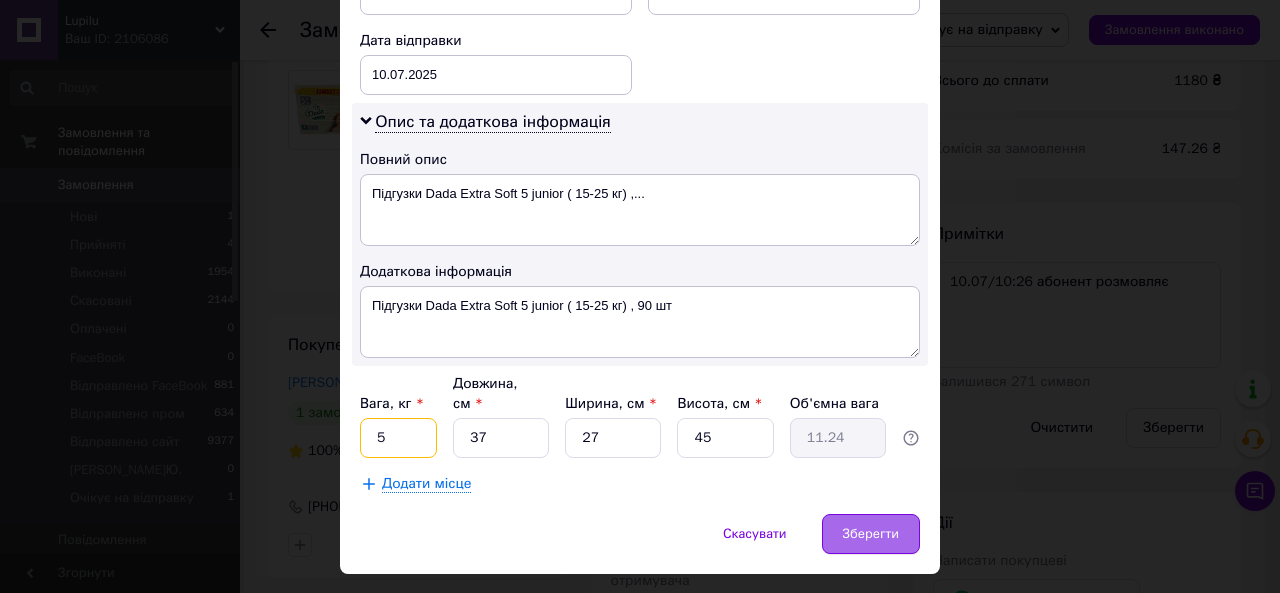 type on "5" 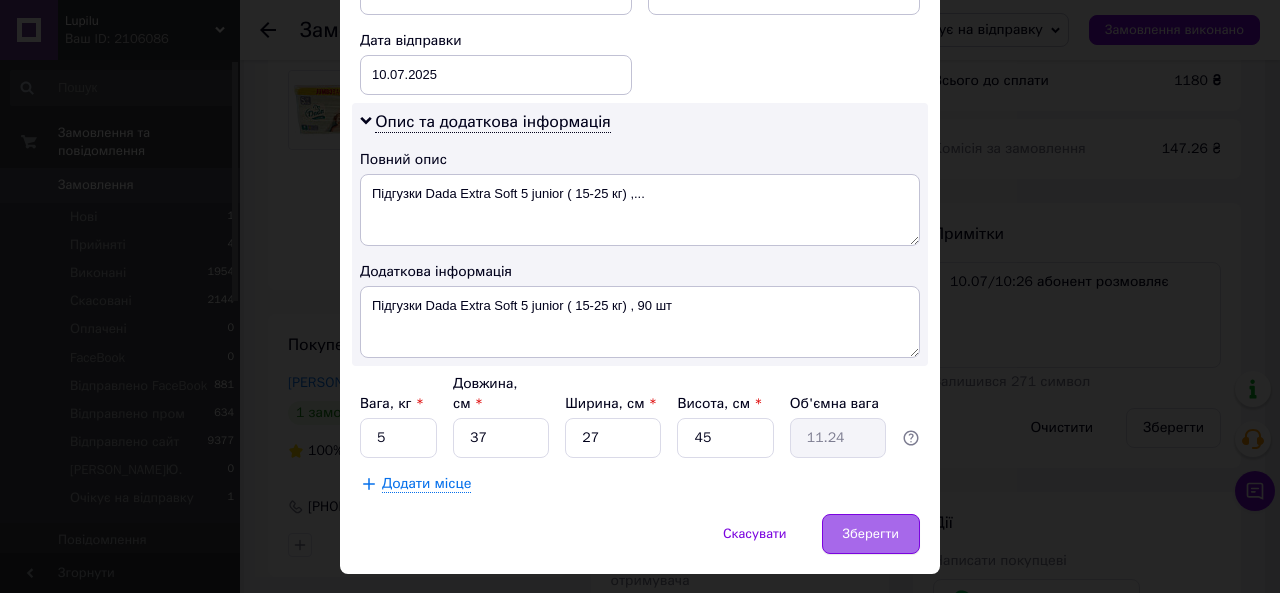 click on "Зберегти" at bounding box center (871, 534) 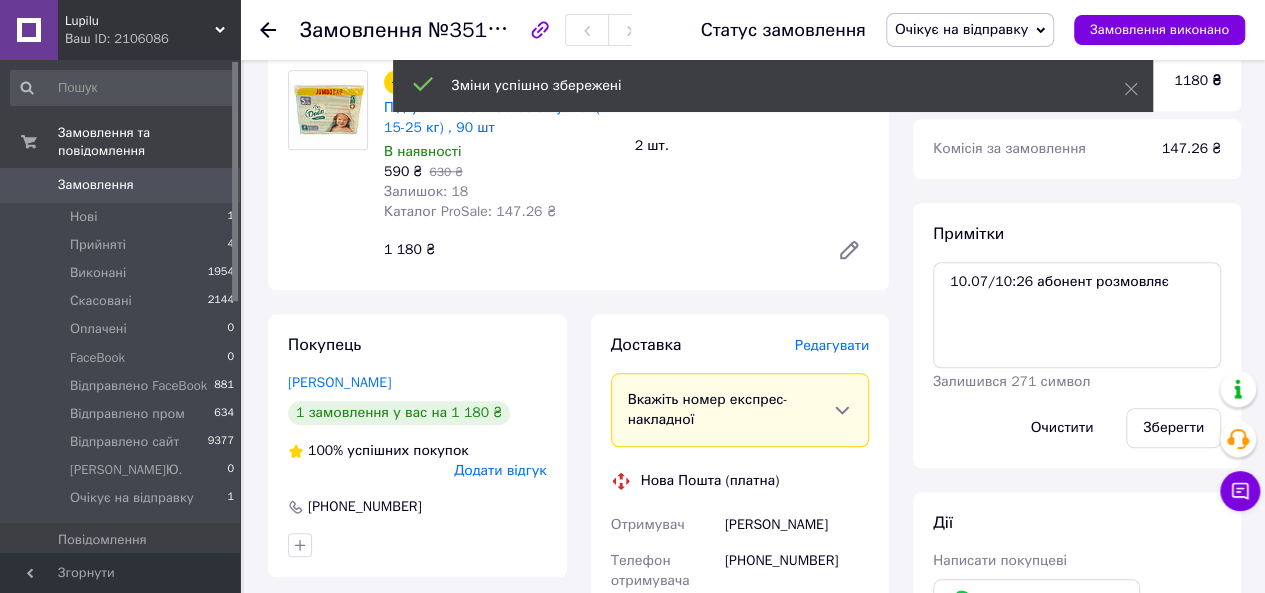 scroll, scrollTop: 1458, scrollLeft: 0, axis: vertical 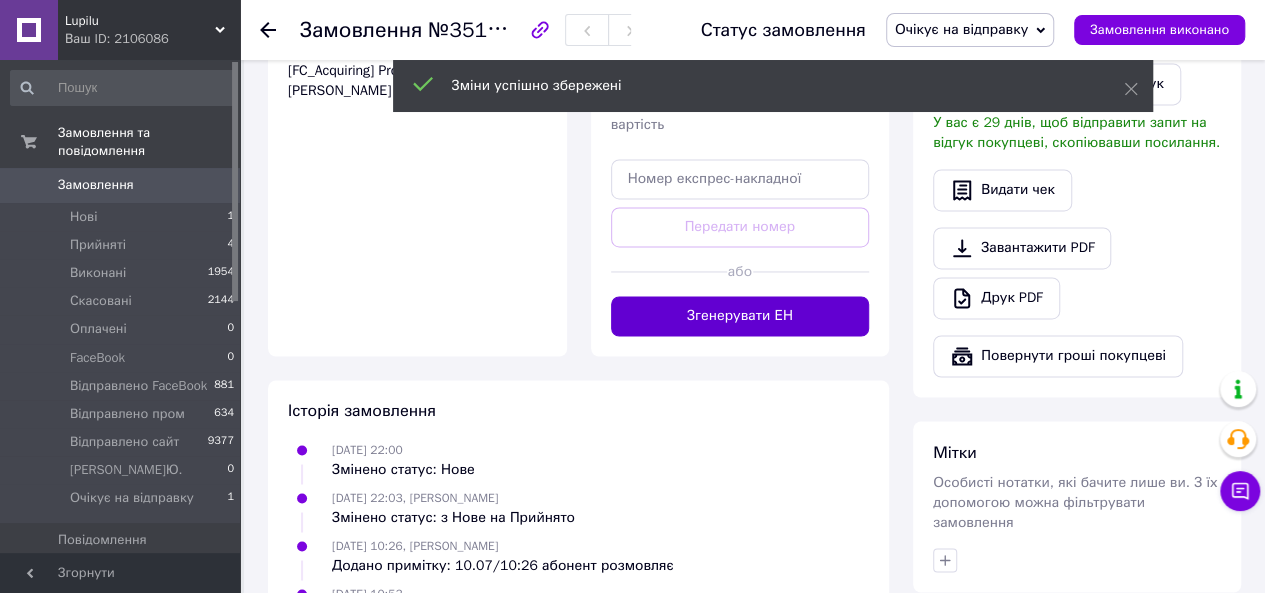click on "Згенерувати ЕН" at bounding box center (740, 316) 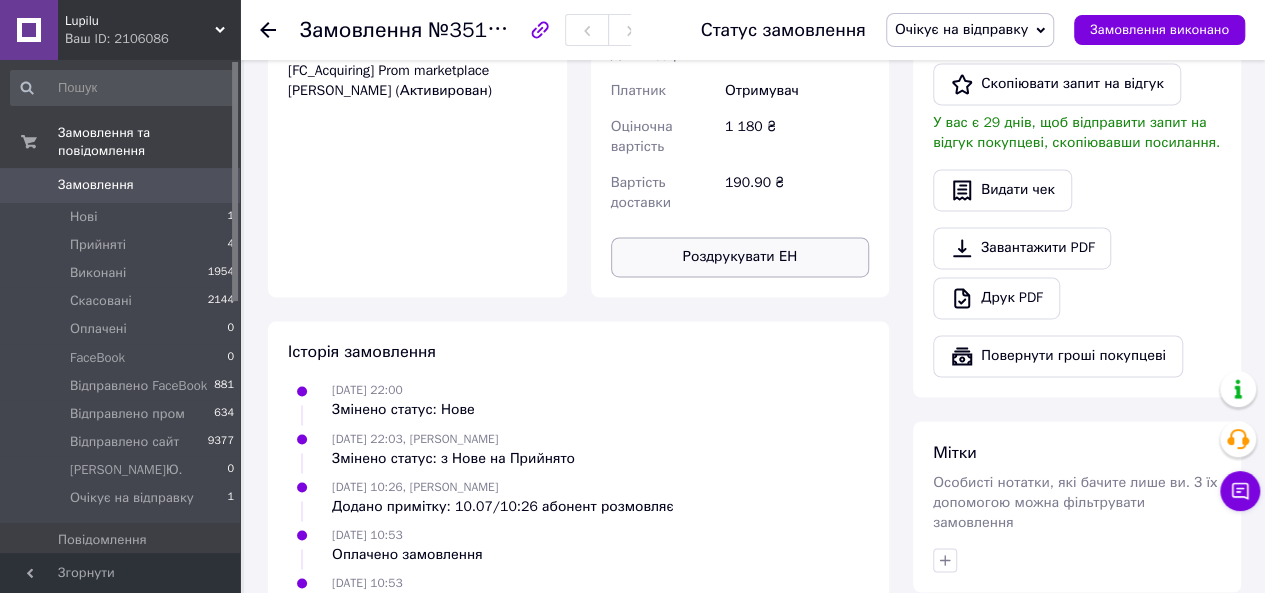 click on "Роздрукувати ЕН" at bounding box center (740, 257) 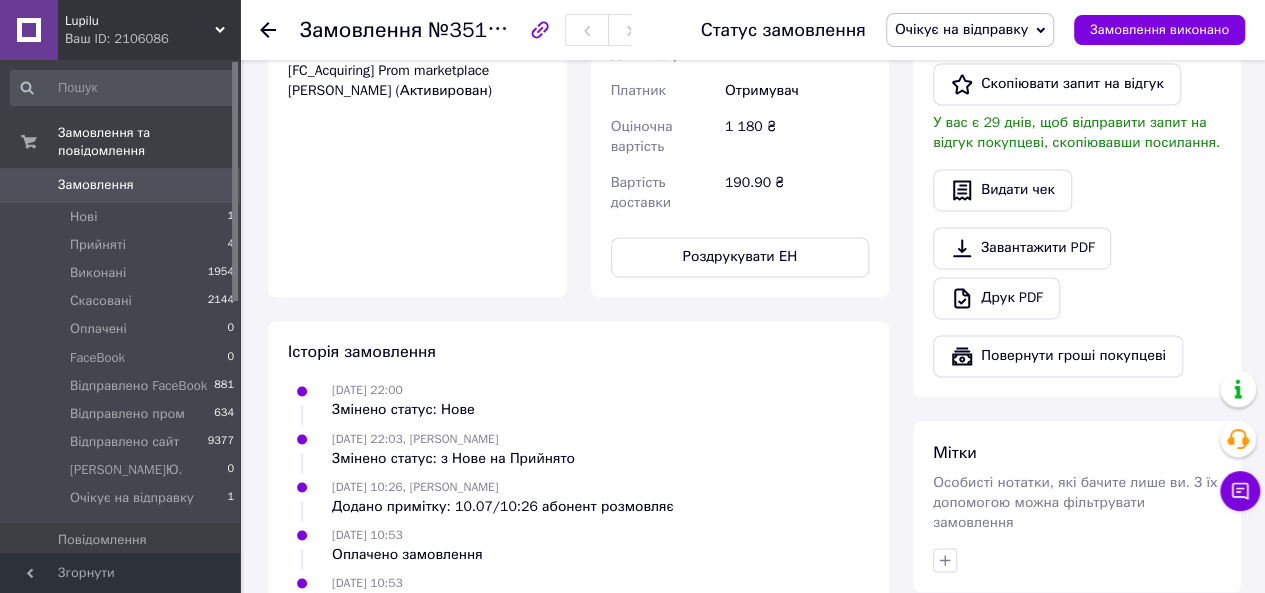 click on "Очікує на відправку" at bounding box center (961, 29) 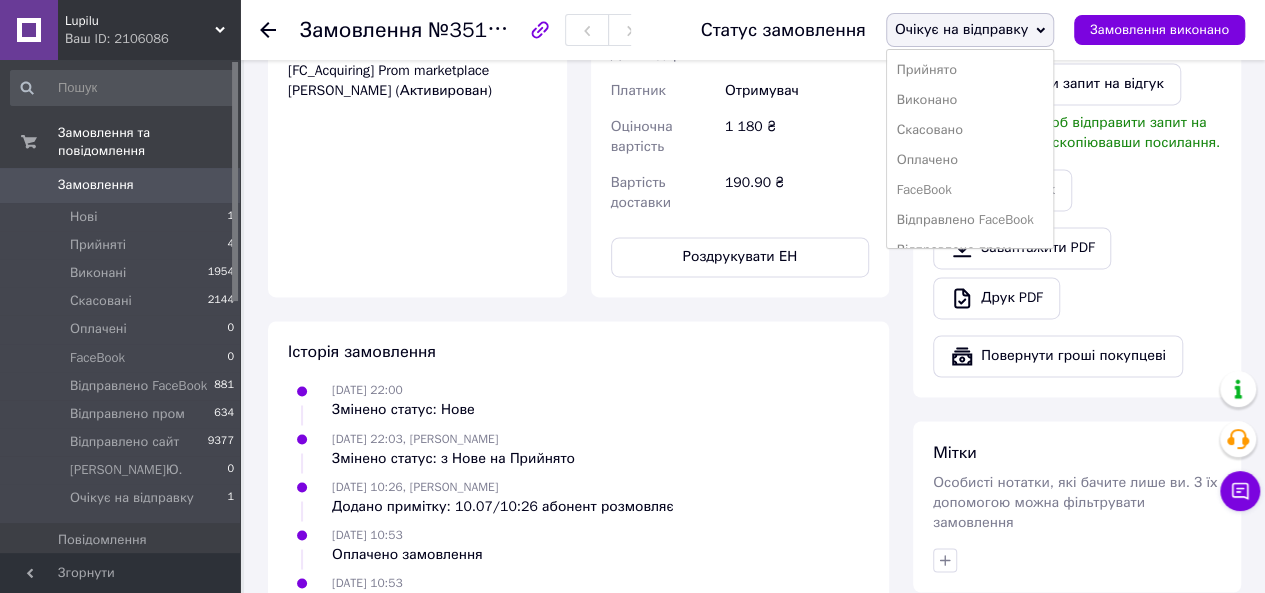 scroll, scrollTop: 81, scrollLeft: 0, axis: vertical 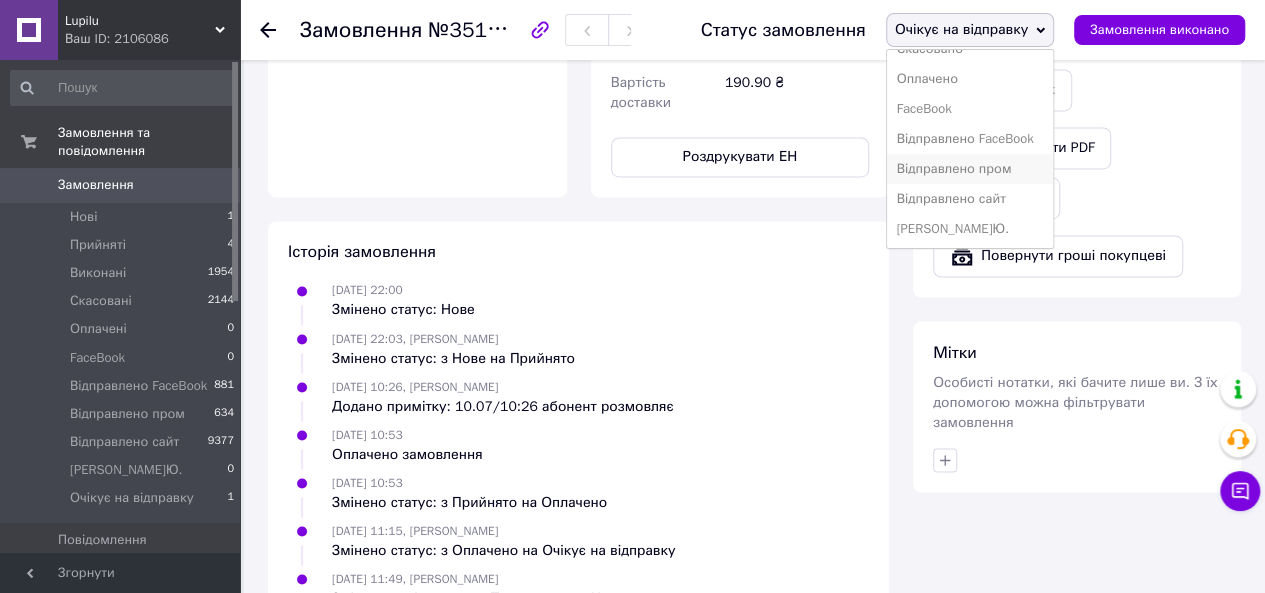click on "Відправлено пром" at bounding box center (970, 169) 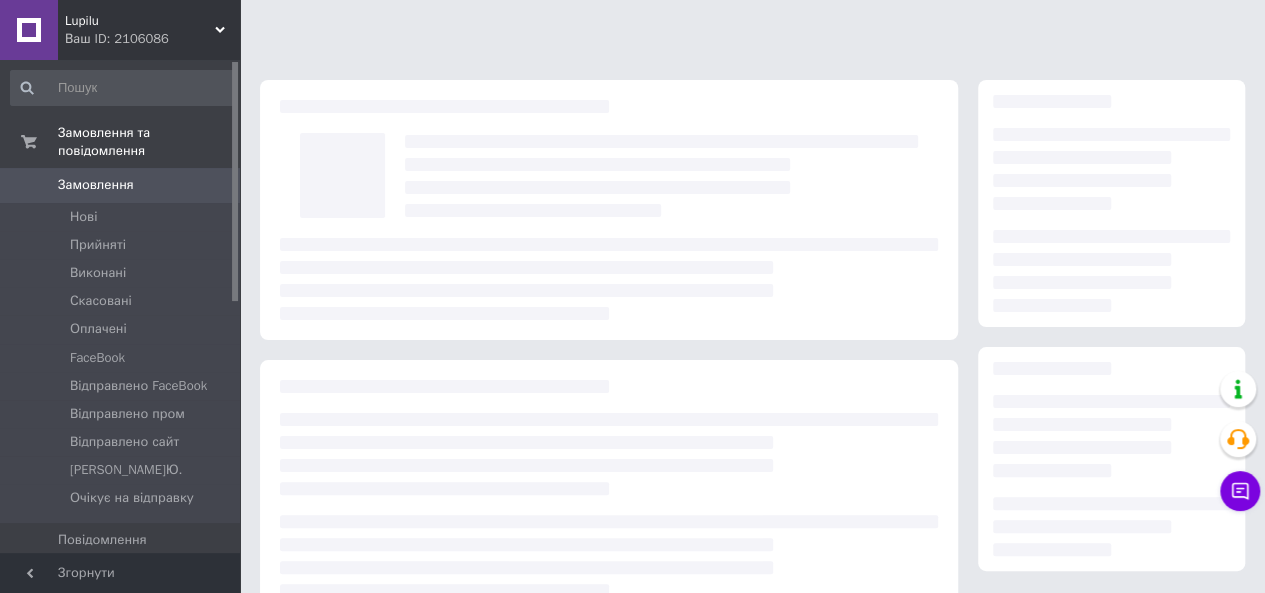 scroll, scrollTop: 320, scrollLeft: 0, axis: vertical 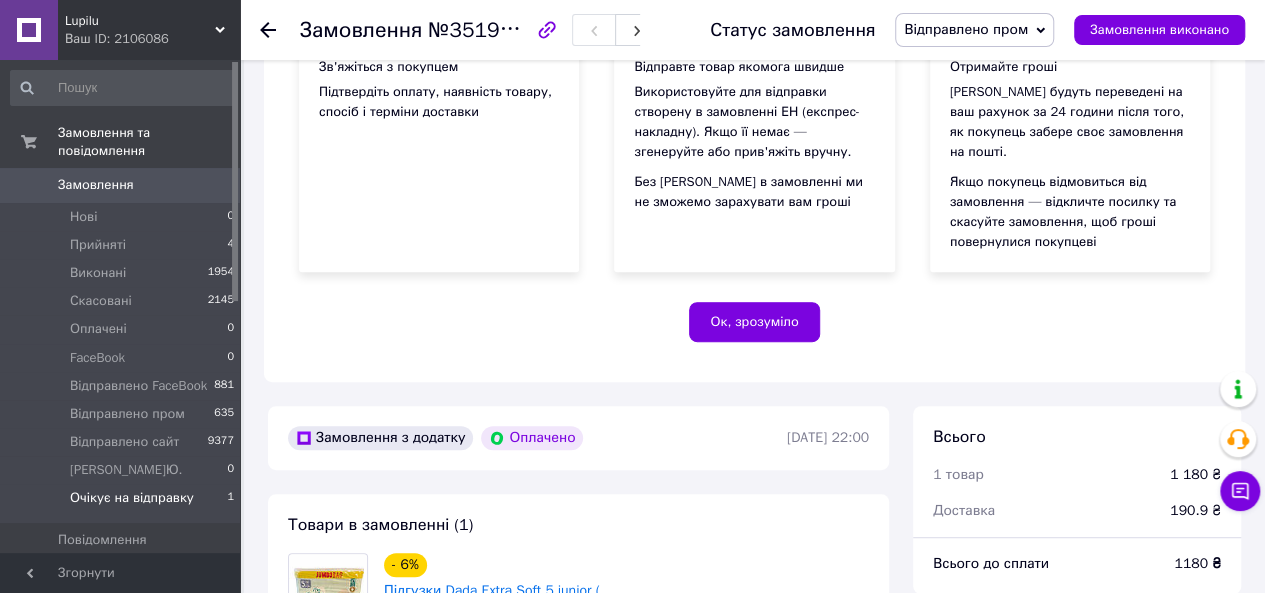 click on "Очікує на відправку 1" at bounding box center (123, 503) 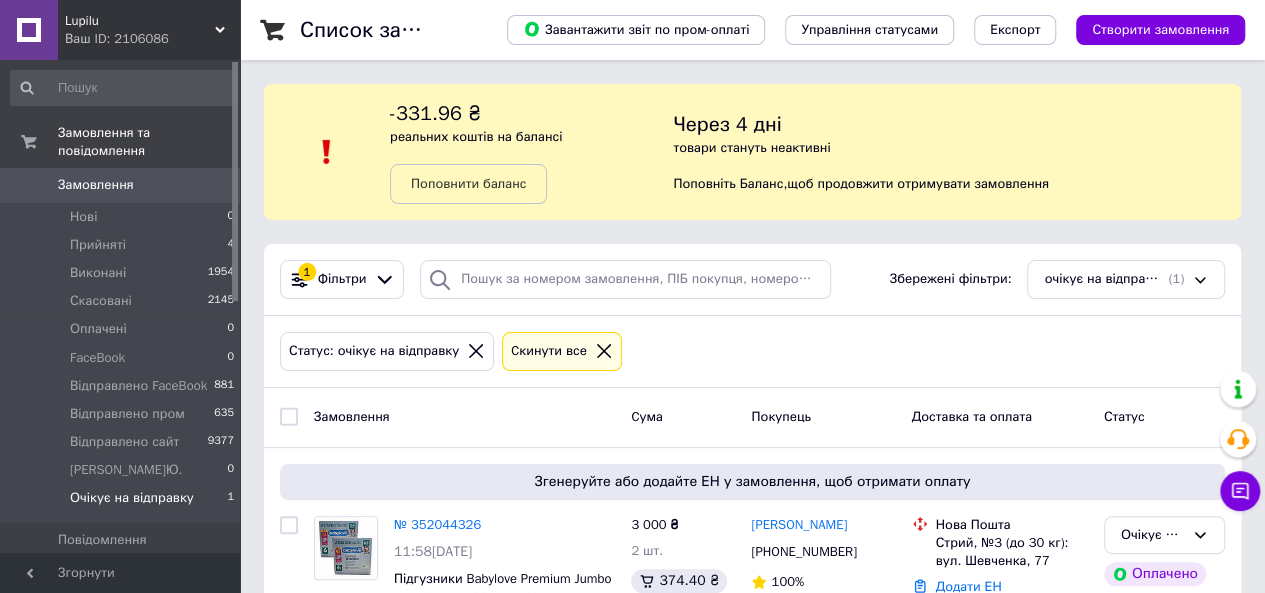 scroll, scrollTop: 84, scrollLeft: 0, axis: vertical 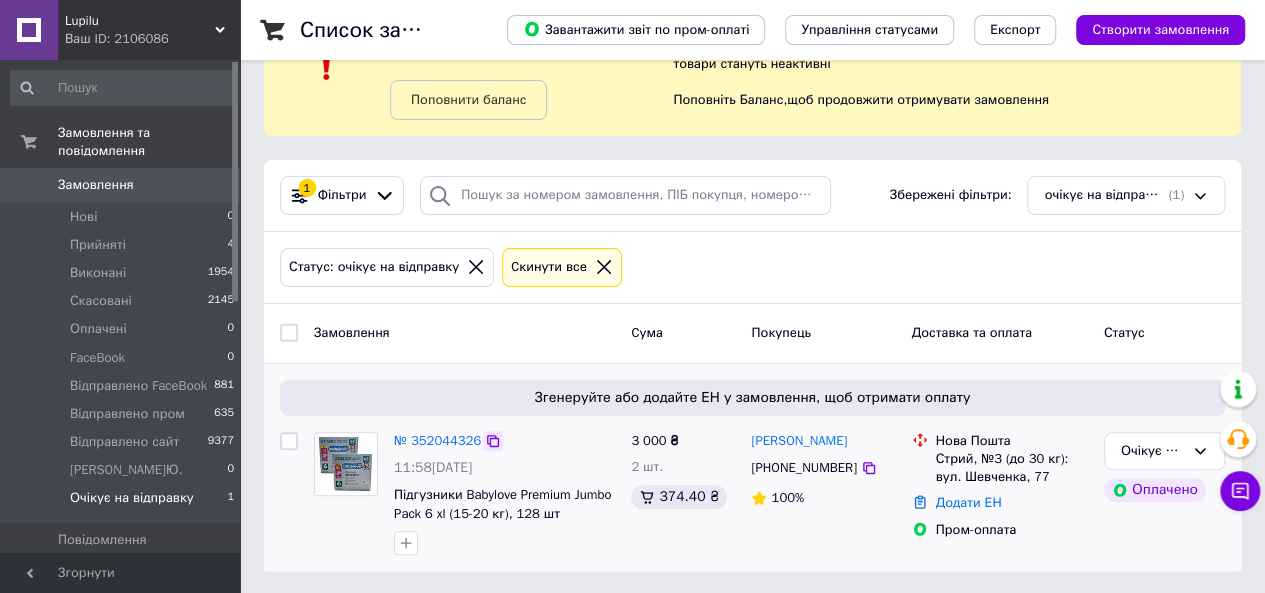 click 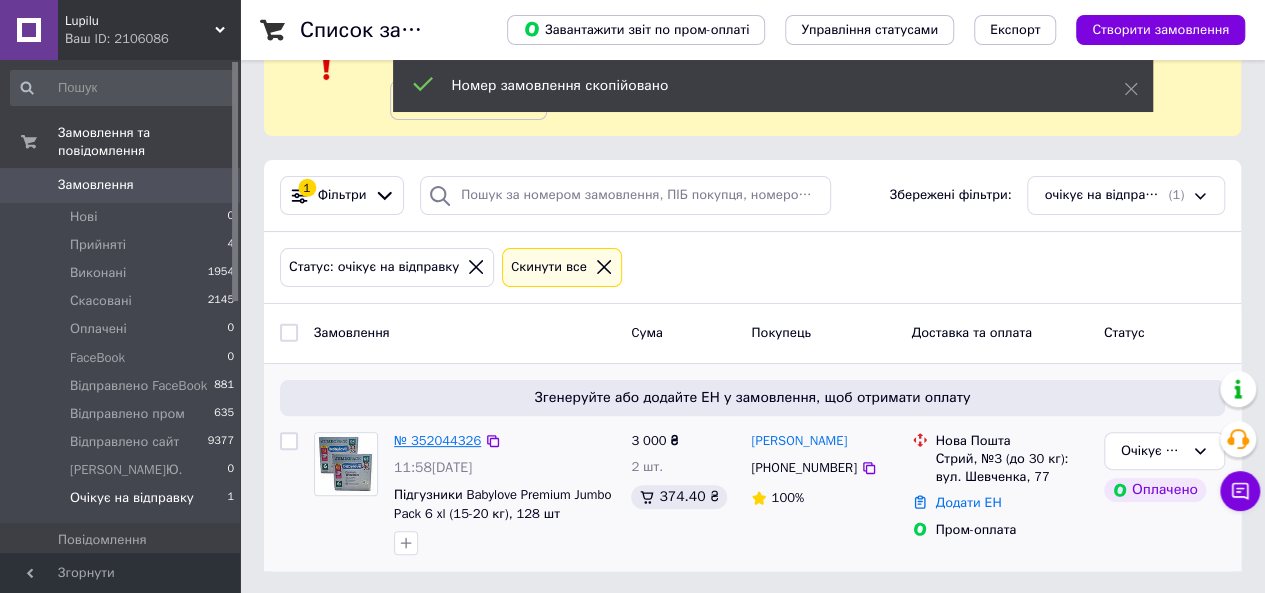 click on "№ 352044326" at bounding box center [437, 440] 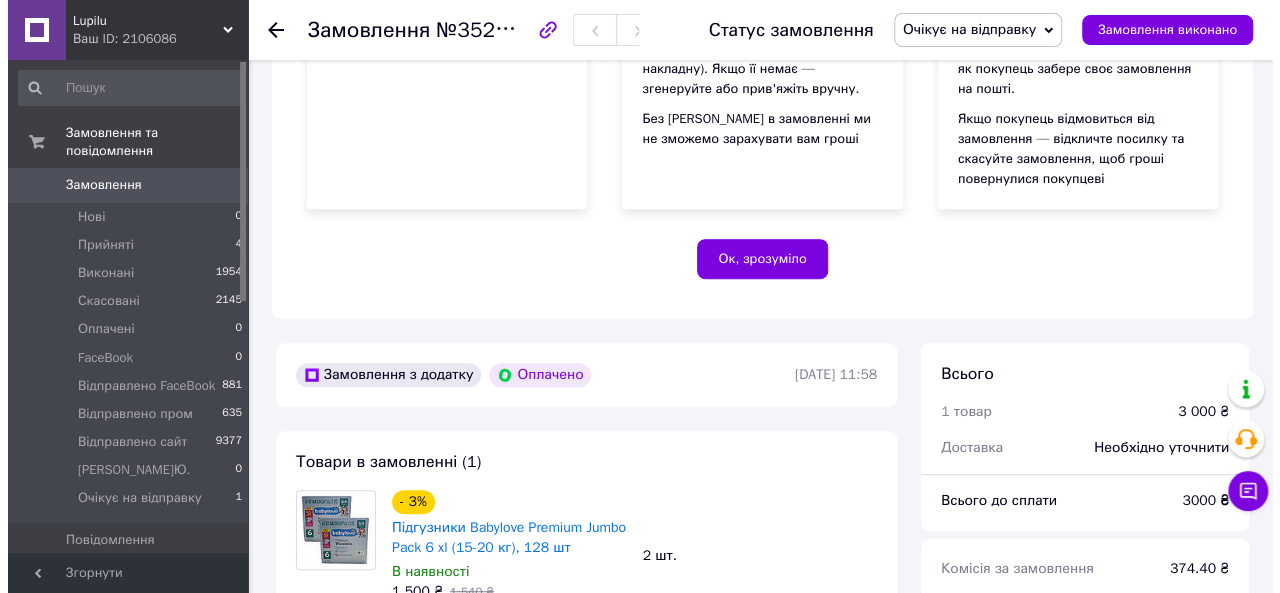 scroll, scrollTop: 738, scrollLeft: 0, axis: vertical 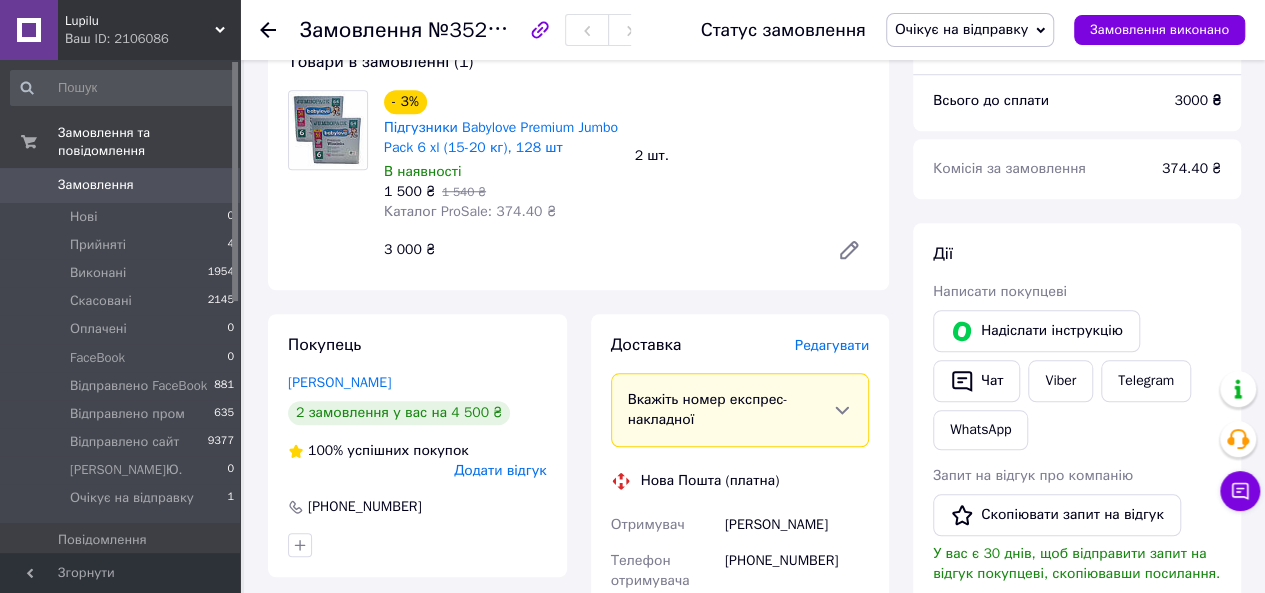 click on "Редагувати" at bounding box center (832, 345) 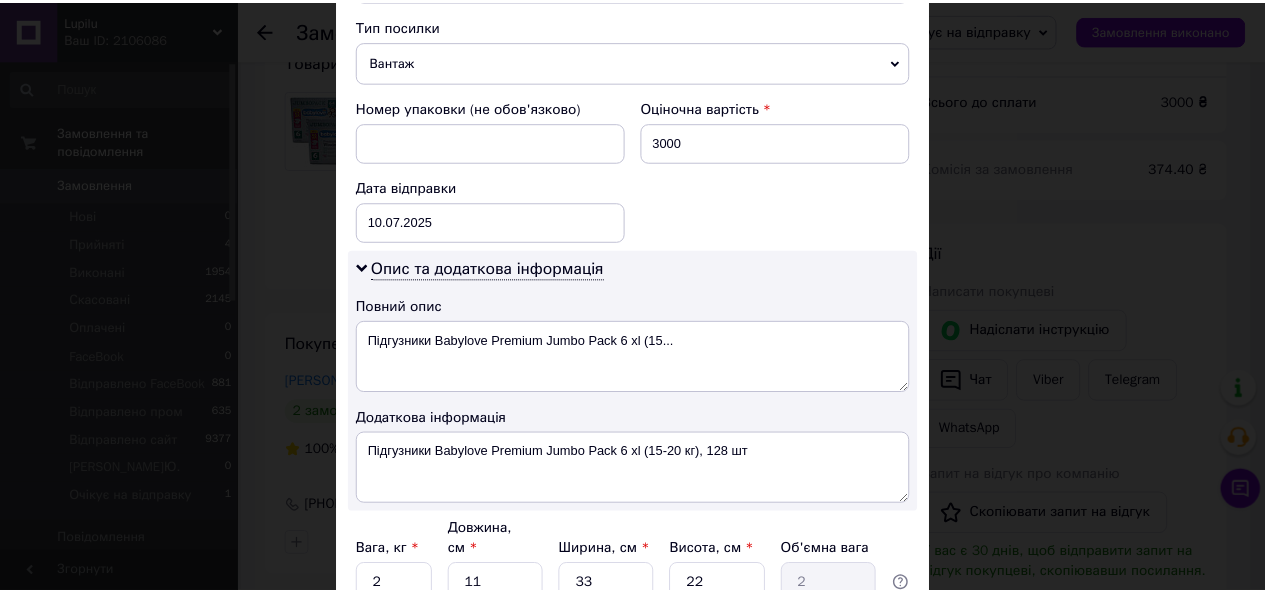 scroll, scrollTop: 948, scrollLeft: 0, axis: vertical 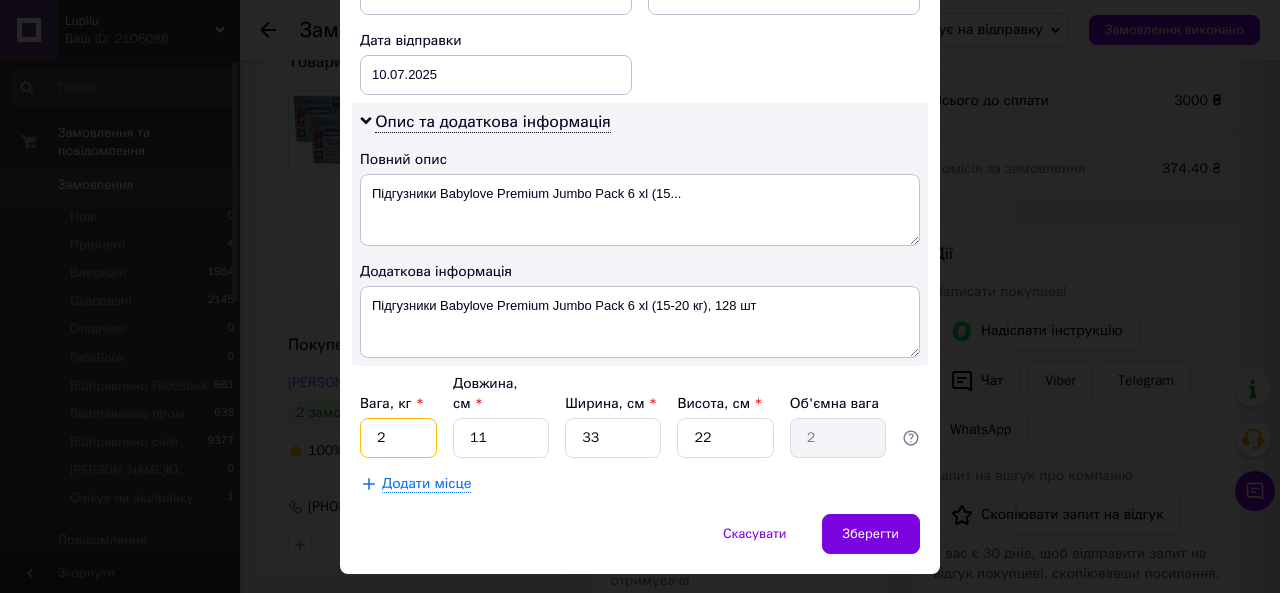 click on "2" at bounding box center [398, 438] 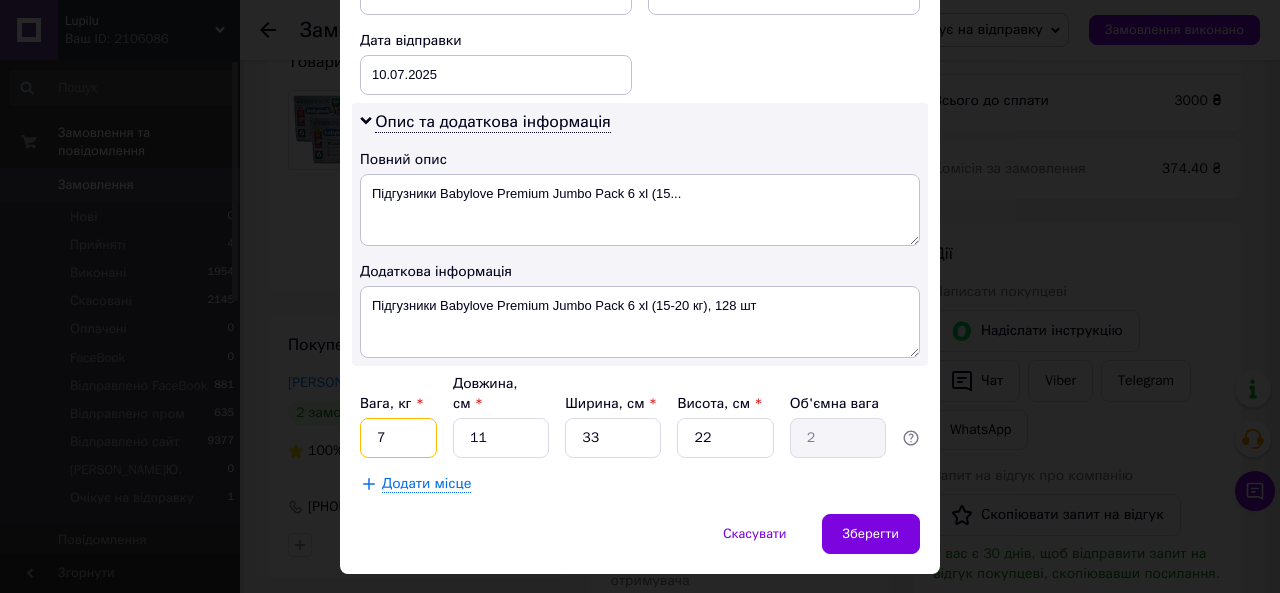 type on "7" 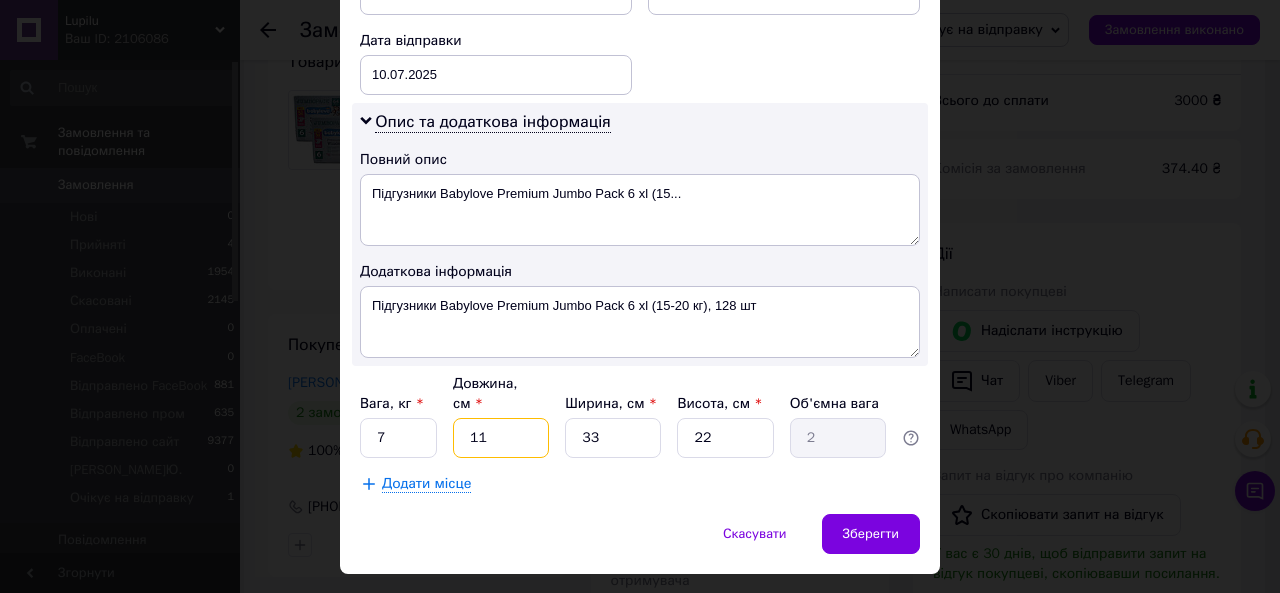click on "11" at bounding box center (501, 438) 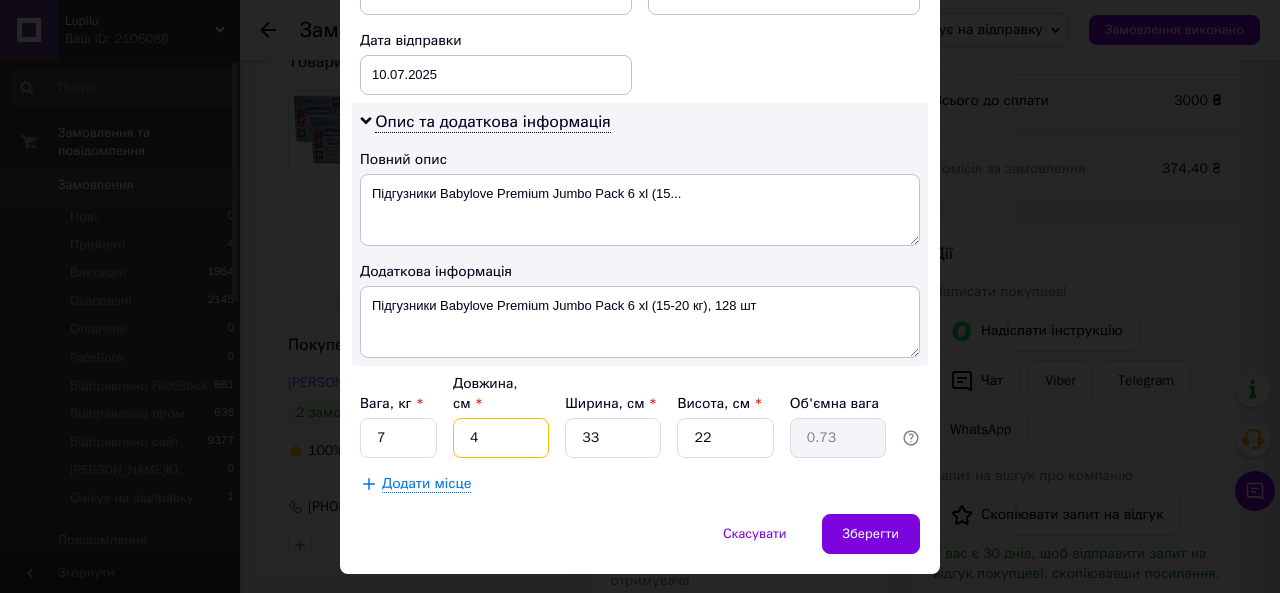 type on "40" 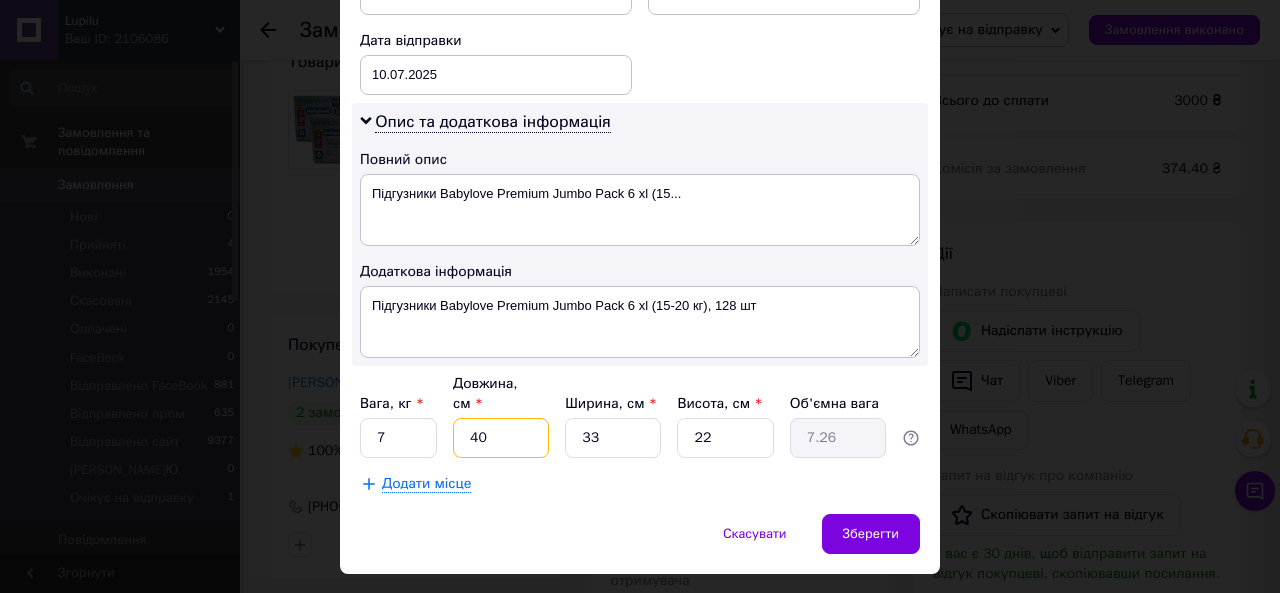 type on "40" 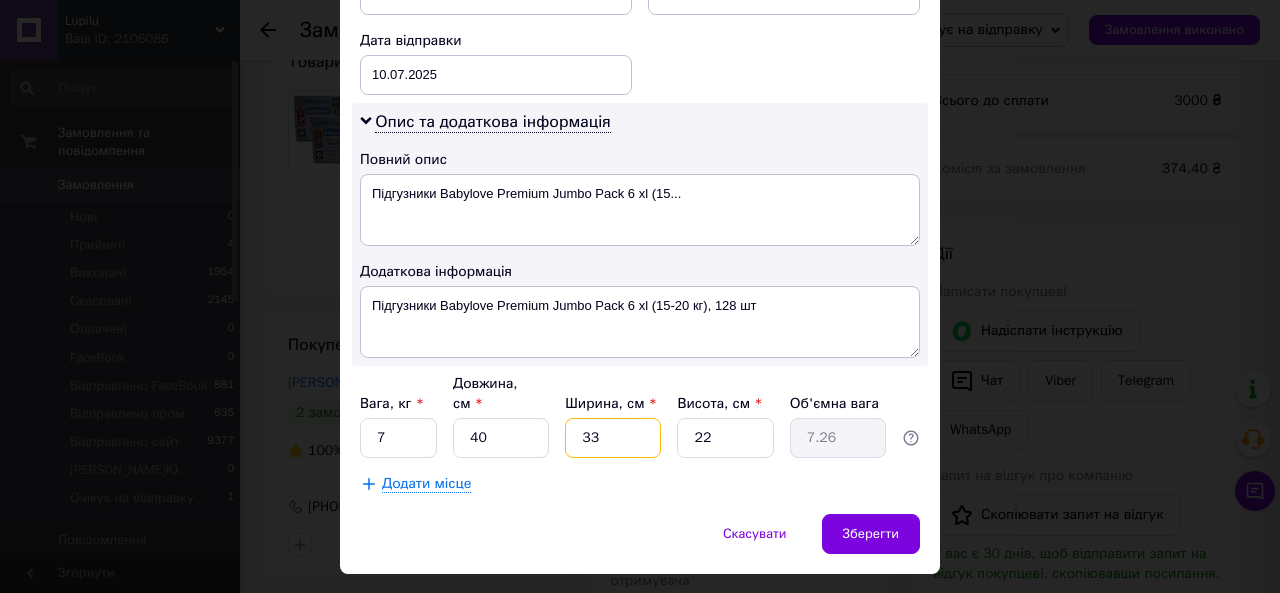 click on "33" at bounding box center (613, 438) 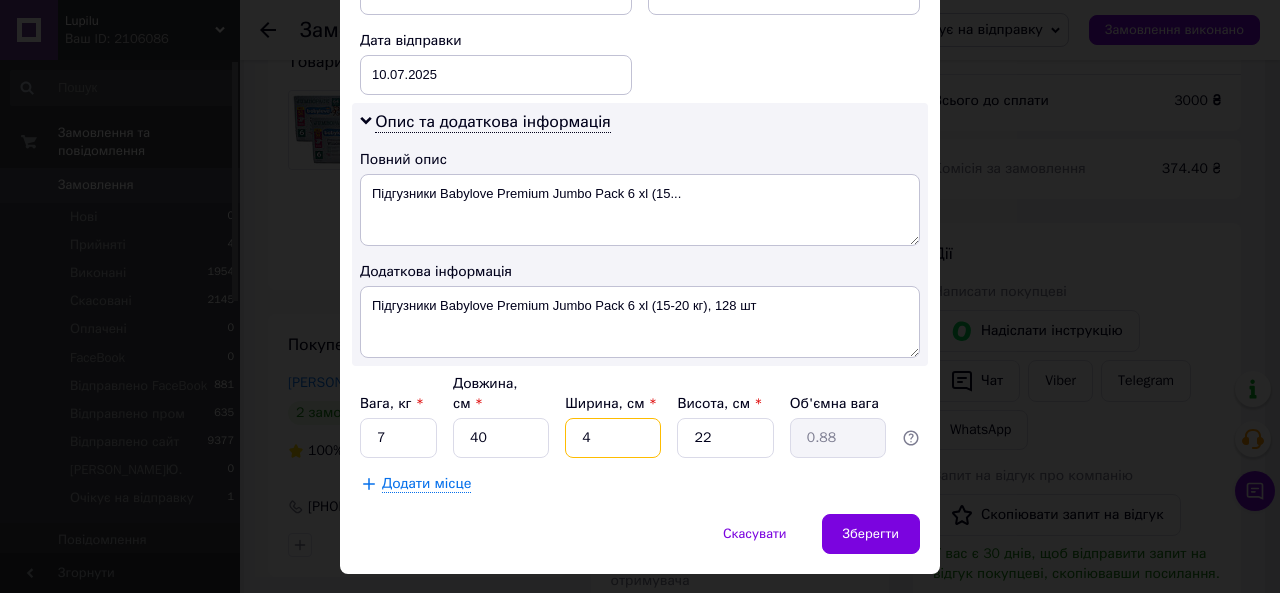 type on "40" 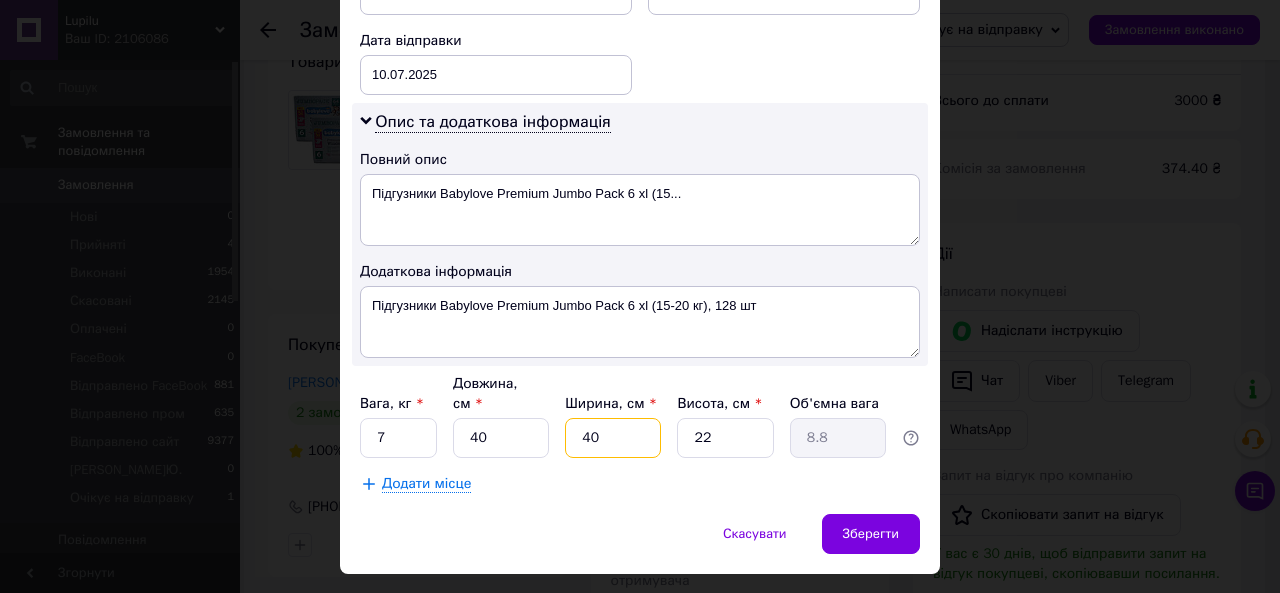 type on "40" 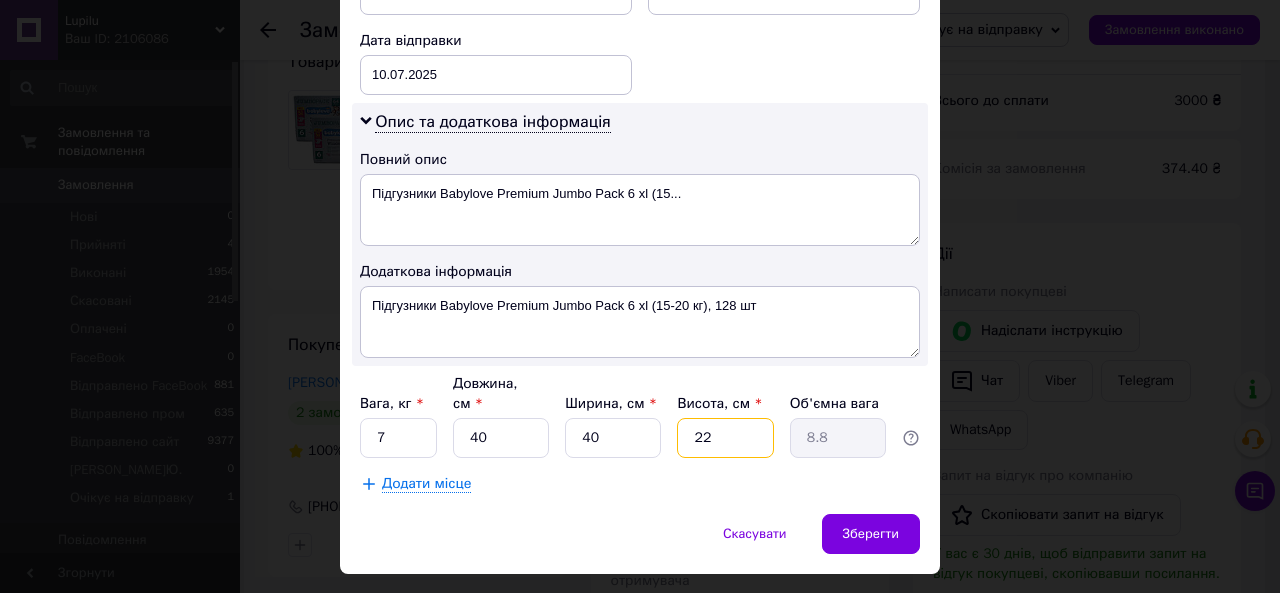 click on "22" at bounding box center (725, 438) 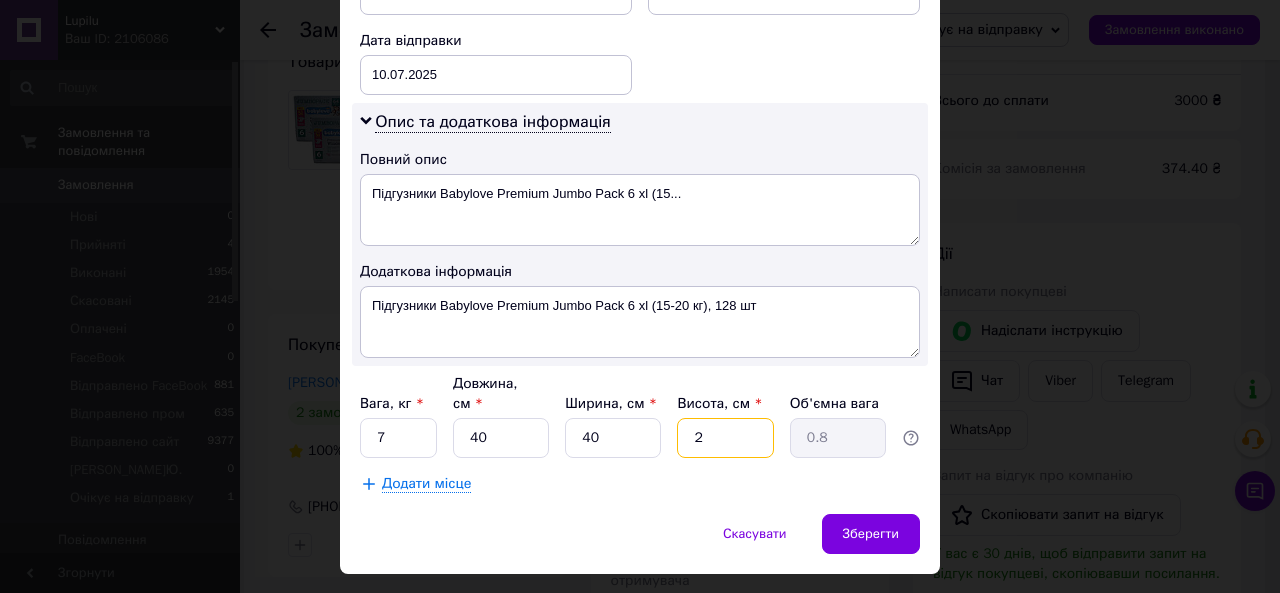 type on "25" 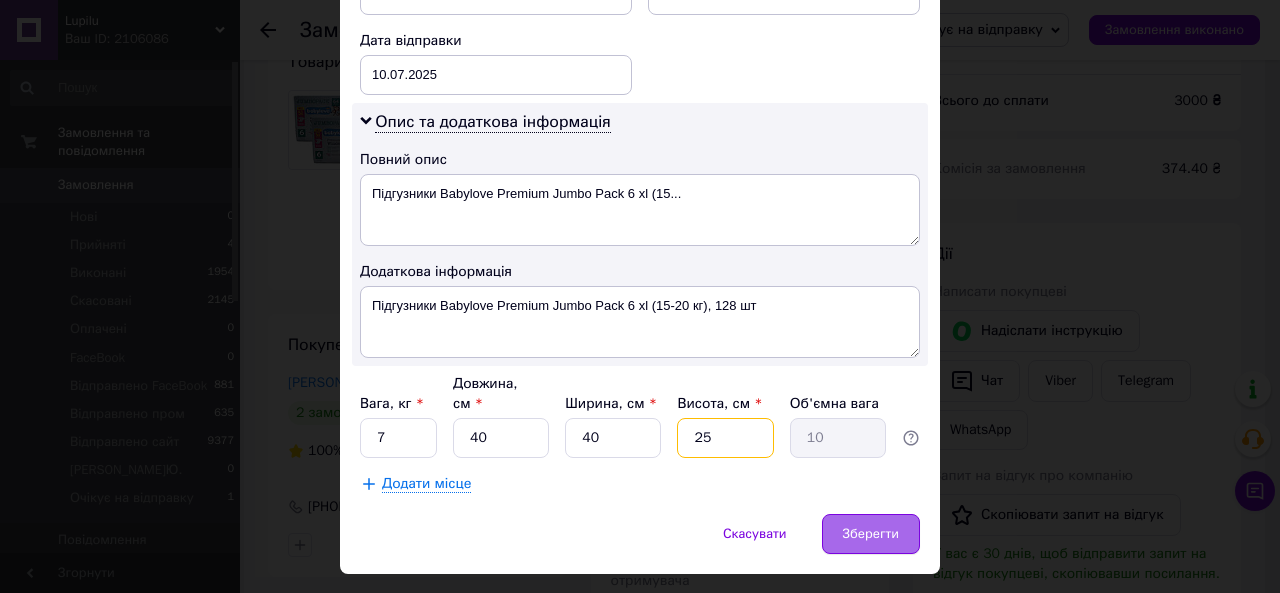 type on "25" 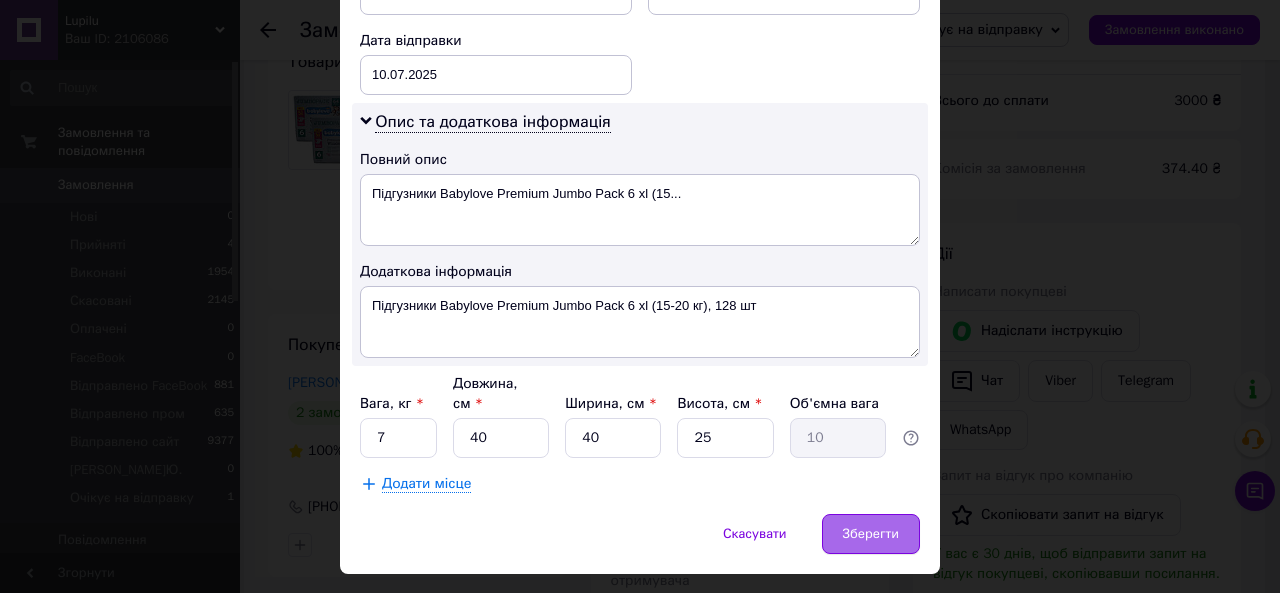 click on "Зберегти" at bounding box center [871, 534] 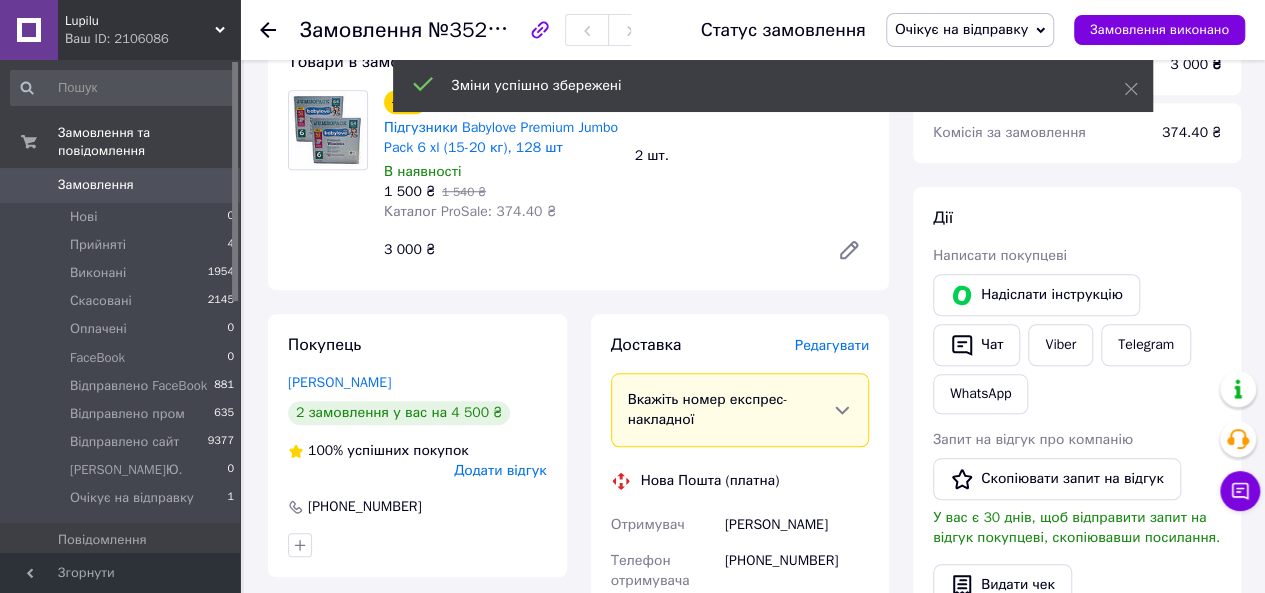 scroll, scrollTop: 1238, scrollLeft: 0, axis: vertical 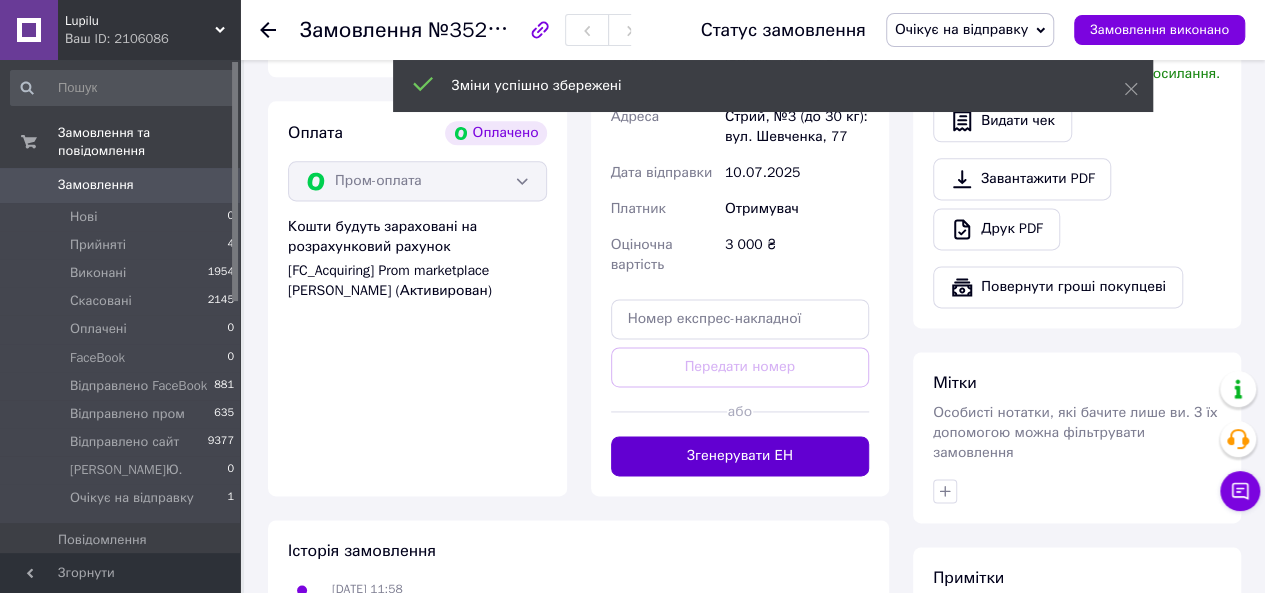 click on "Згенерувати ЕН" at bounding box center (740, 456) 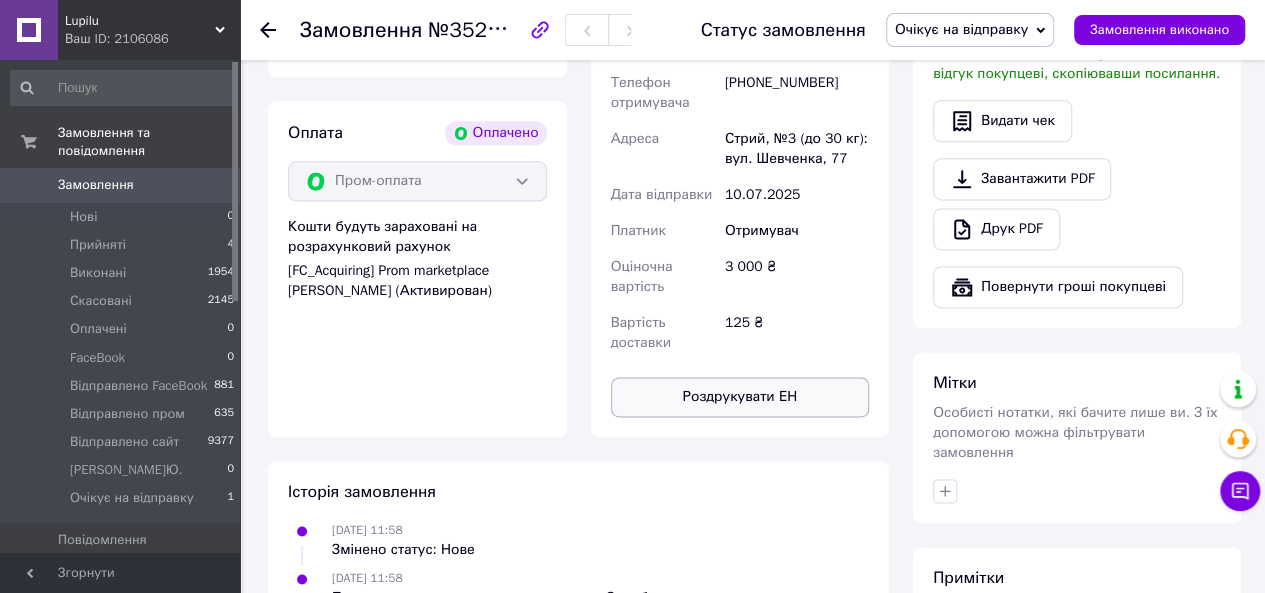 click on "Роздрукувати ЕН" at bounding box center [740, 397] 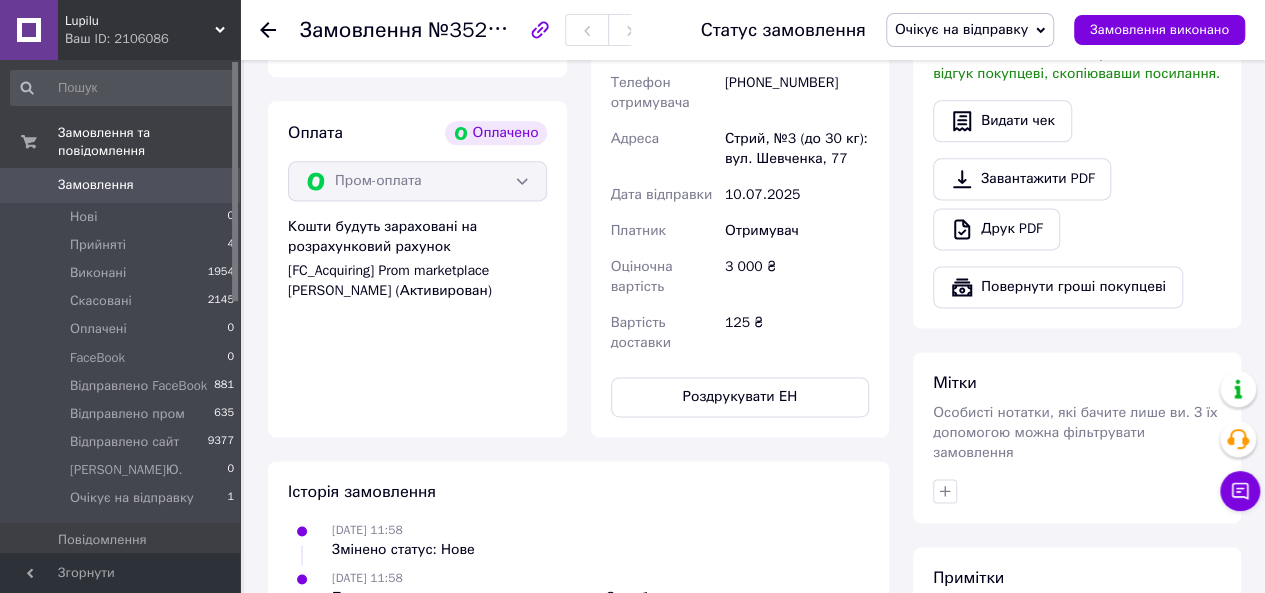 click on "Очікує на відправку" at bounding box center (961, 29) 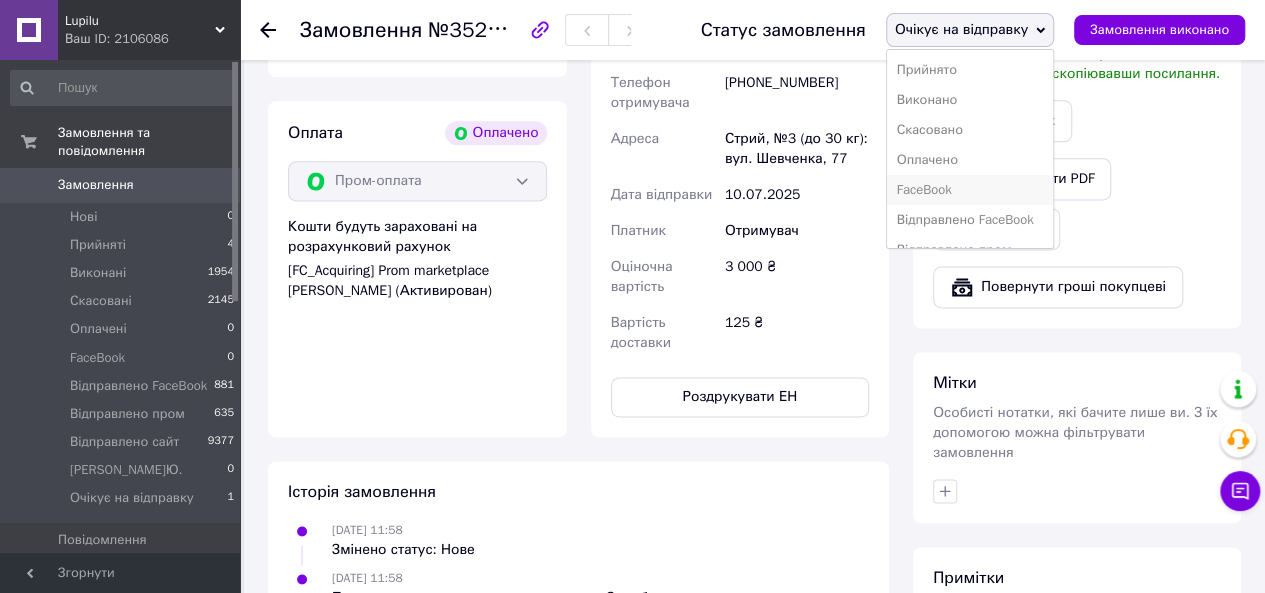 scroll, scrollTop: 81, scrollLeft: 0, axis: vertical 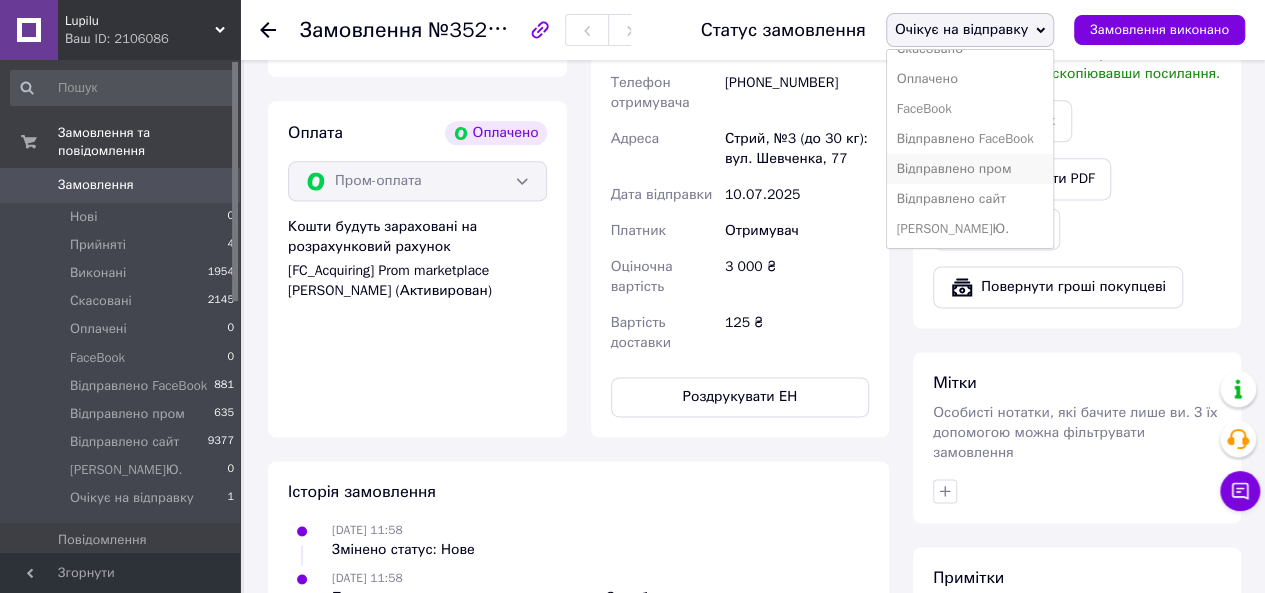 click on "Відправлено пром" at bounding box center (970, 169) 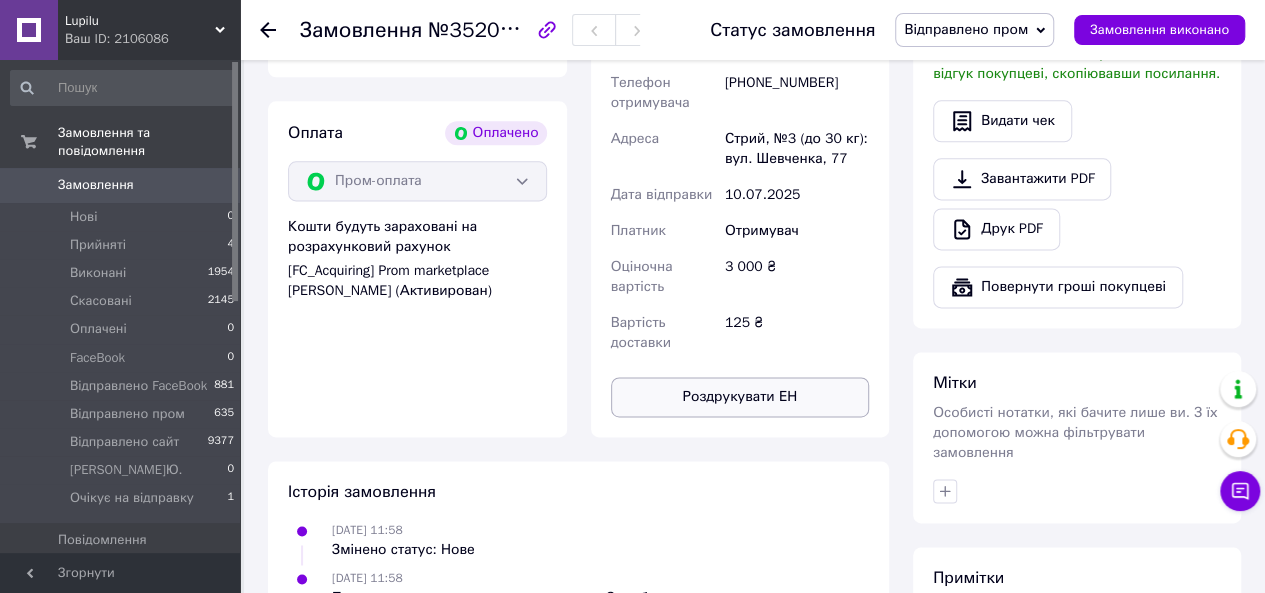 scroll, scrollTop: 638, scrollLeft: 0, axis: vertical 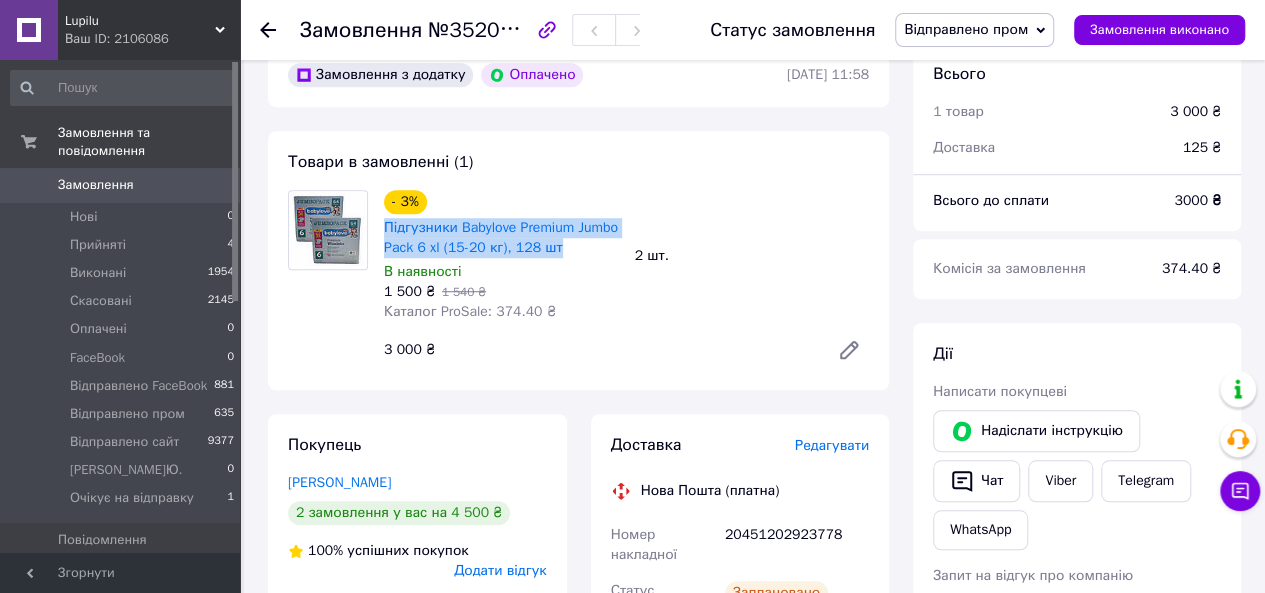 drag, startPoint x: 609, startPoint y: 255, endPoint x: 379, endPoint y: 224, distance: 232.07973 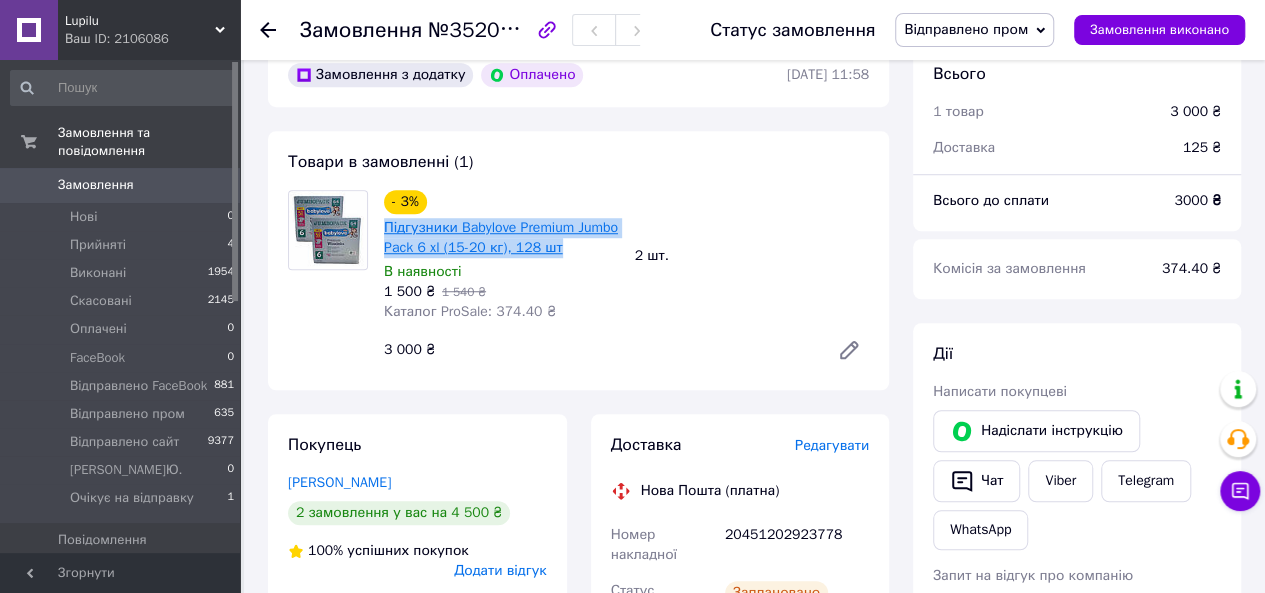 copy on "Підгузники Babylove Premium Jumbo Pack 6 xl (15-20 кг), 128 шт" 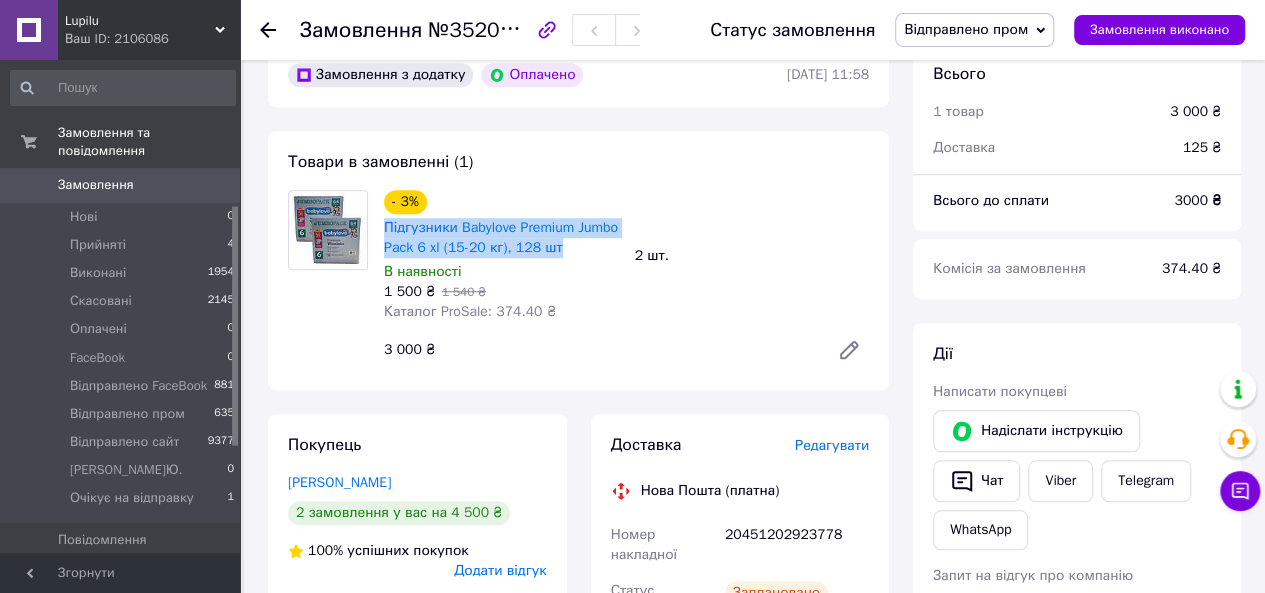 scroll, scrollTop: 300, scrollLeft: 0, axis: vertical 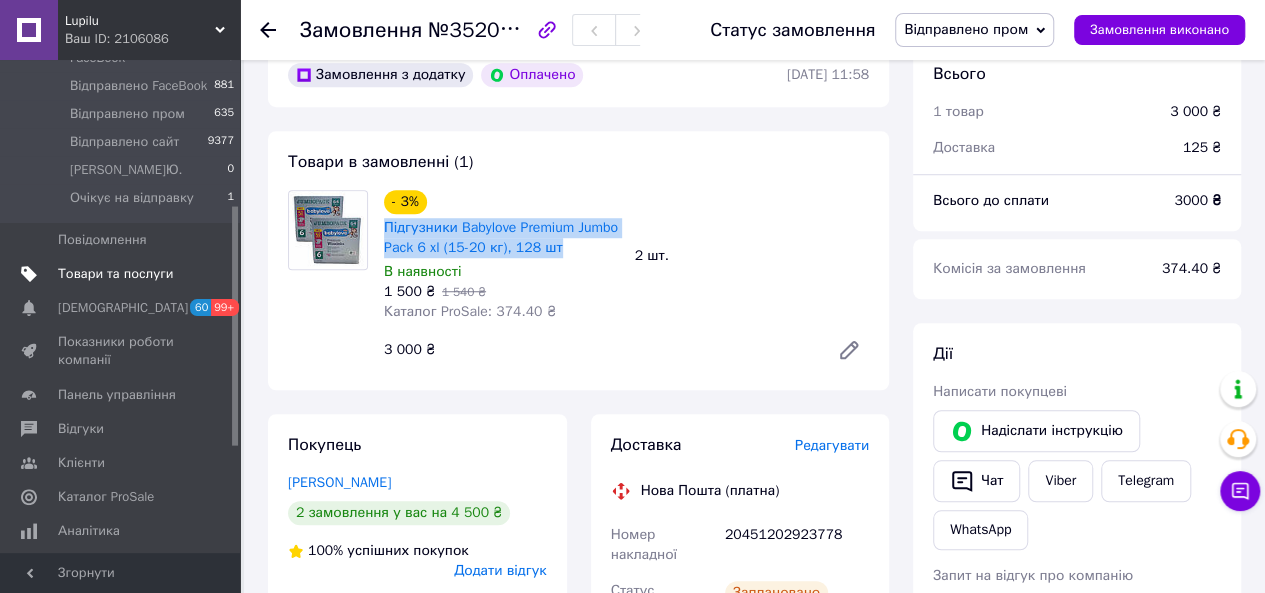 click on "Товари та послуги" at bounding box center [115, 274] 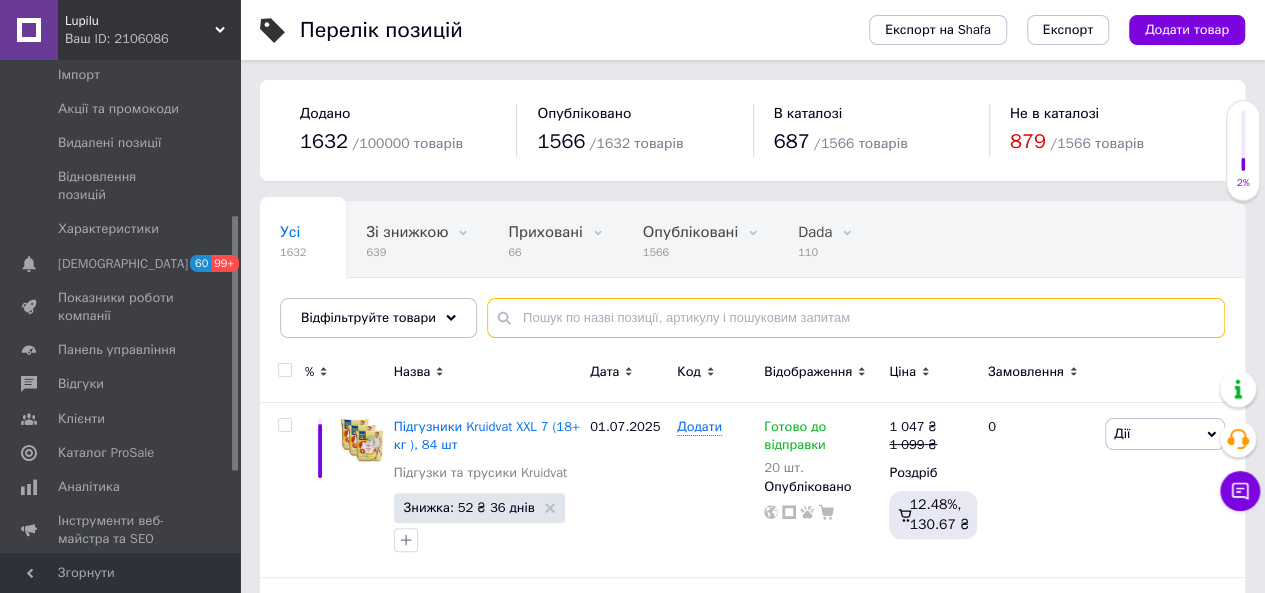 click at bounding box center [856, 318] 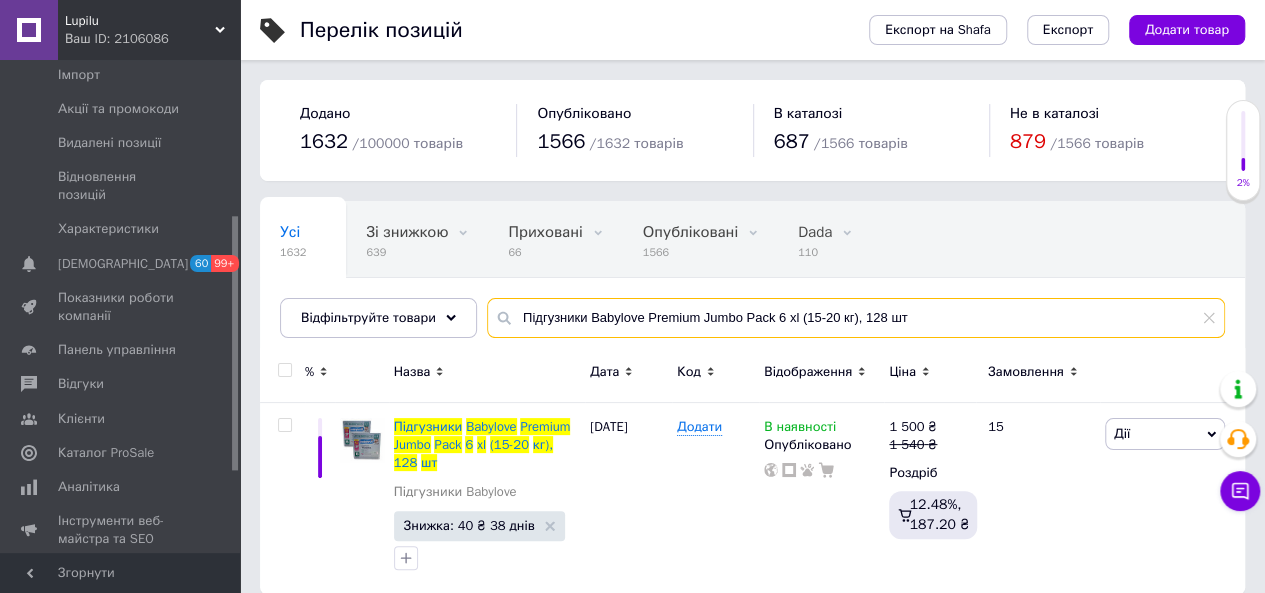 scroll, scrollTop: 20, scrollLeft: 0, axis: vertical 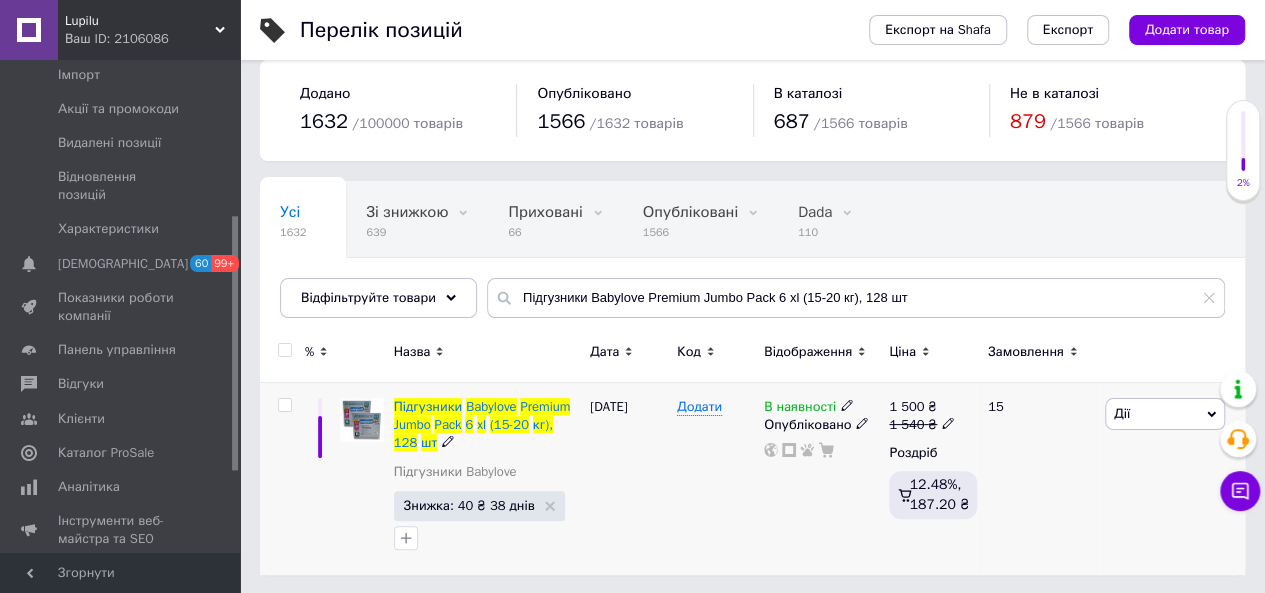 click 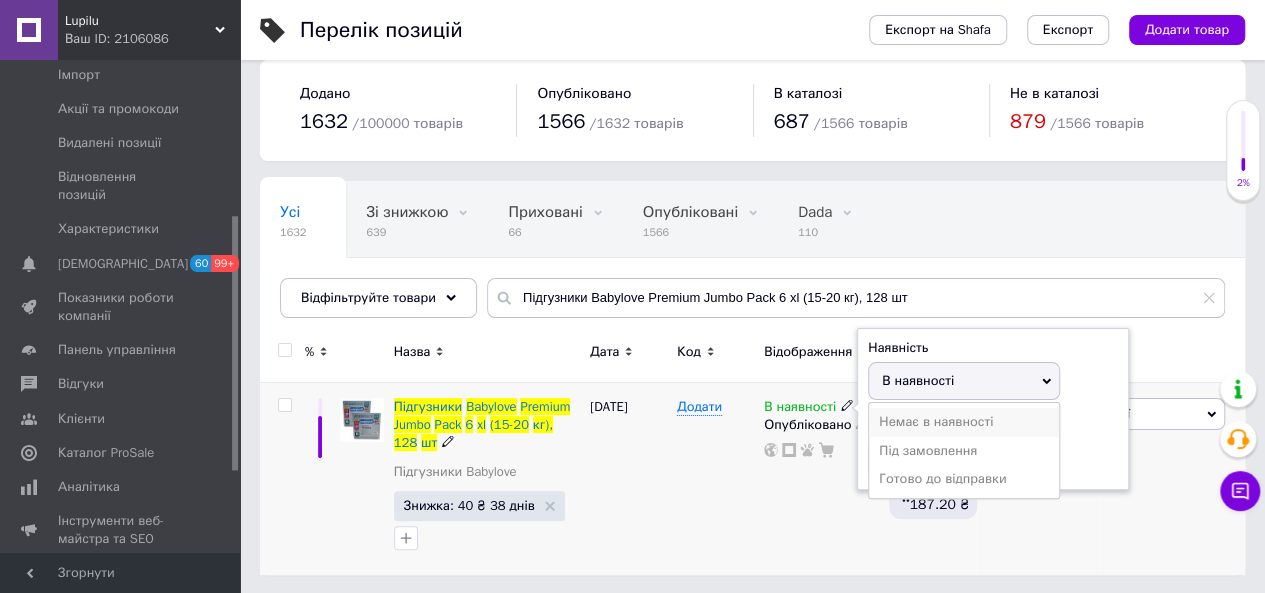 click on "Немає в наявності" at bounding box center (964, 422) 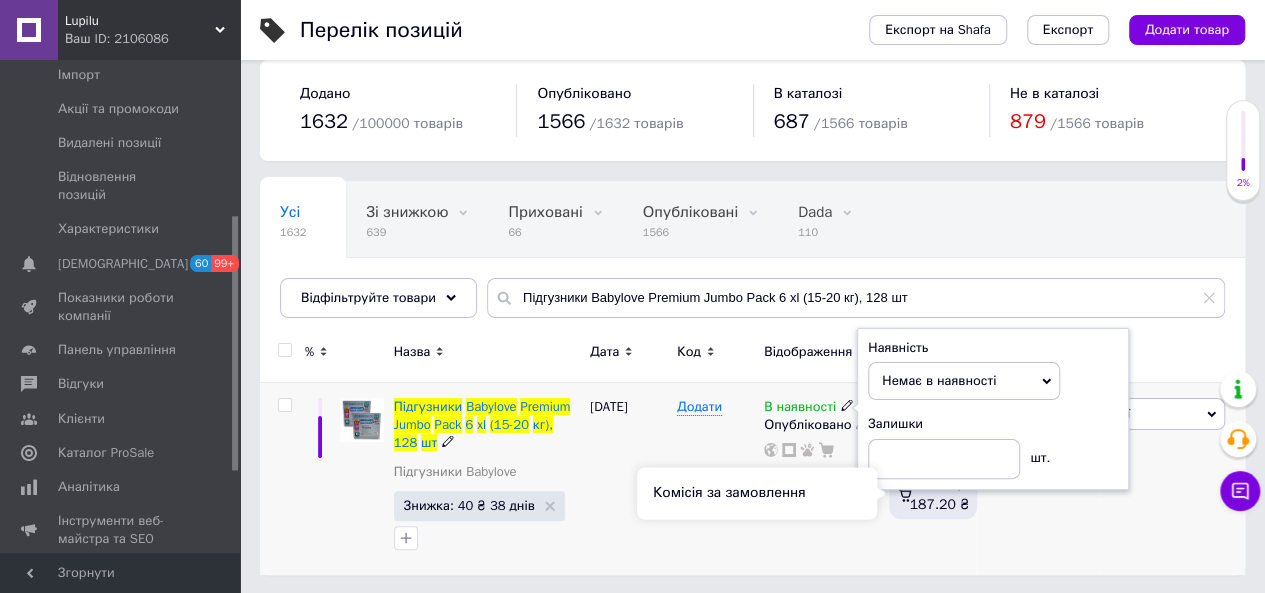 click on "Комісія за замовлення" at bounding box center (757, 493) 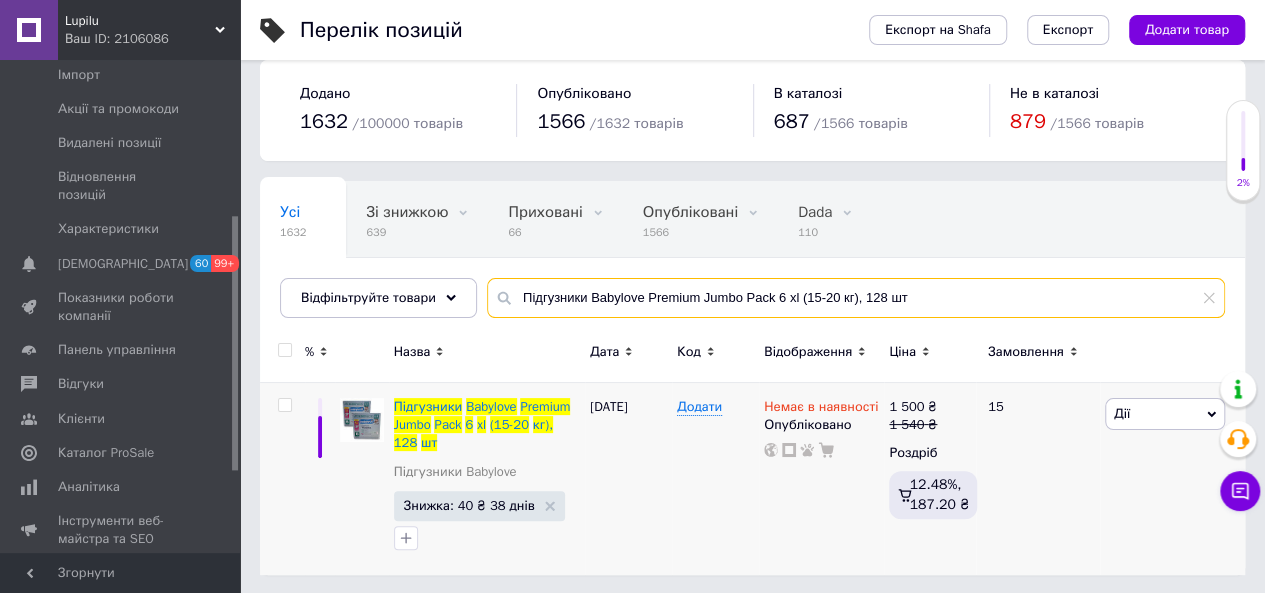 click on "Підгузники Babylove Premium Jumbo Pack 6 xl (15-20 кг), 128 шт" at bounding box center (856, 298) 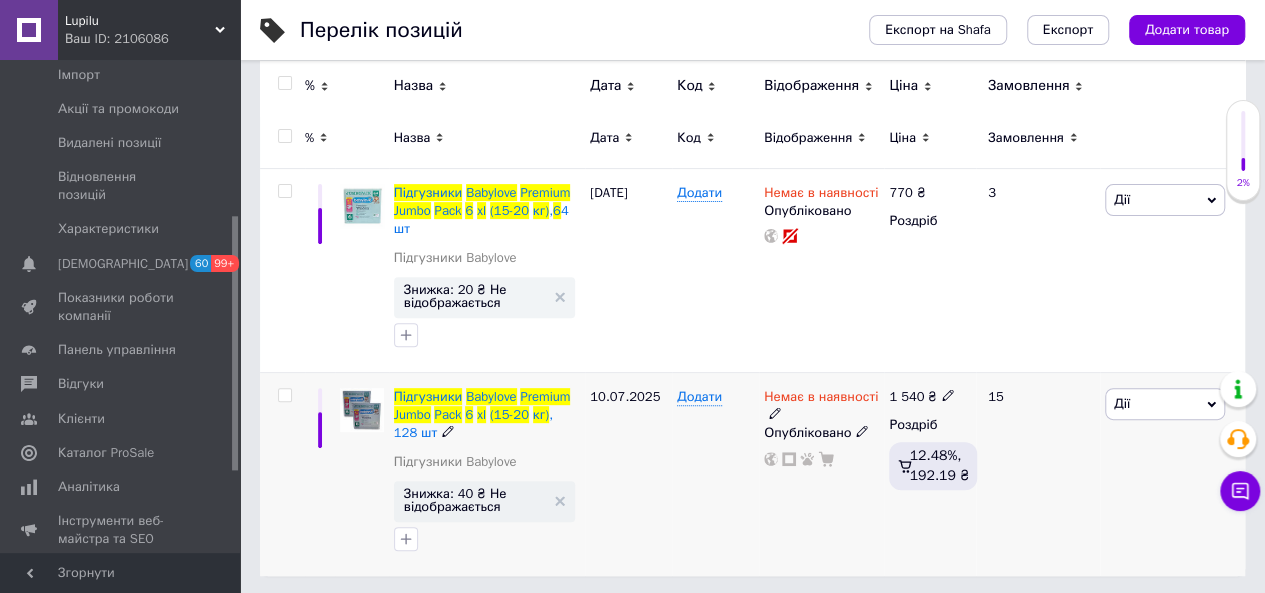 scroll, scrollTop: 0, scrollLeft: 0, axis: both 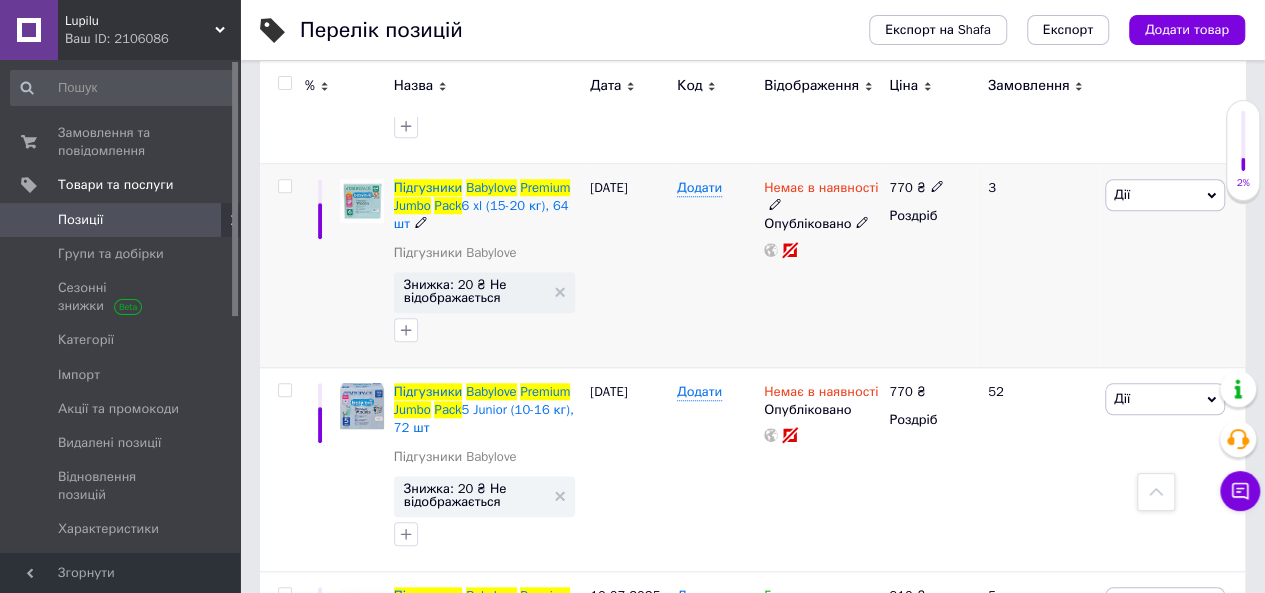 type on "Підгузники Babylove Premium Jumbo Pack" 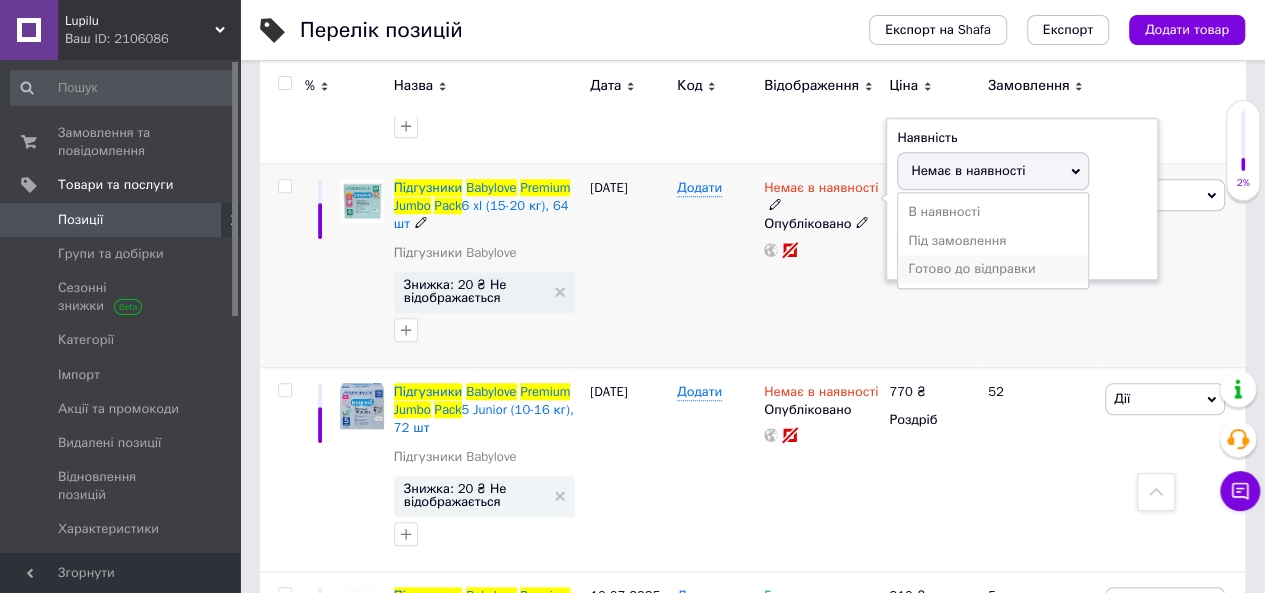 click on "Готово до відправки" at bounding box center (993, 269) 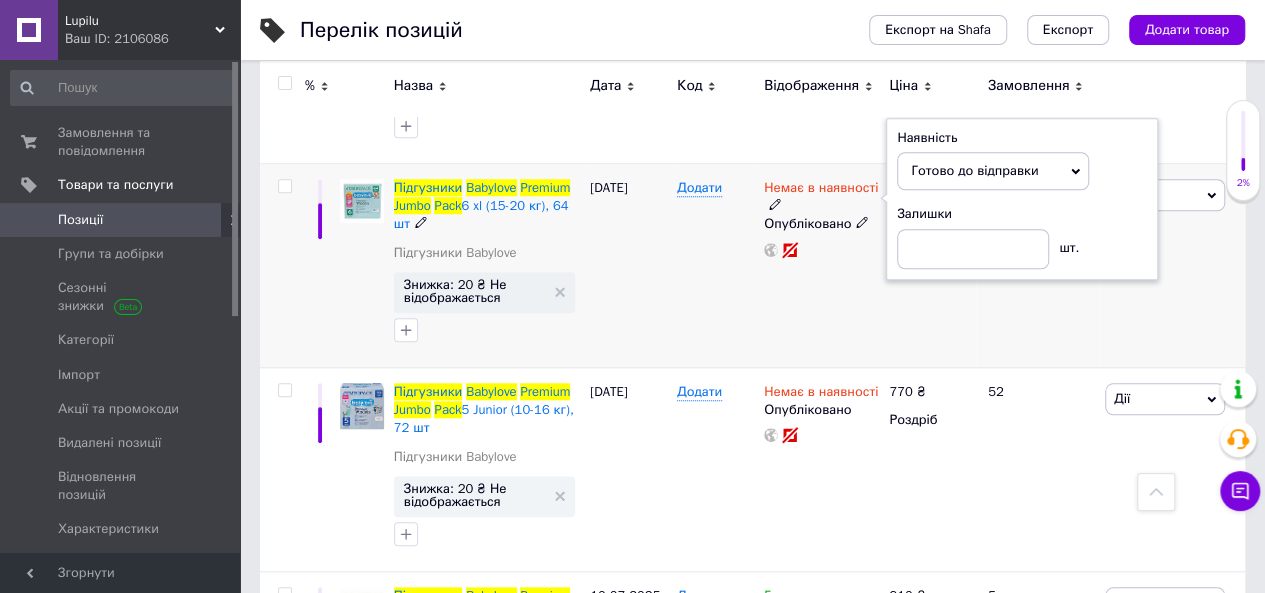 click on "Немає в наявності Наявність Готово до відправки В наявності Немає в наявності Під замовлення Залишки шт. Опубліковано" at bounding box center [821, 266] 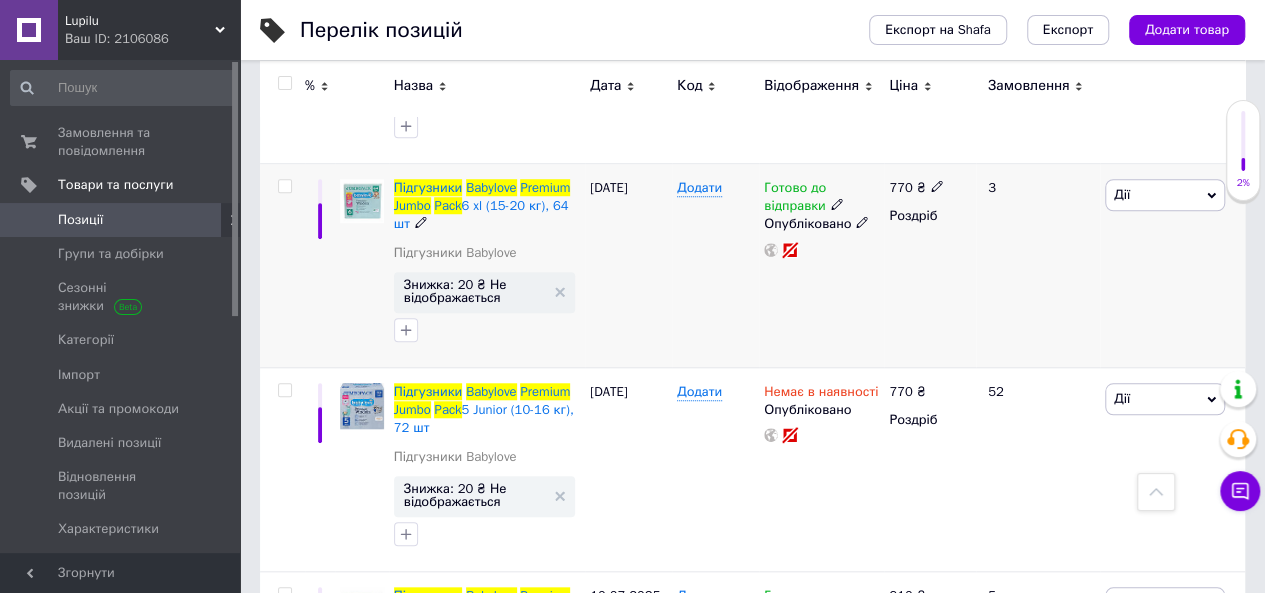 click 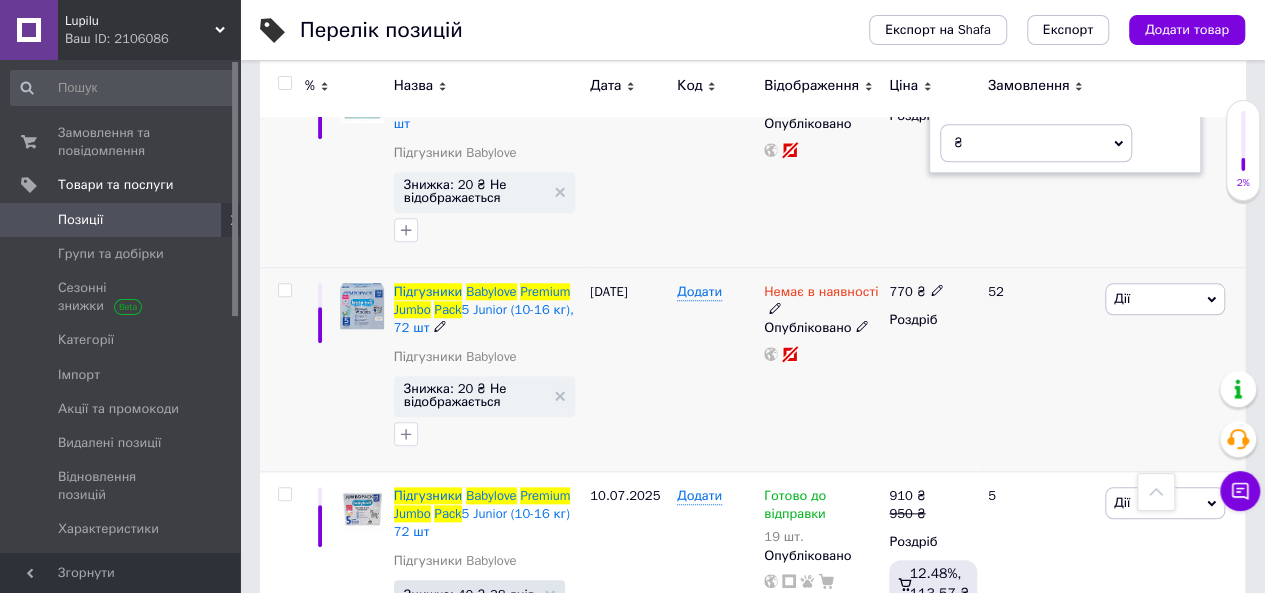 scroll, scrollTop: 600, scrollLeft: 0, axis: vertical 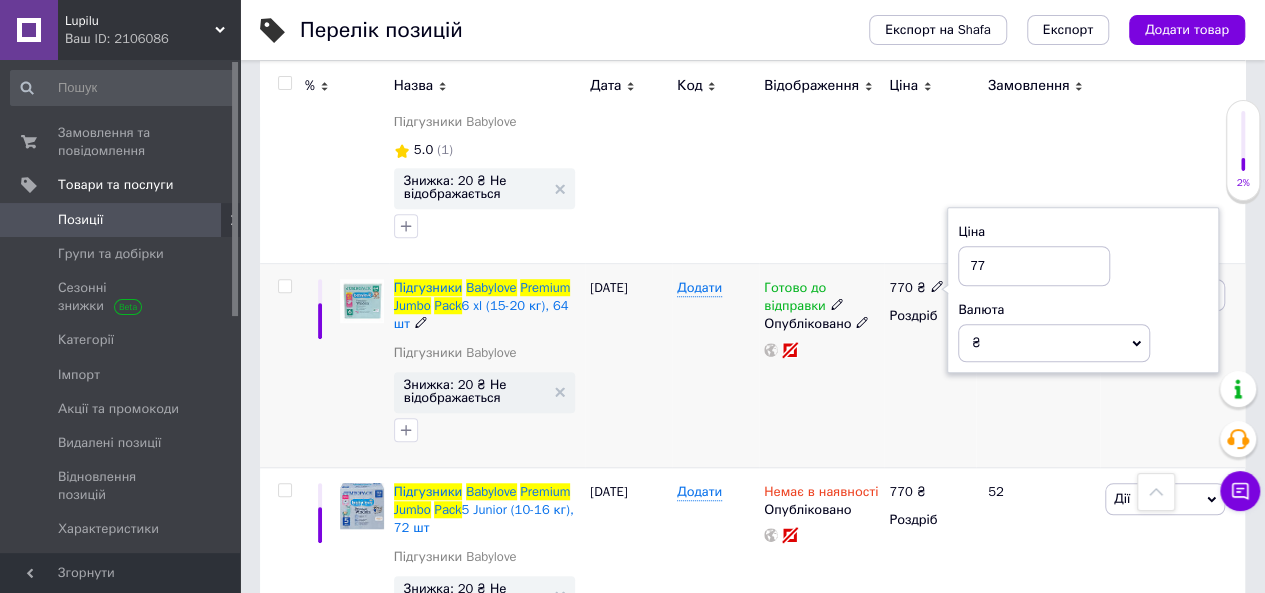 type on "7" 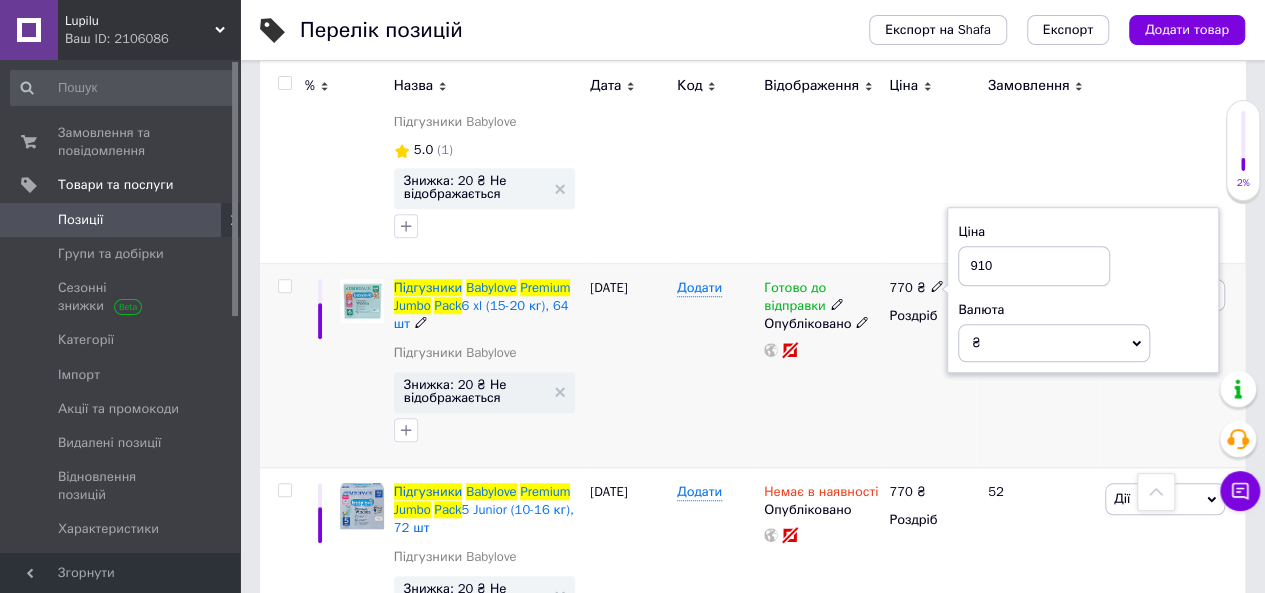 type on "910" 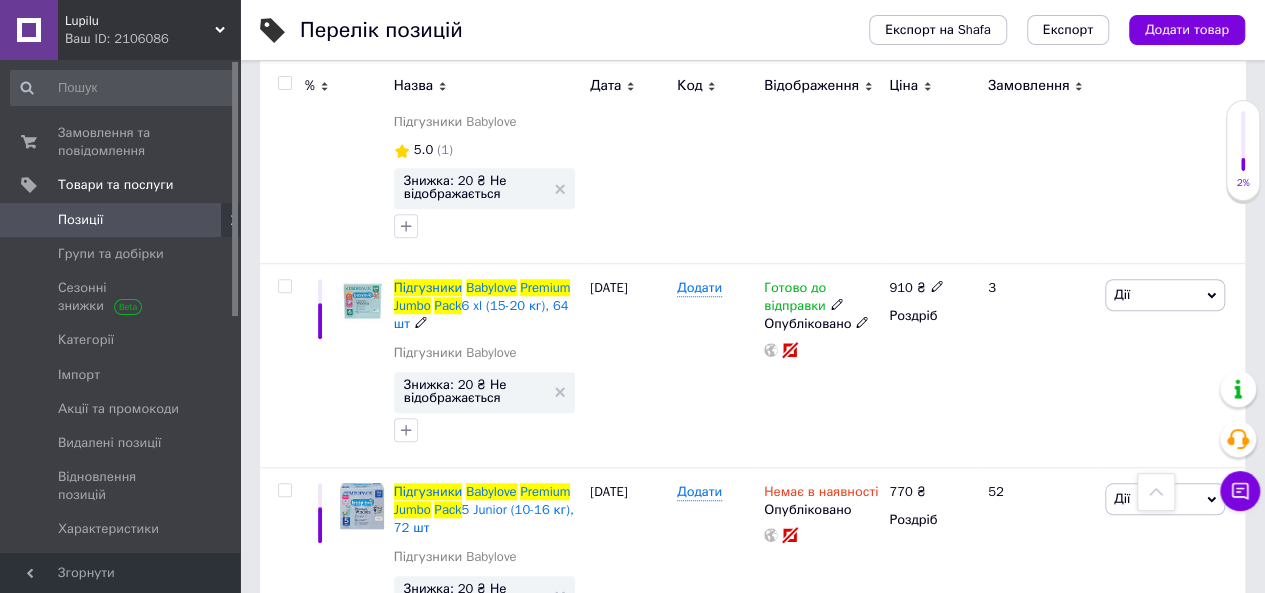 click on "Роздріб" at bounding box center [930, 316] 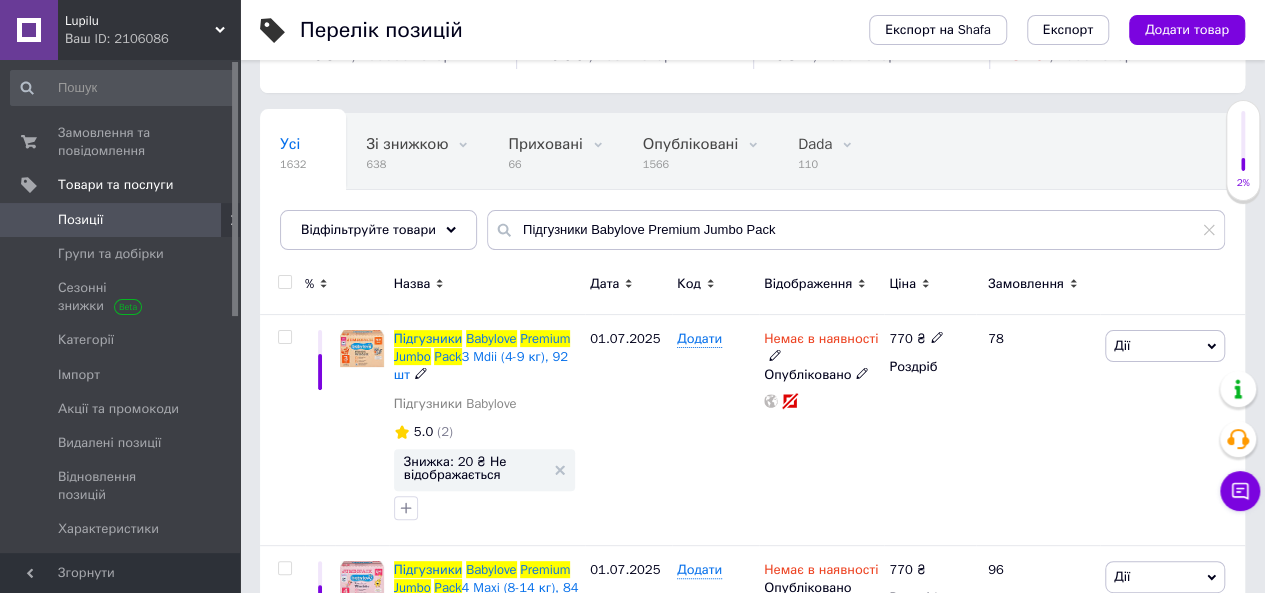 scroll, scrollTop: 0, scrollLeft: 0, axis: both 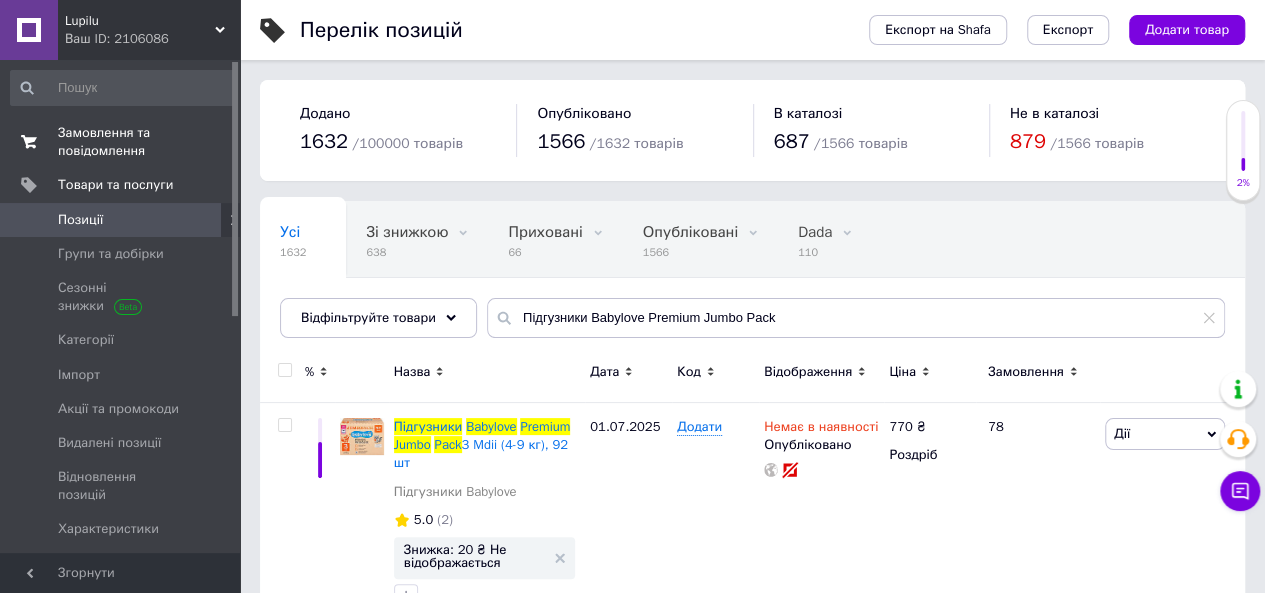 click on "Замовлення та повідомлення" at bounding box center [121, 142] 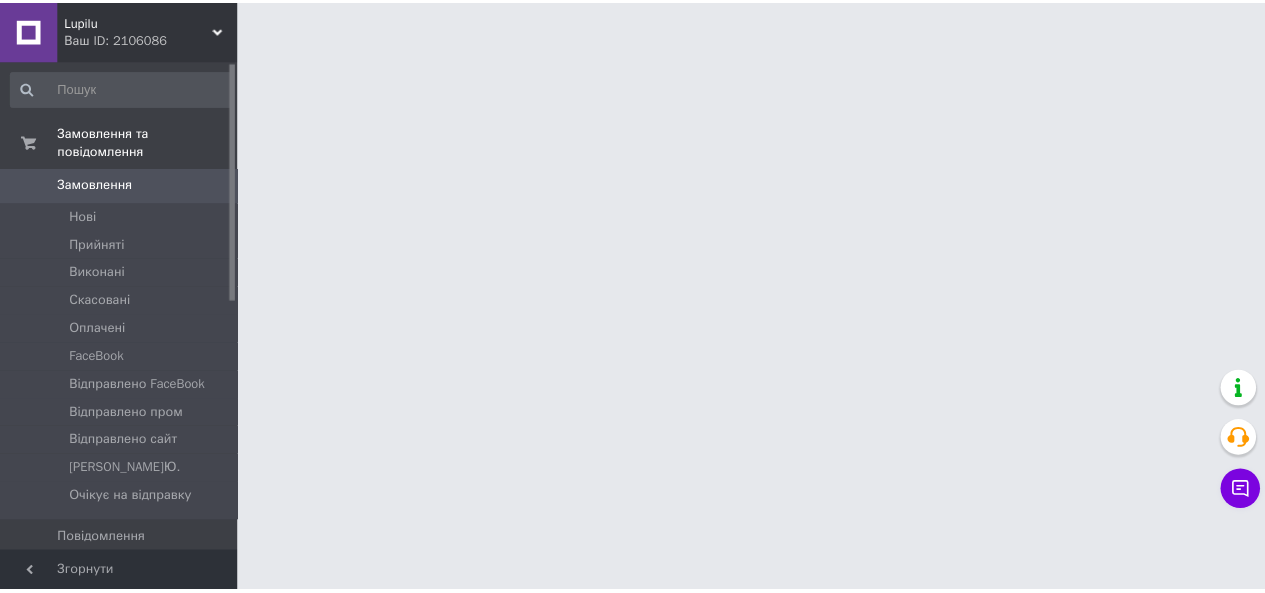 scroll, scrollTop: 0, scrollLeft: 0, axis: both 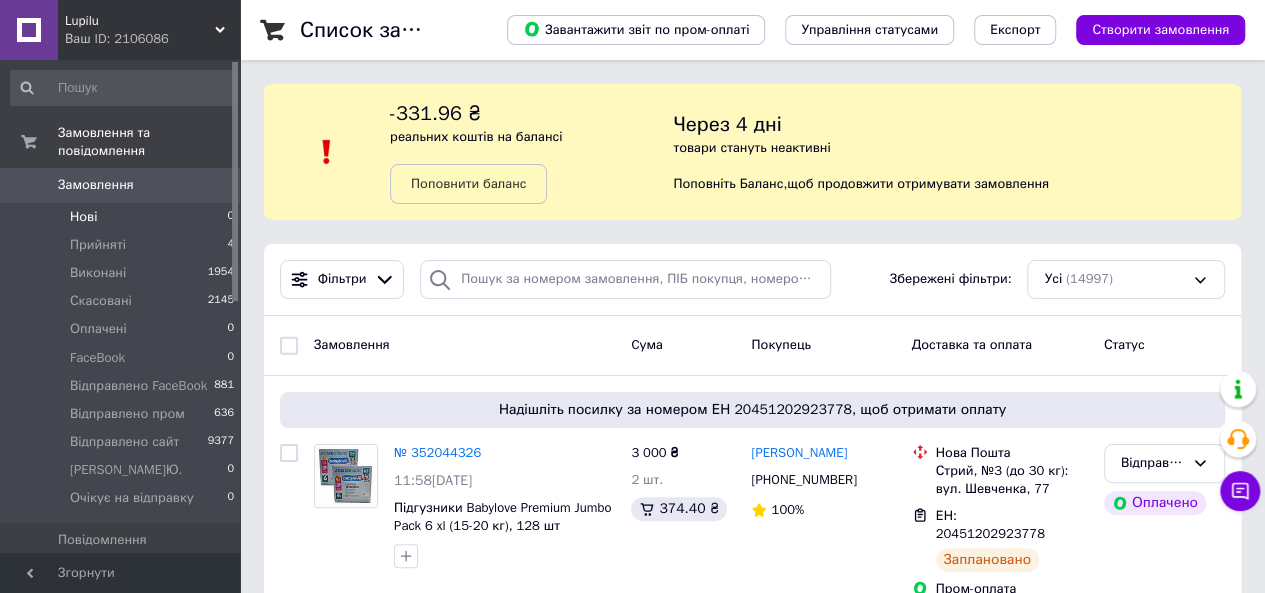 click on "Нові 0" at bounding box center [123, 217] 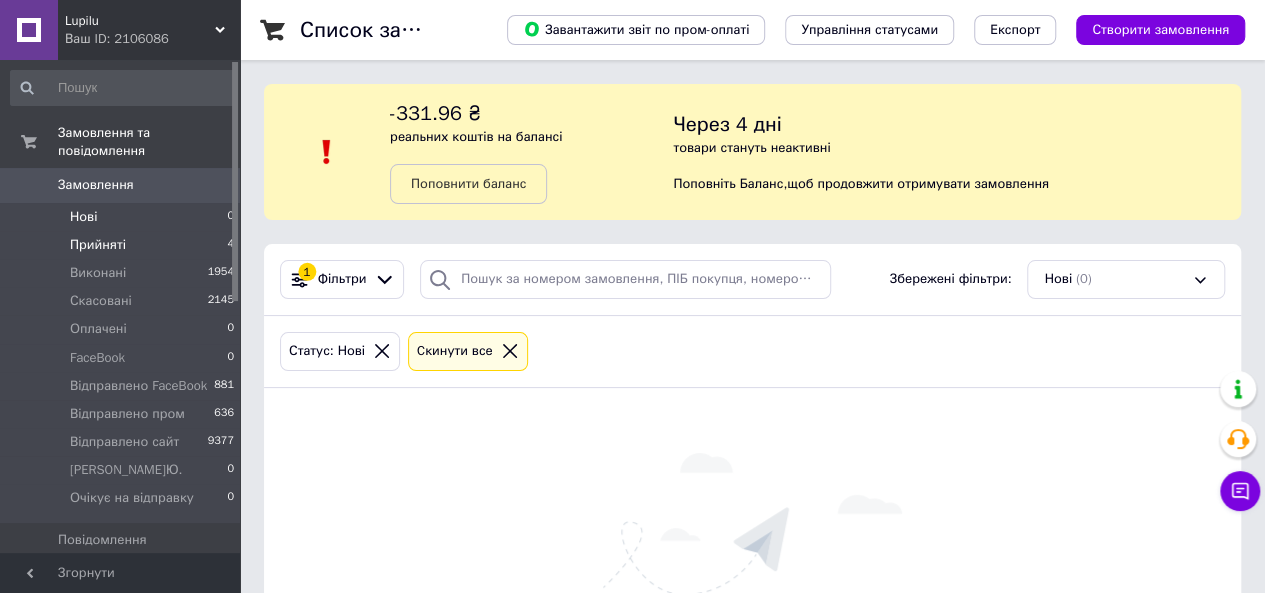click on "Прийняті" at bounding box center (98, 245) 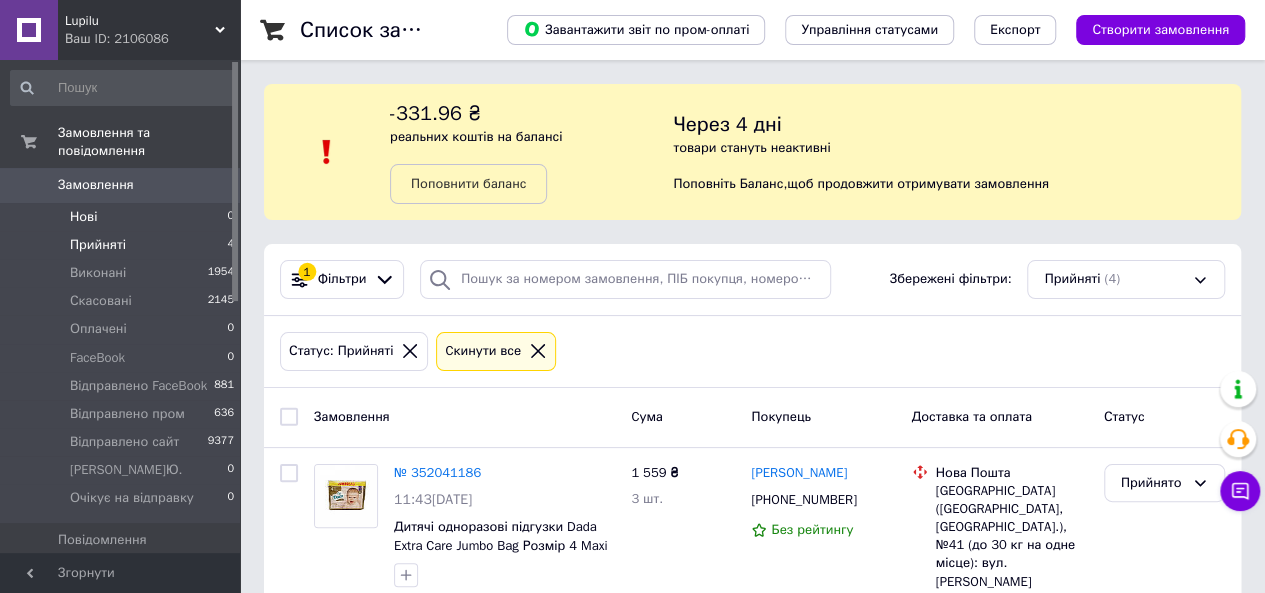 click on "Нові 0" at bounding box center [123, 217] 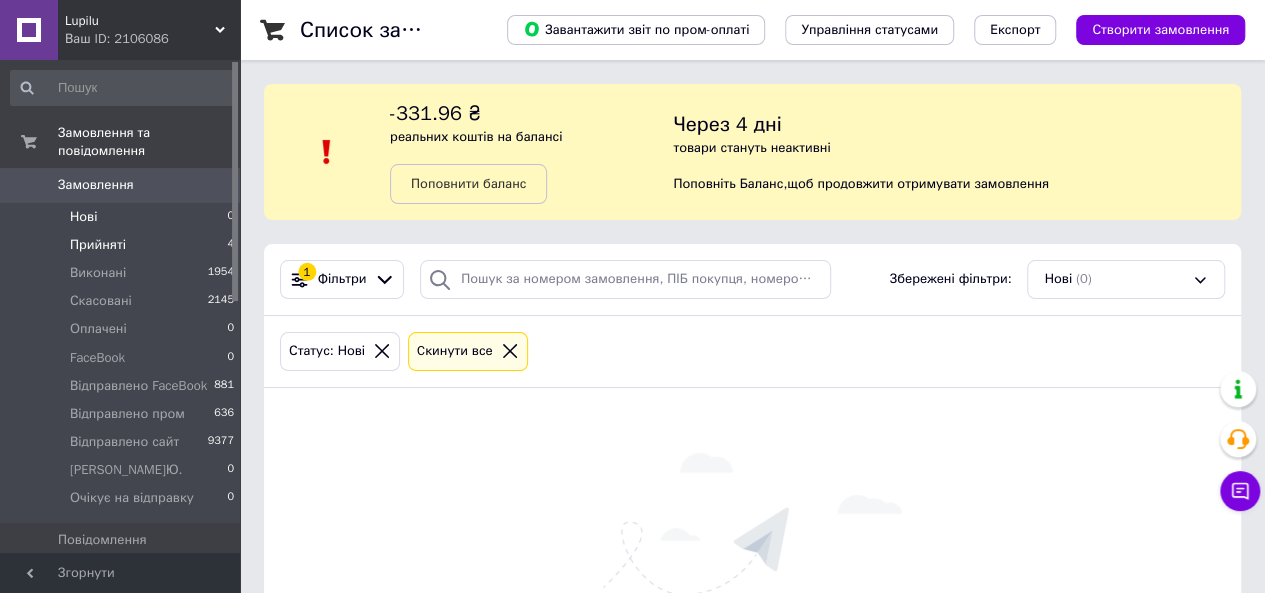 click on "Прийняті" at bounding box center (98, 245) 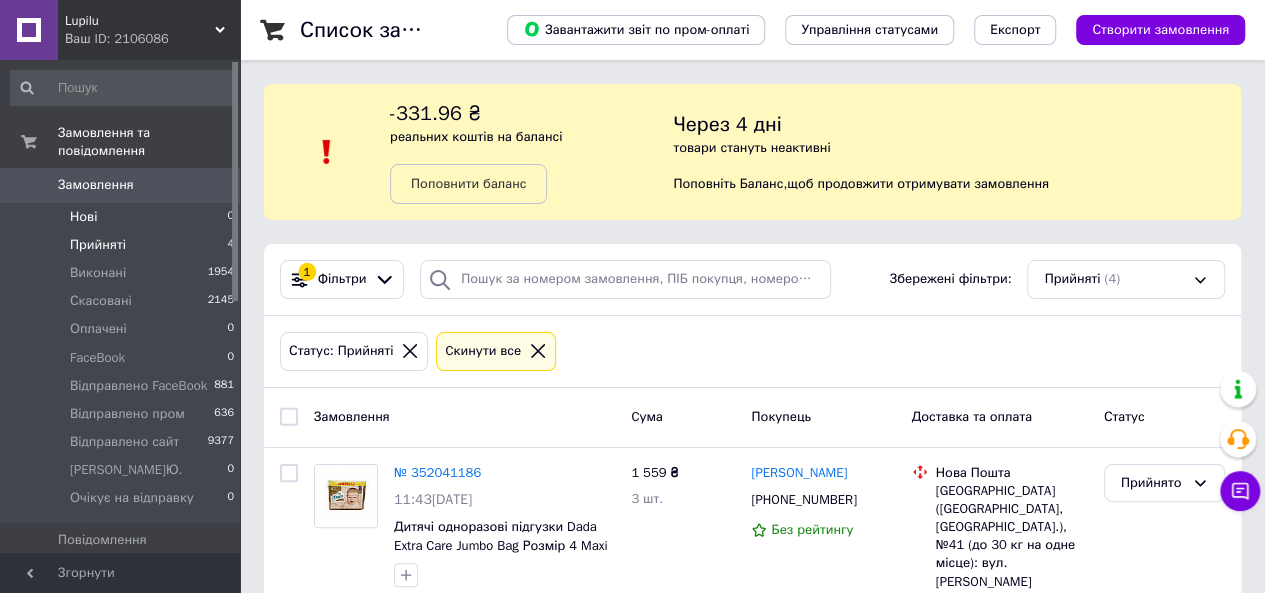 click on "Нові 0" at bounding box center [123, 217] 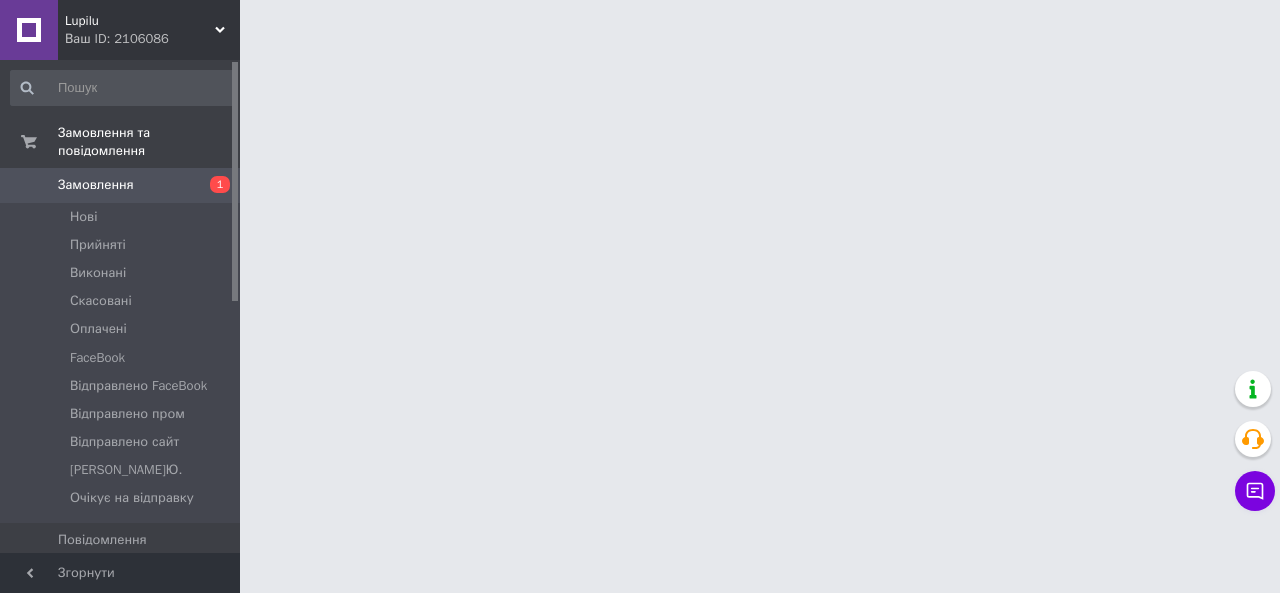 scroll, scrollTop: 0, scrollLeft: 0, axis: both 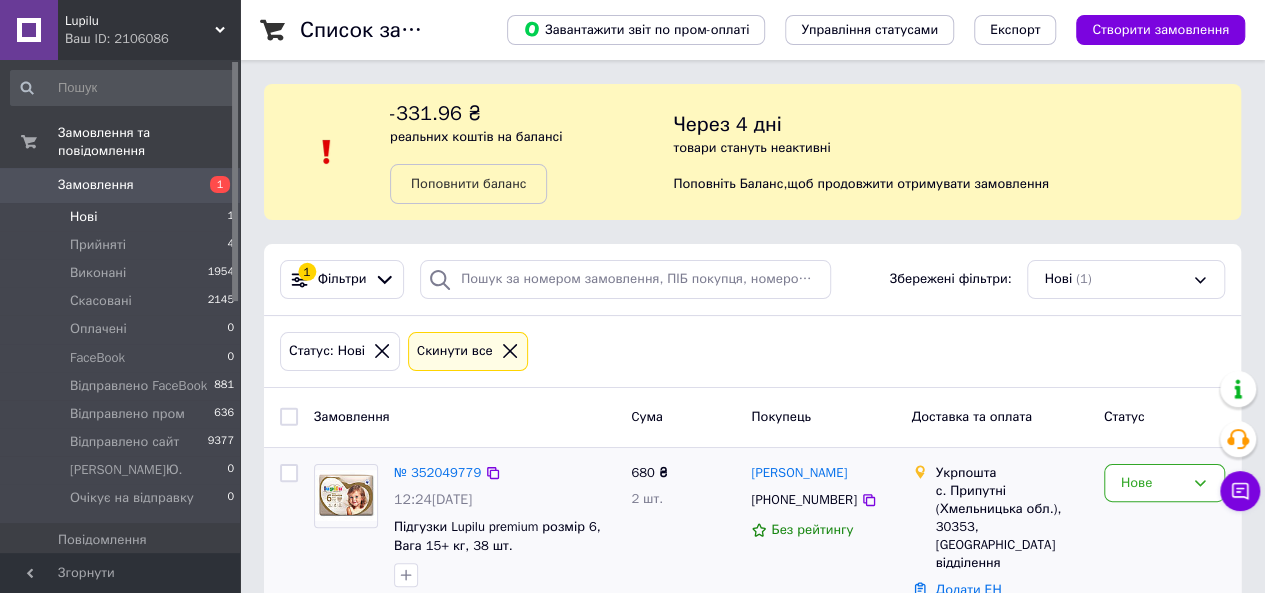 click on "№ 352049779" at bounding box center (437, 473) 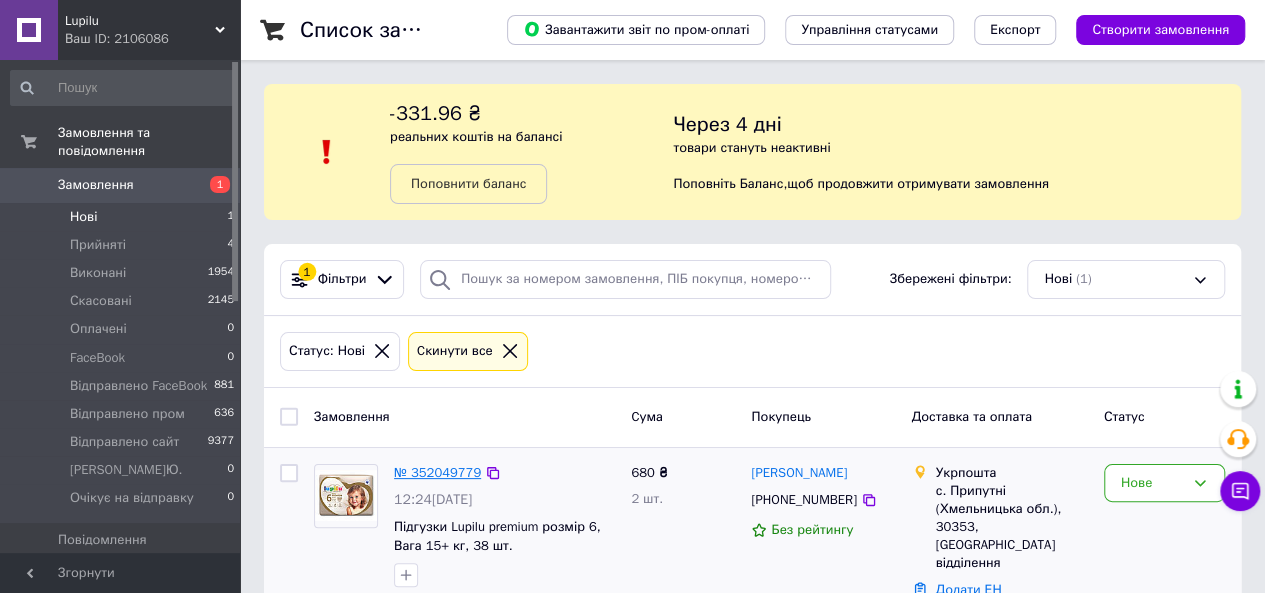click on "№ 352049779" at bounding box center [437, 472] 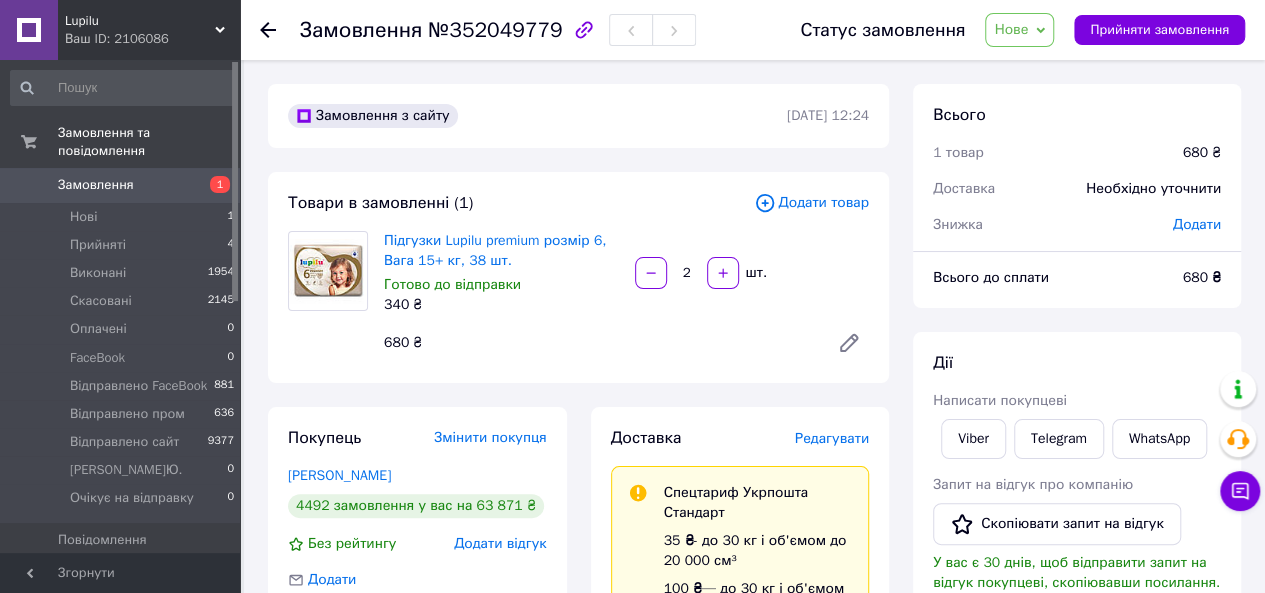 click on "Нове" at bounding box center (1011, 29) 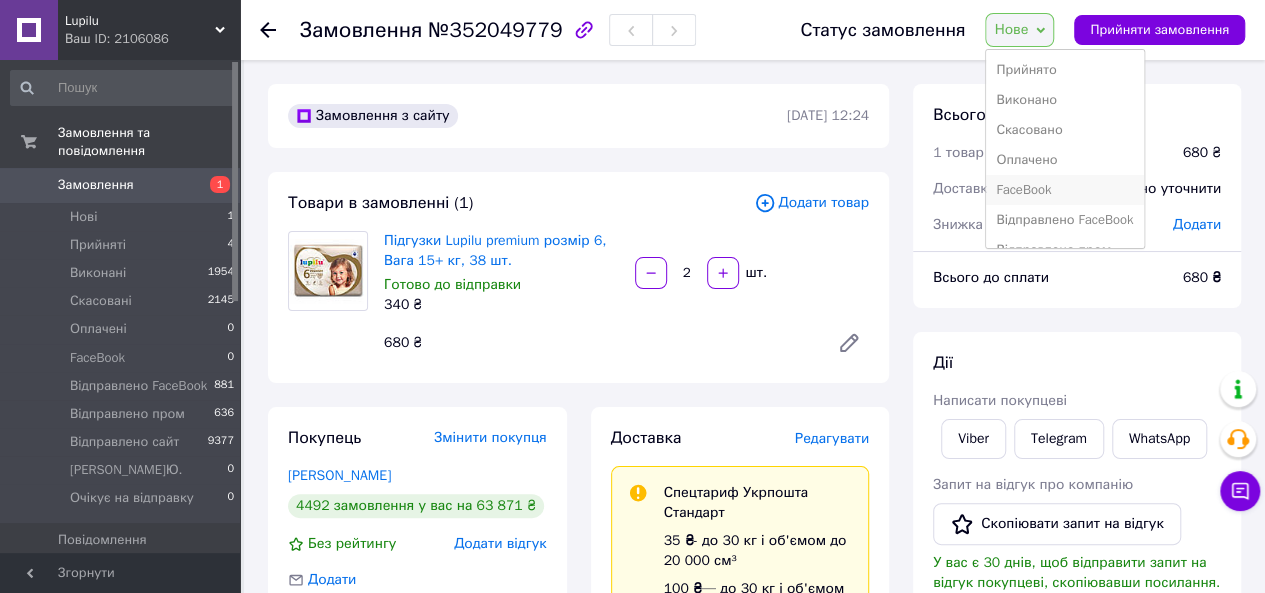 click on "FaceBook" at bounding box center [1064, 190] 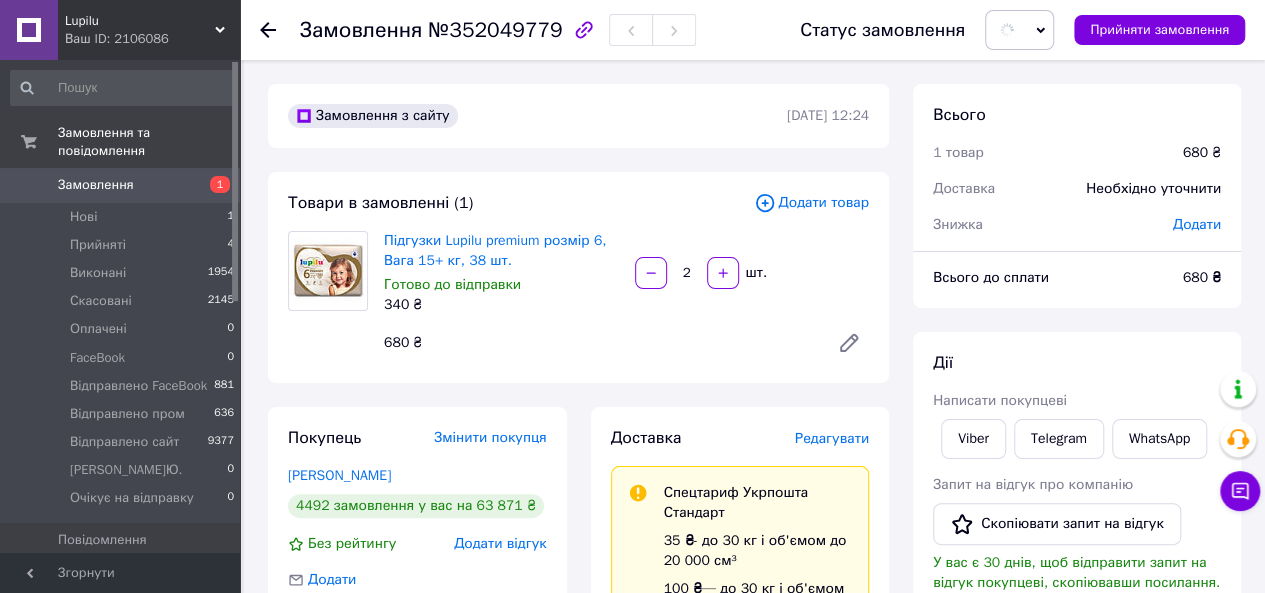 click on "Редагувати" at bounding box center [832, 439] 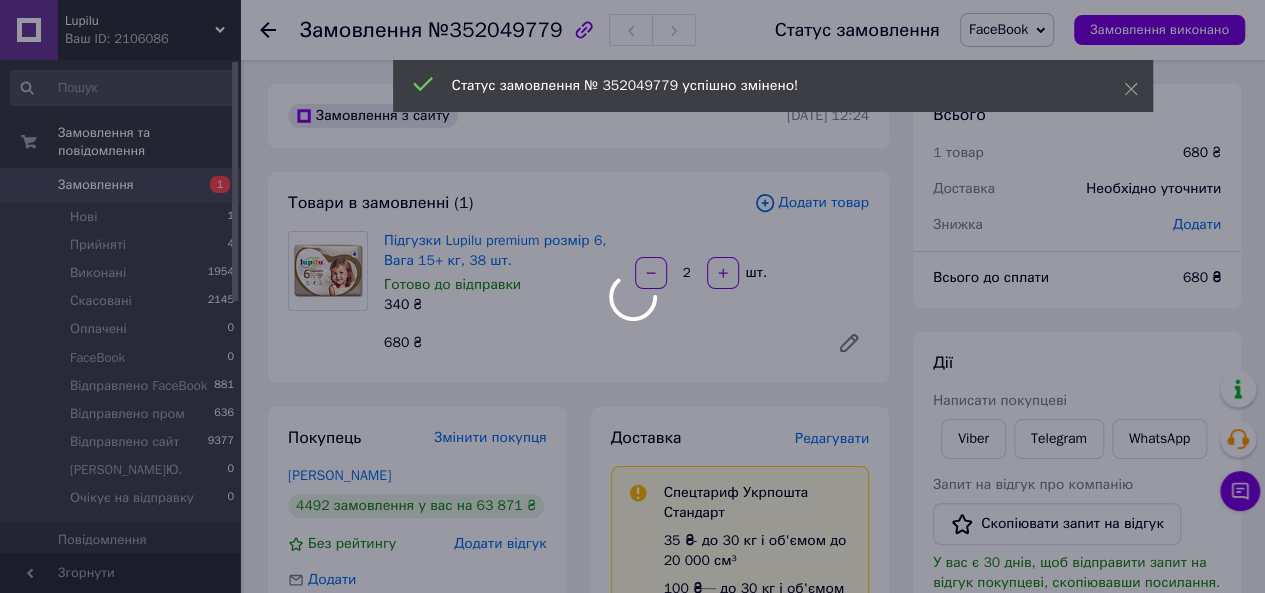 click at bounding box center [632, 296] 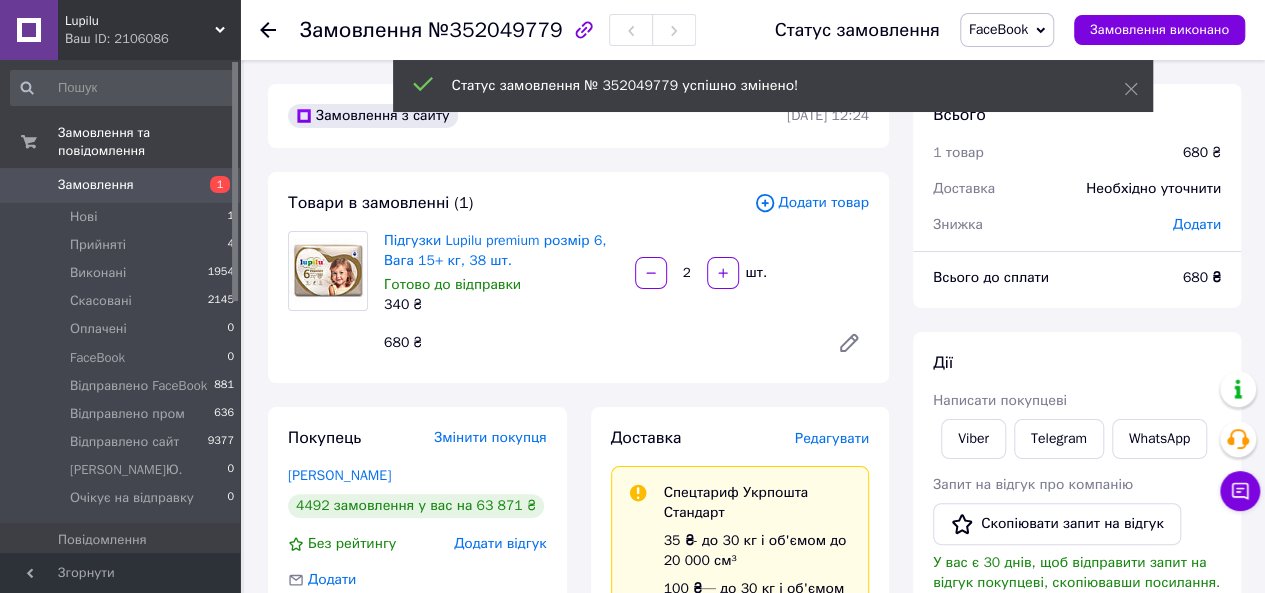 click on "Редагувати" at bounding box center [832, 439] 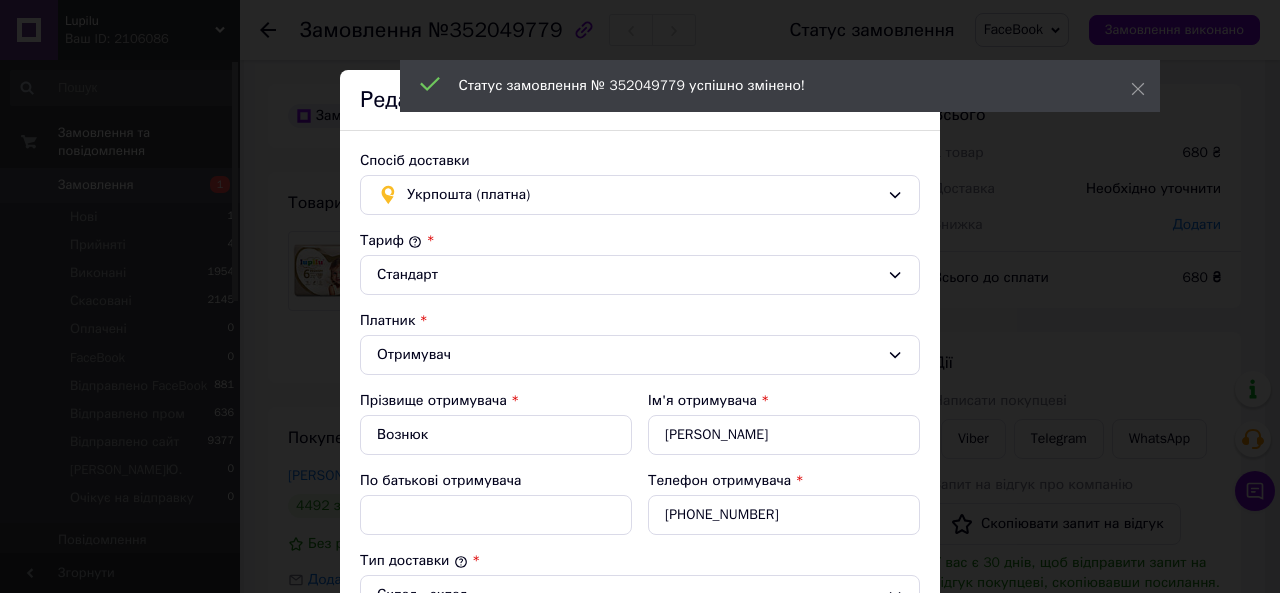 scroll, scrollTop: 600, scrollLeft: 0, axis: vertical 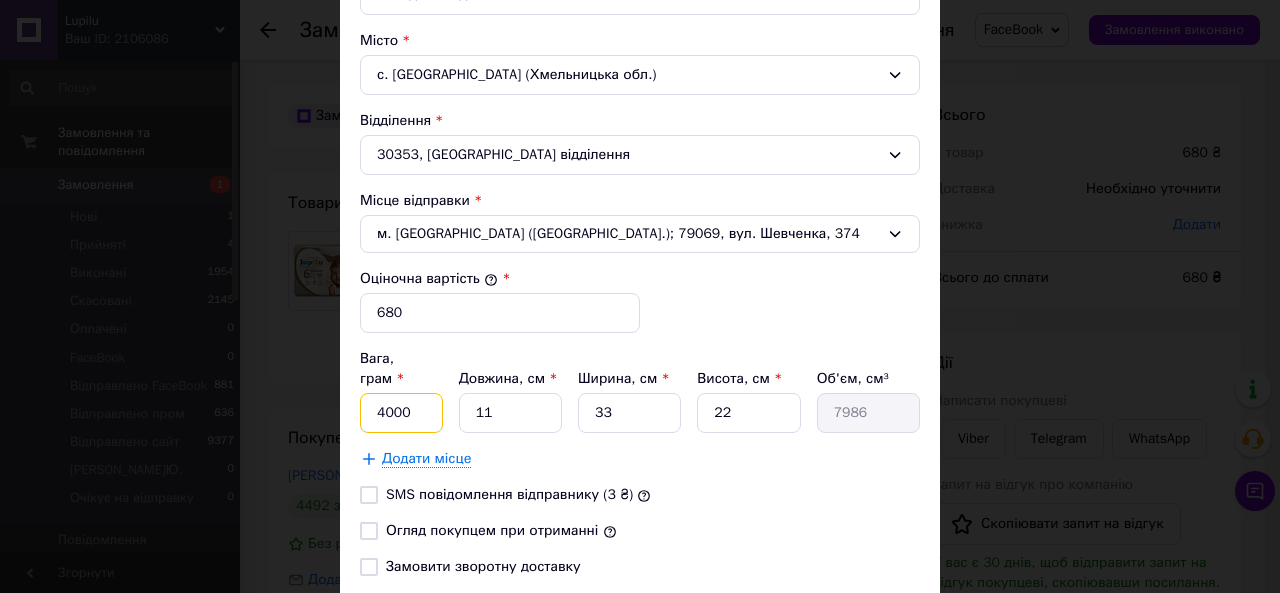 click on "4000" at bounding box center [401, 413] 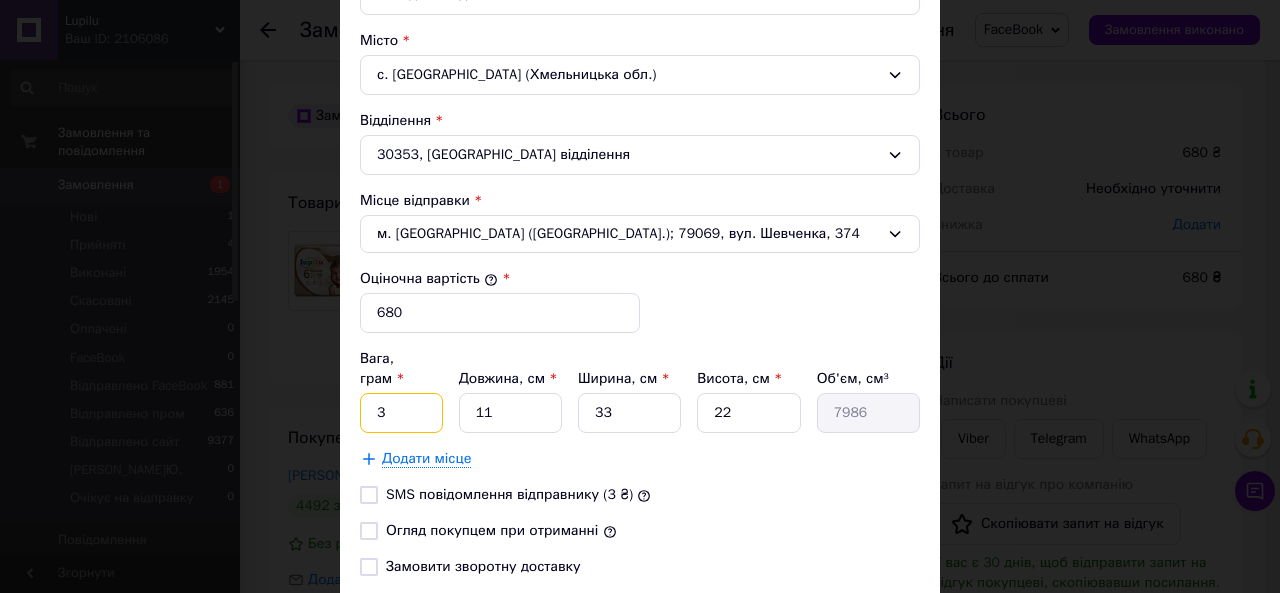 type on "3200" 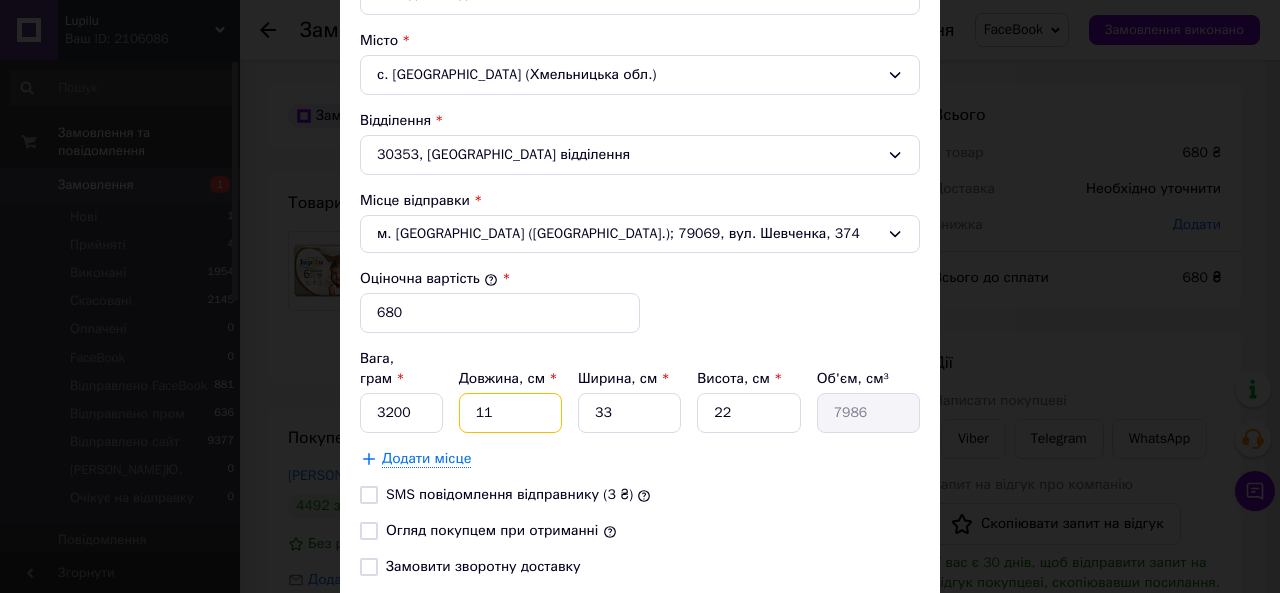 click on "11" at bounding box center (510, 413) 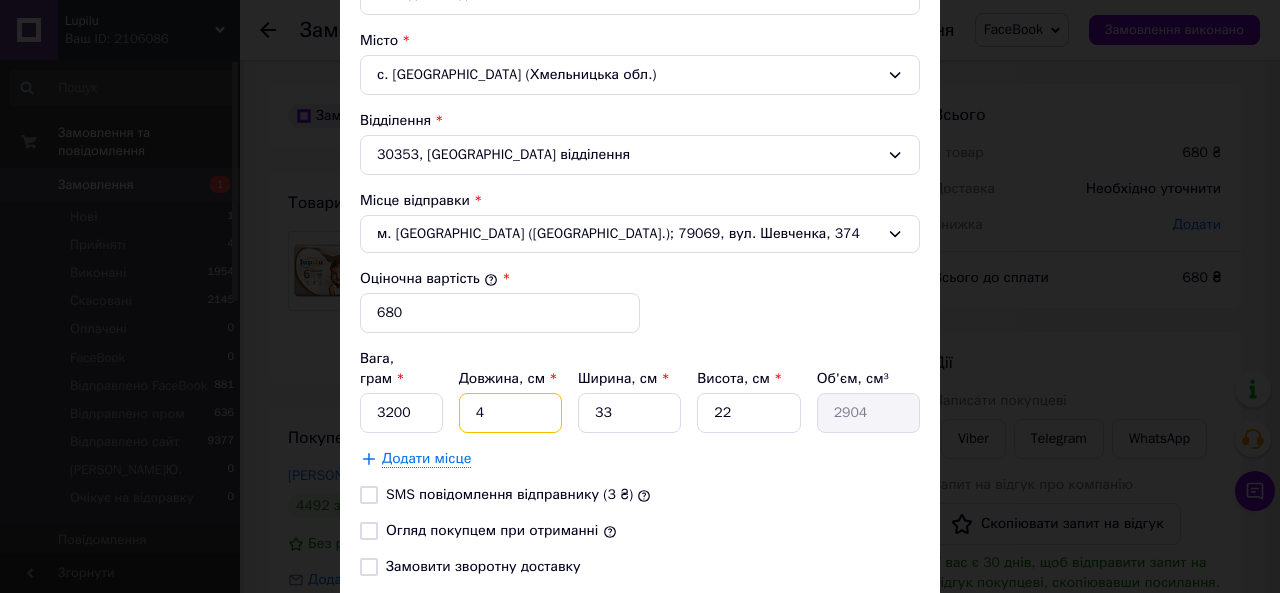 type on "41" 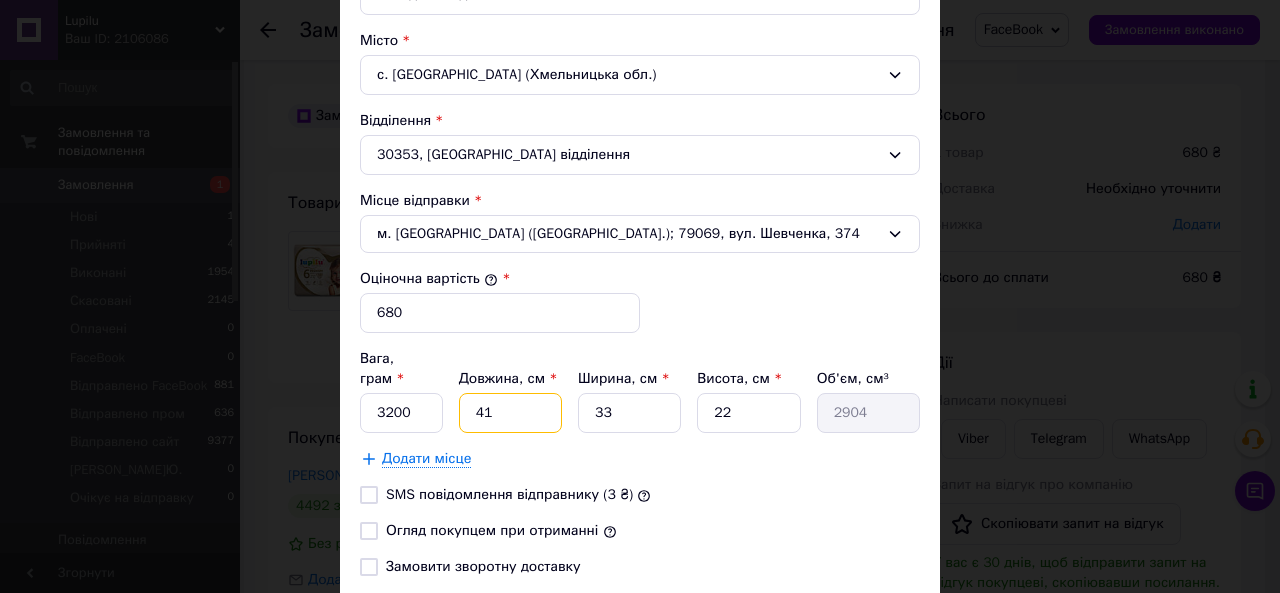 type on "29766" 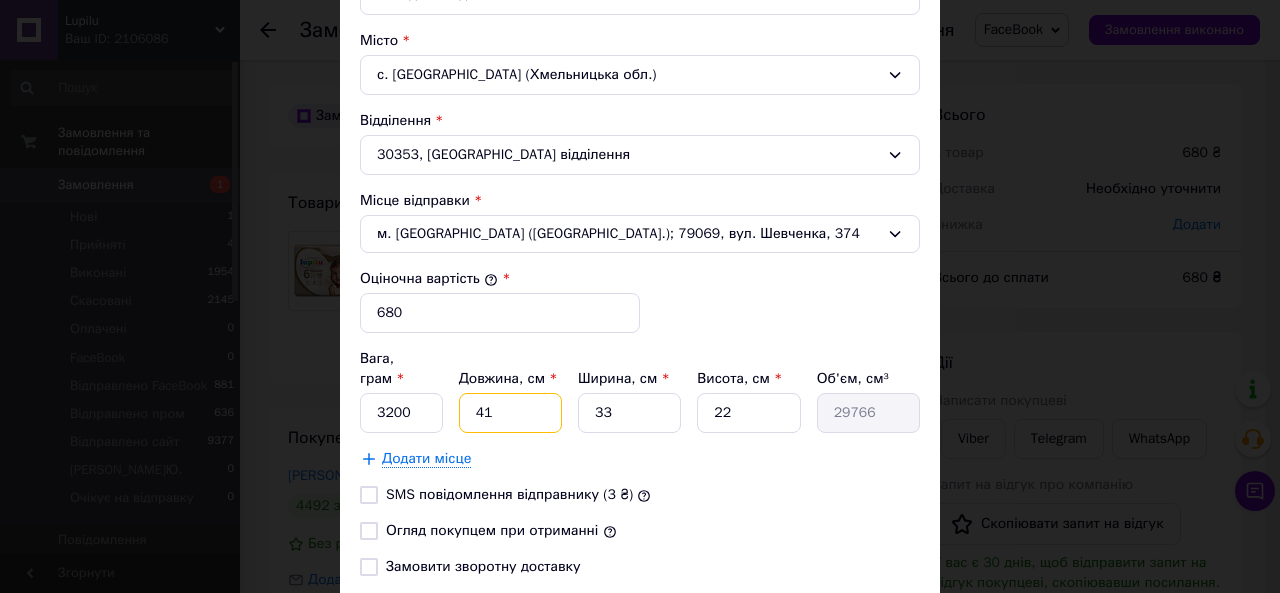 type on "41" 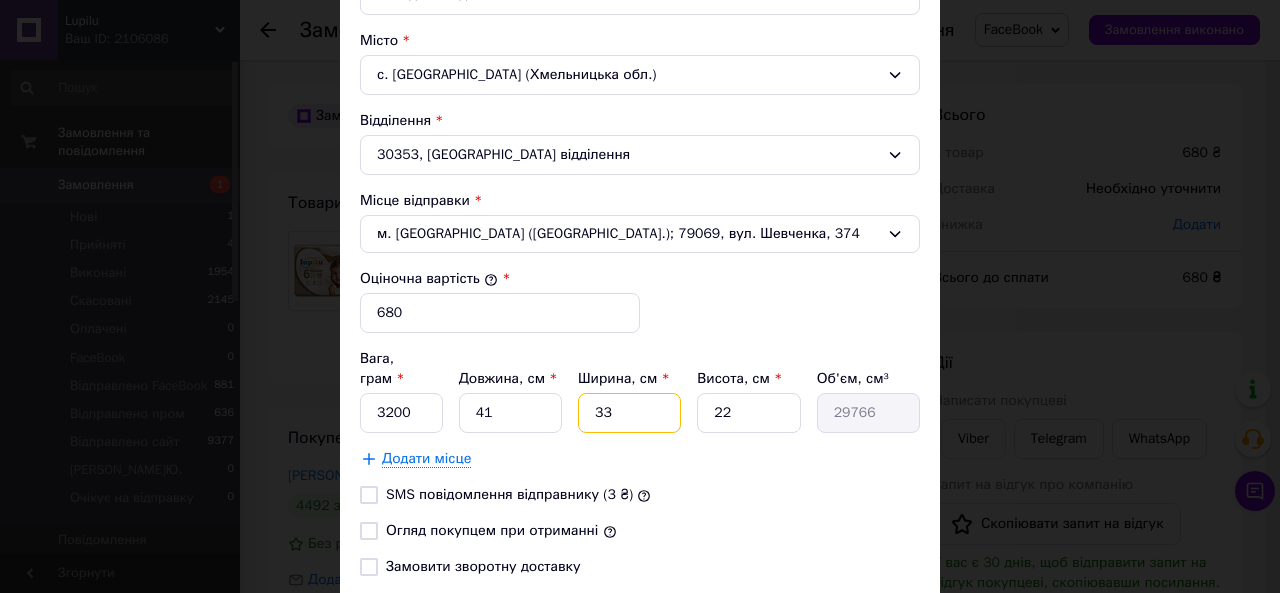 click on "33" at bounding box center (629, 413) 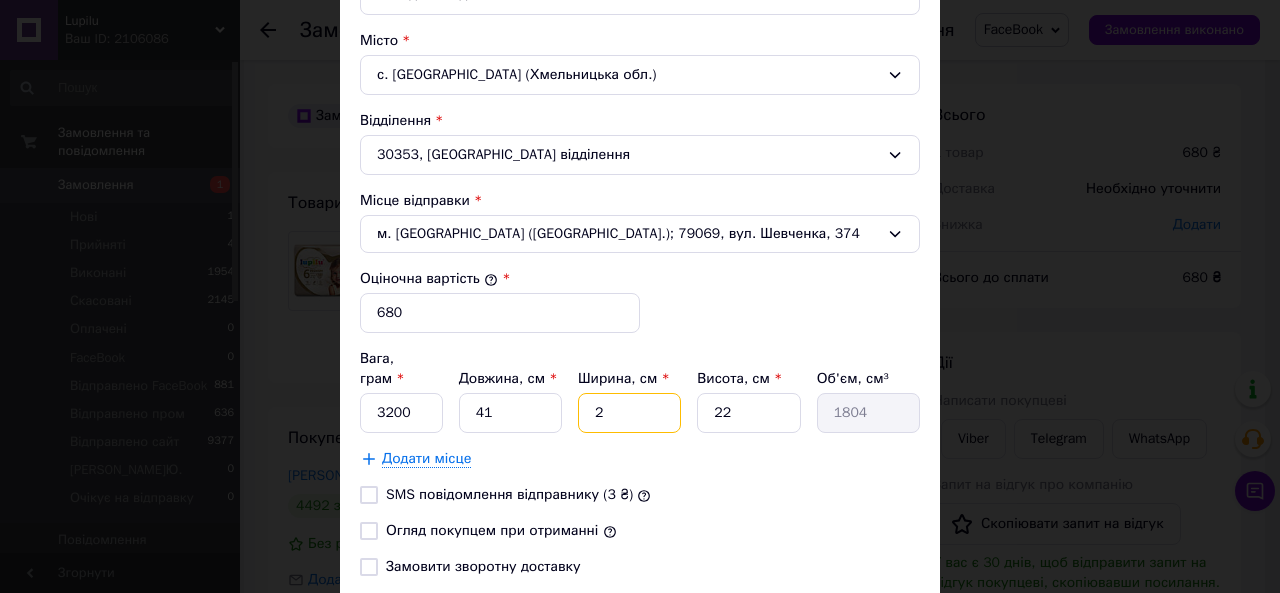 type on "22" 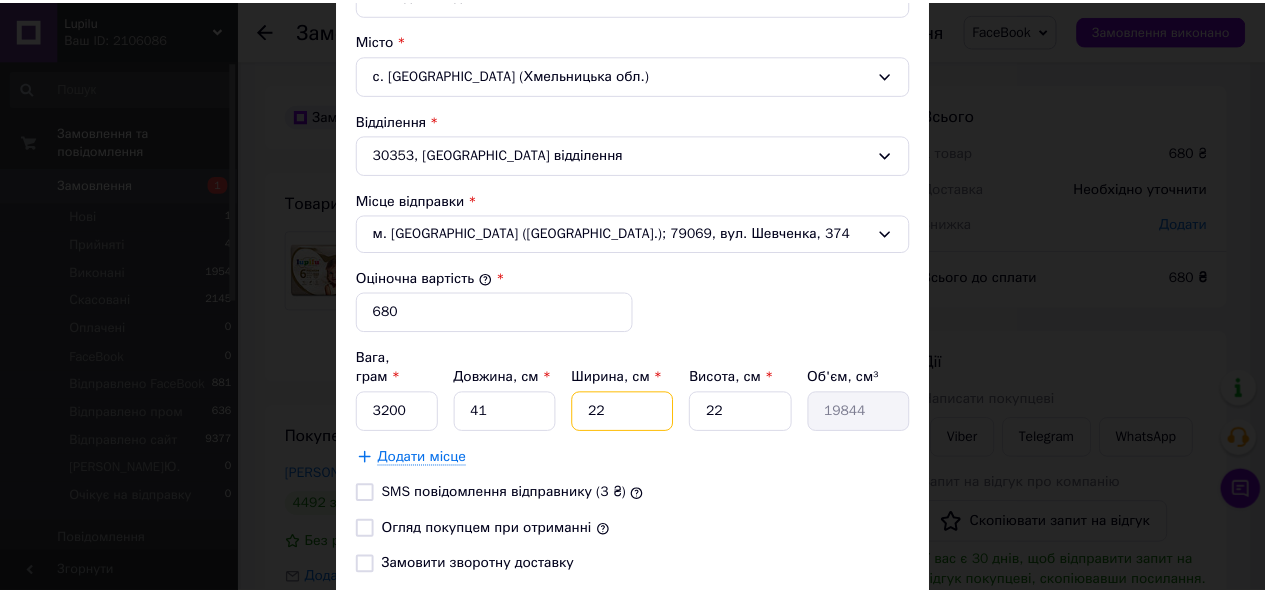 scroll, scrollTop: 721, scrollLeft: 0, axis: vertical 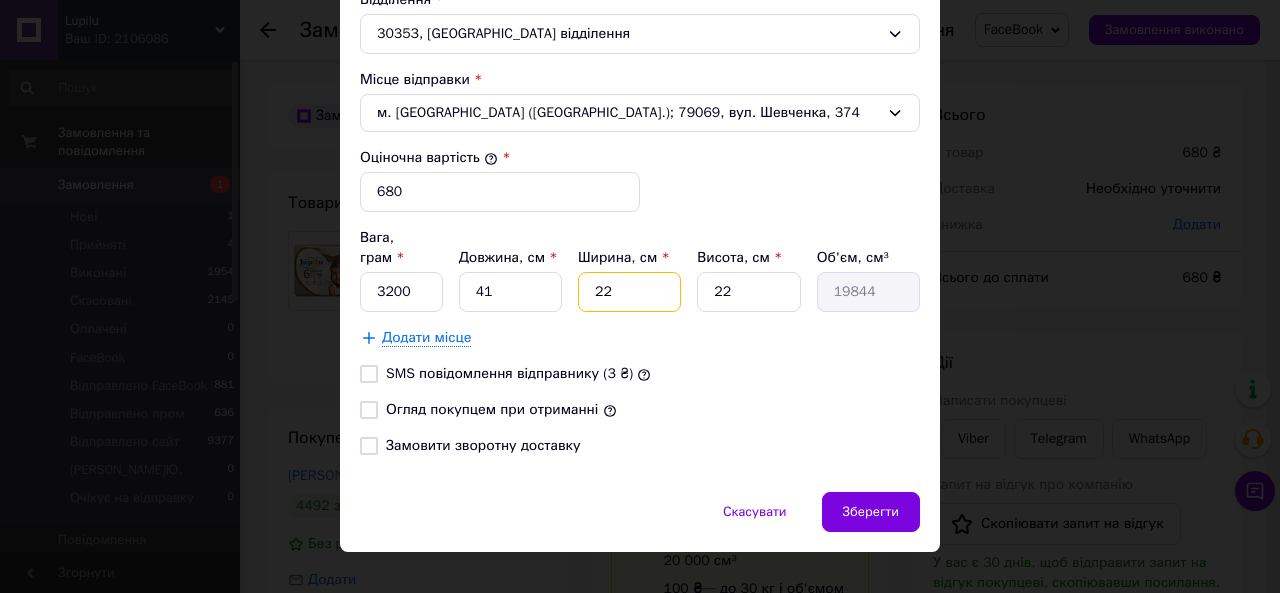 type on "22" 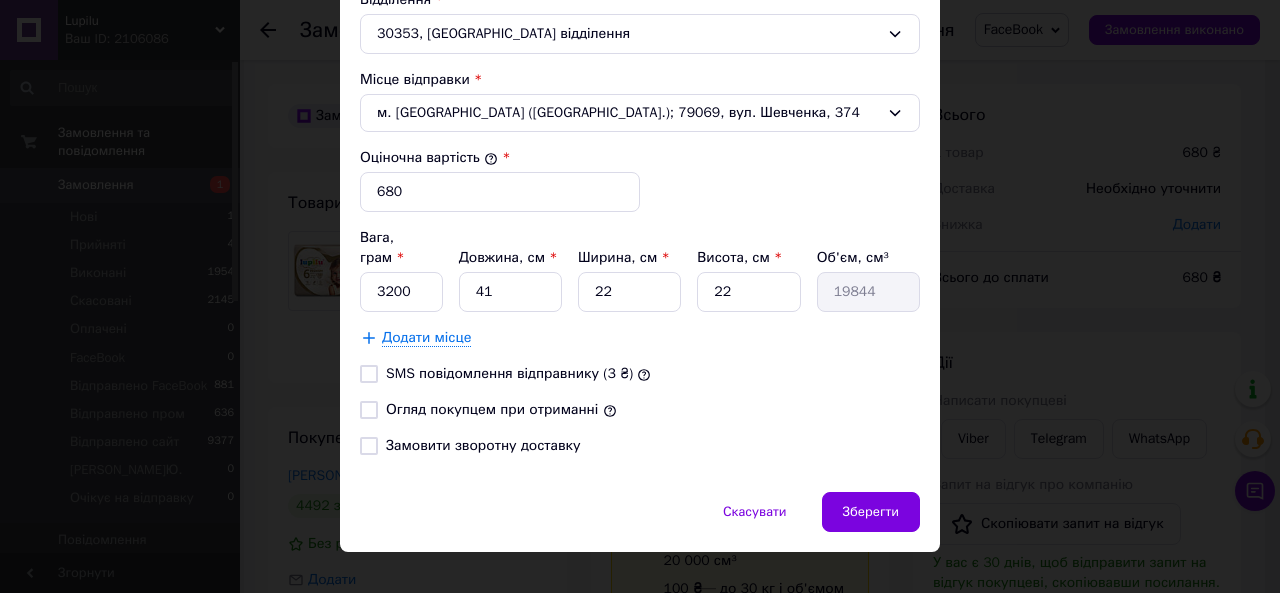 click on "Огляд покупцем при отриманні" at bounding box center (492, 409) 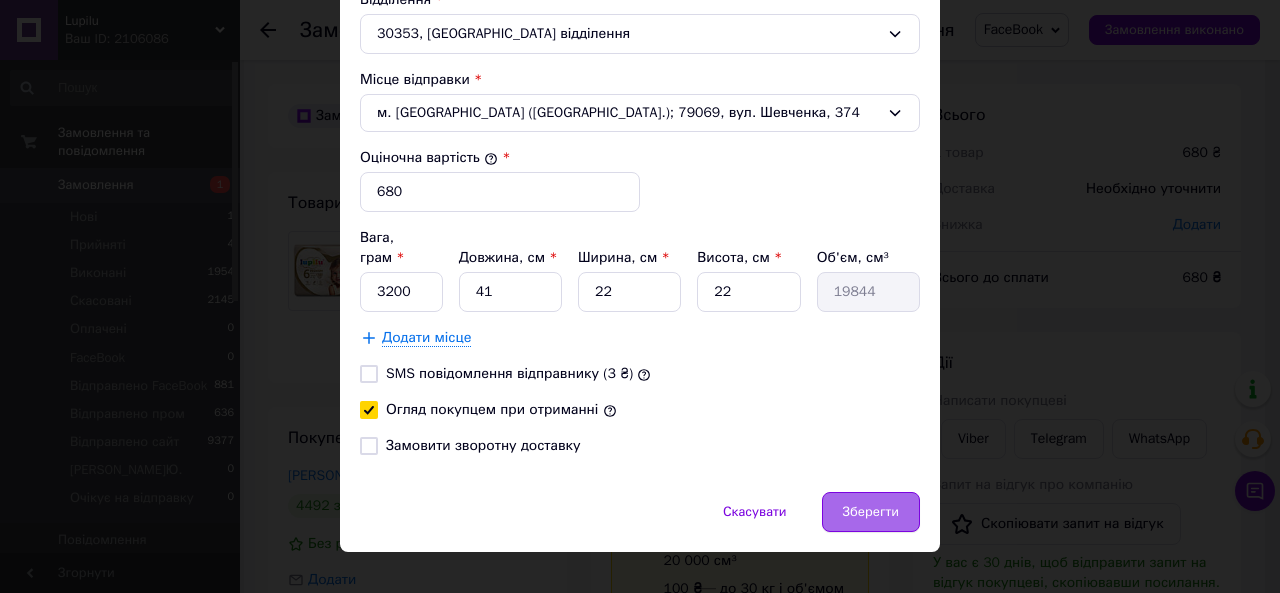 click on "Зберегти" at bounding box center (871, 512) 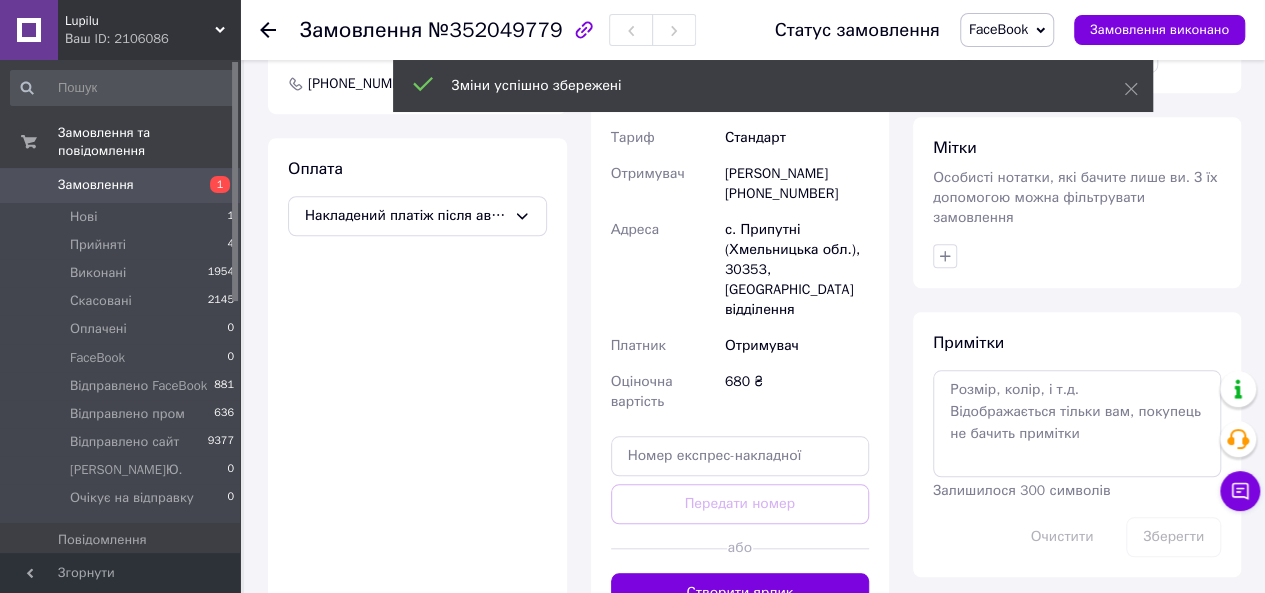 scroll, scrollTop: 900, scrollLeft: 0, axis: vertical 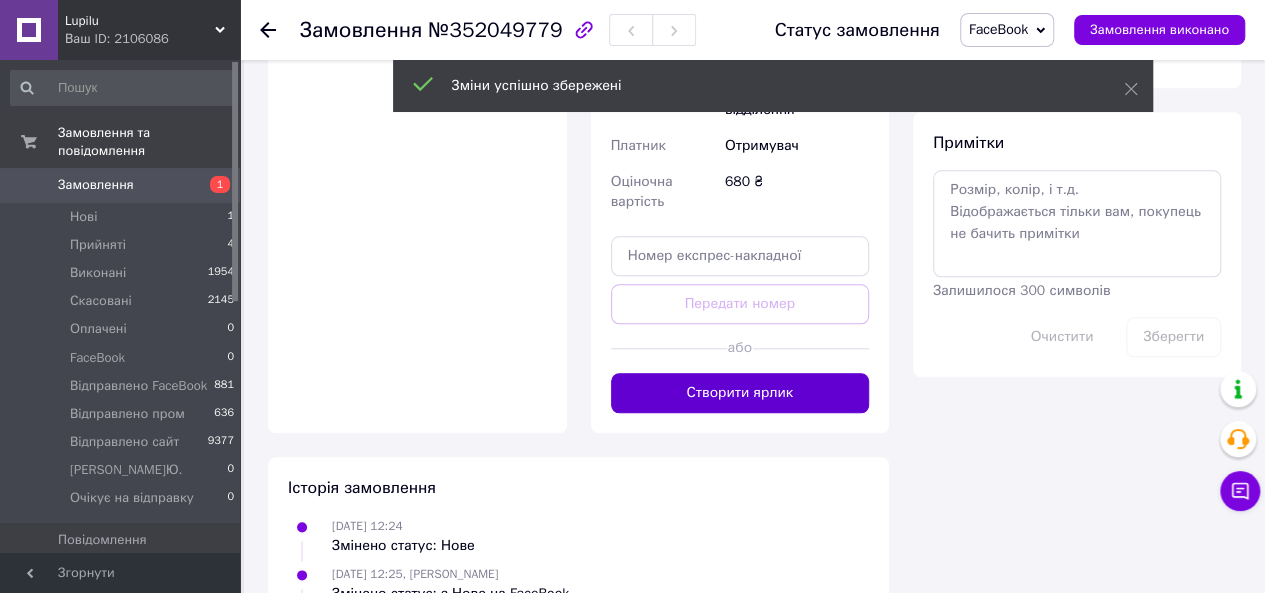 click on "Створити ярлик" at bounding box center [740, 393] 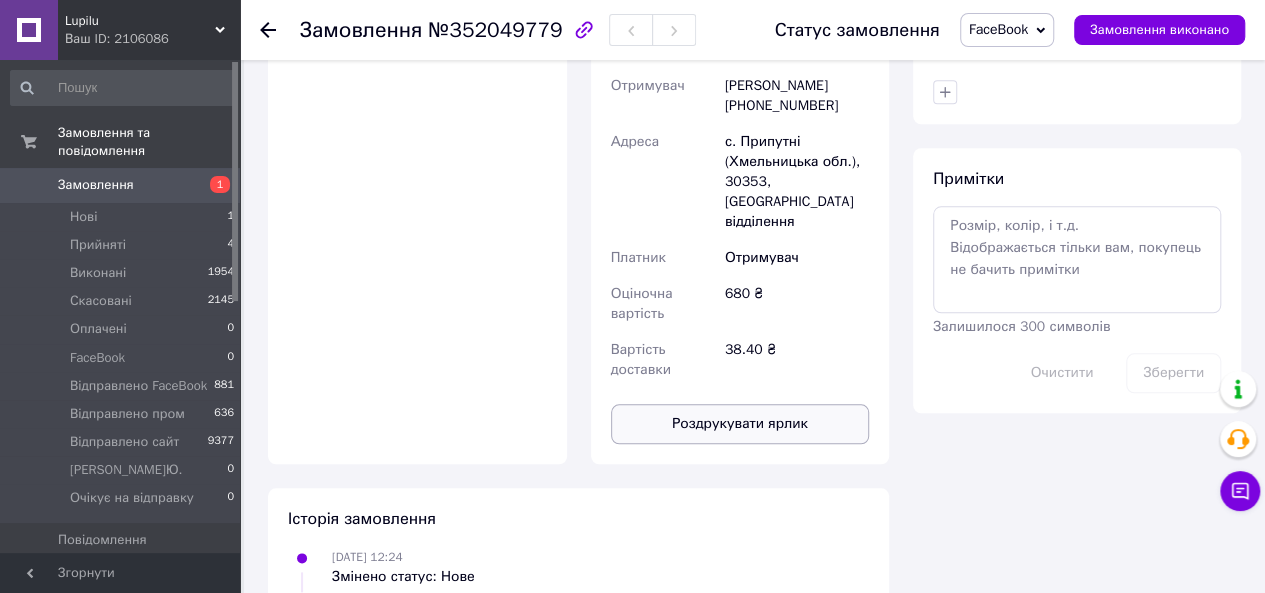 click on "Роздрукувати ярлик" at bounding box center (740, 424) 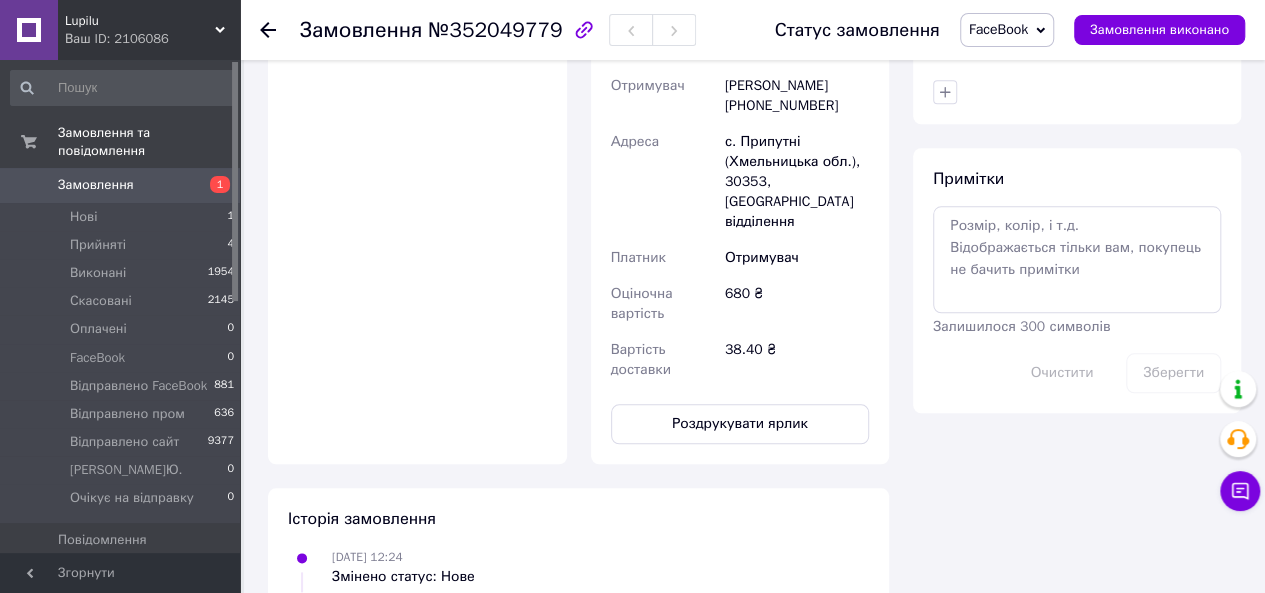 click on "FaceBook" at bounding box center (998, 29) 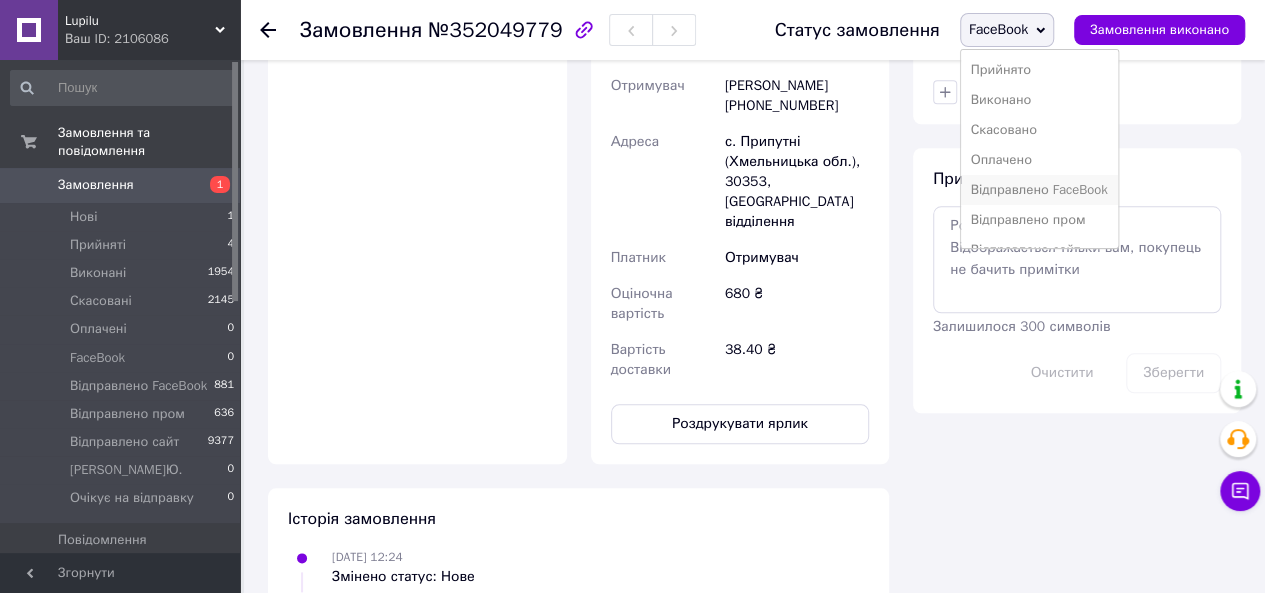 click on "Відправлено FaceBook" at bounding box center [1039, 190] 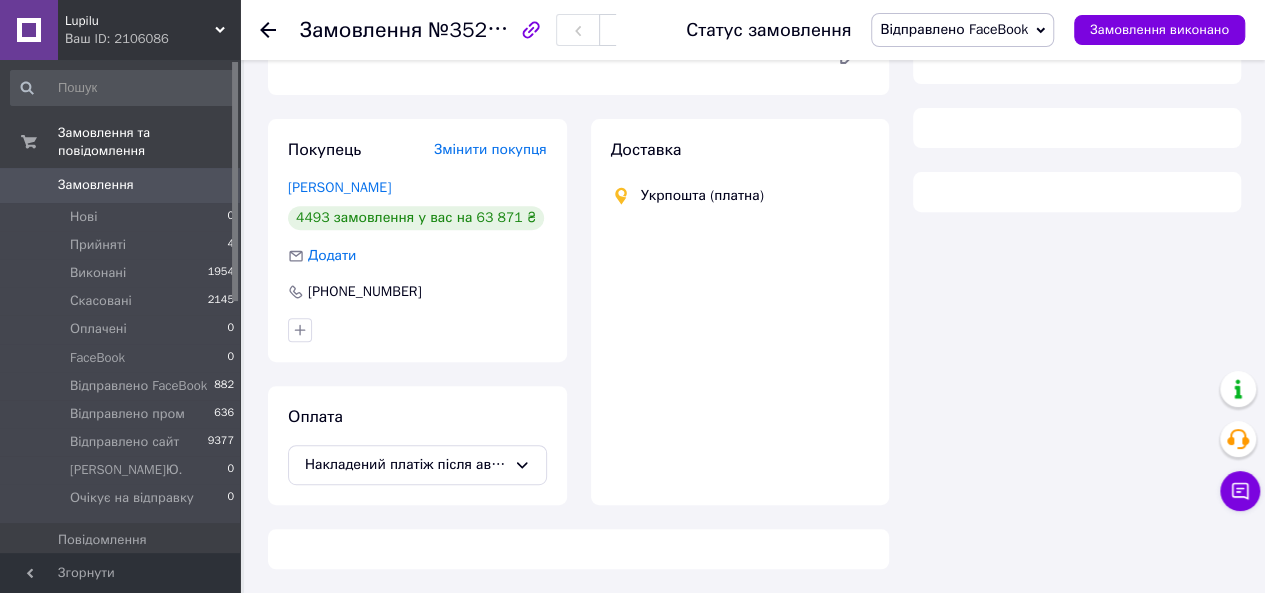 scroll, scrollTop: 320, scrollLeft: 0, axis: vertical 